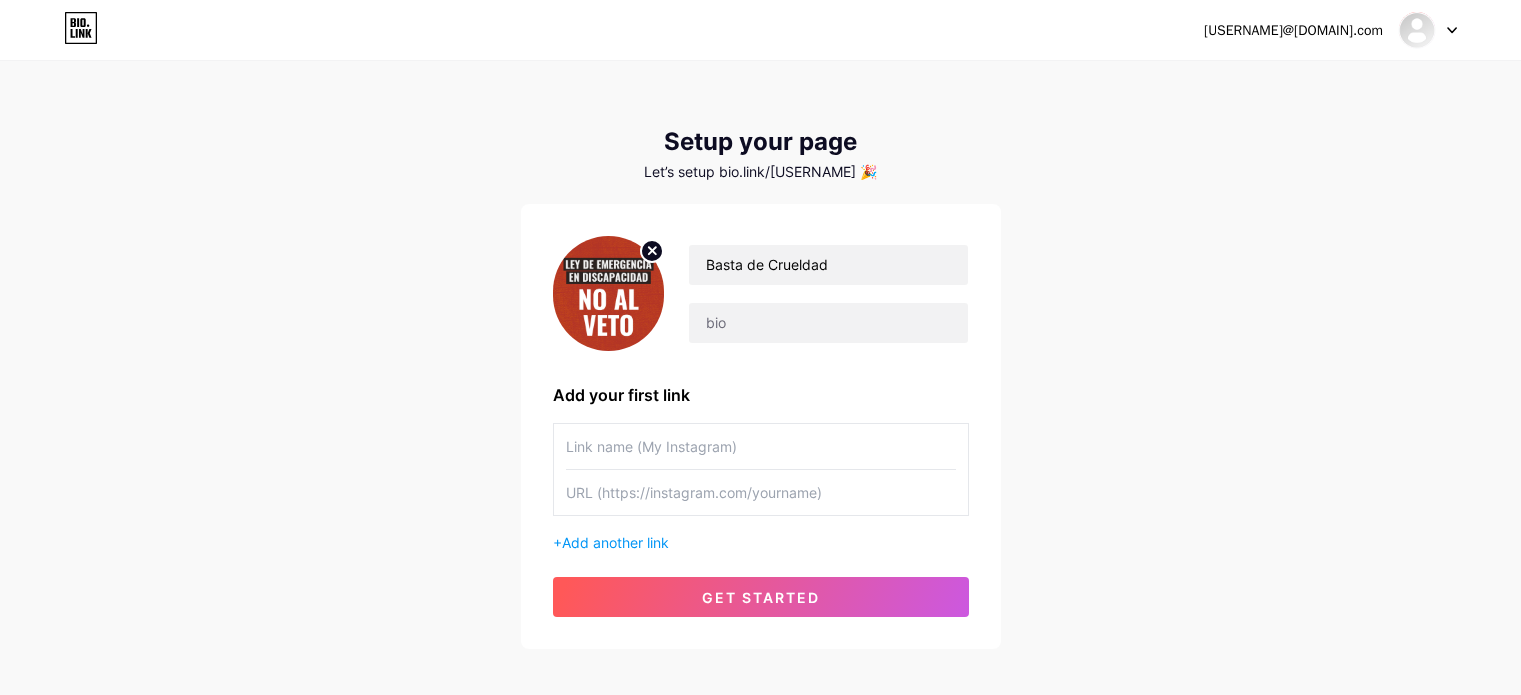 scroll, scrollTop: 0, scrollLeft: 0, axis: both 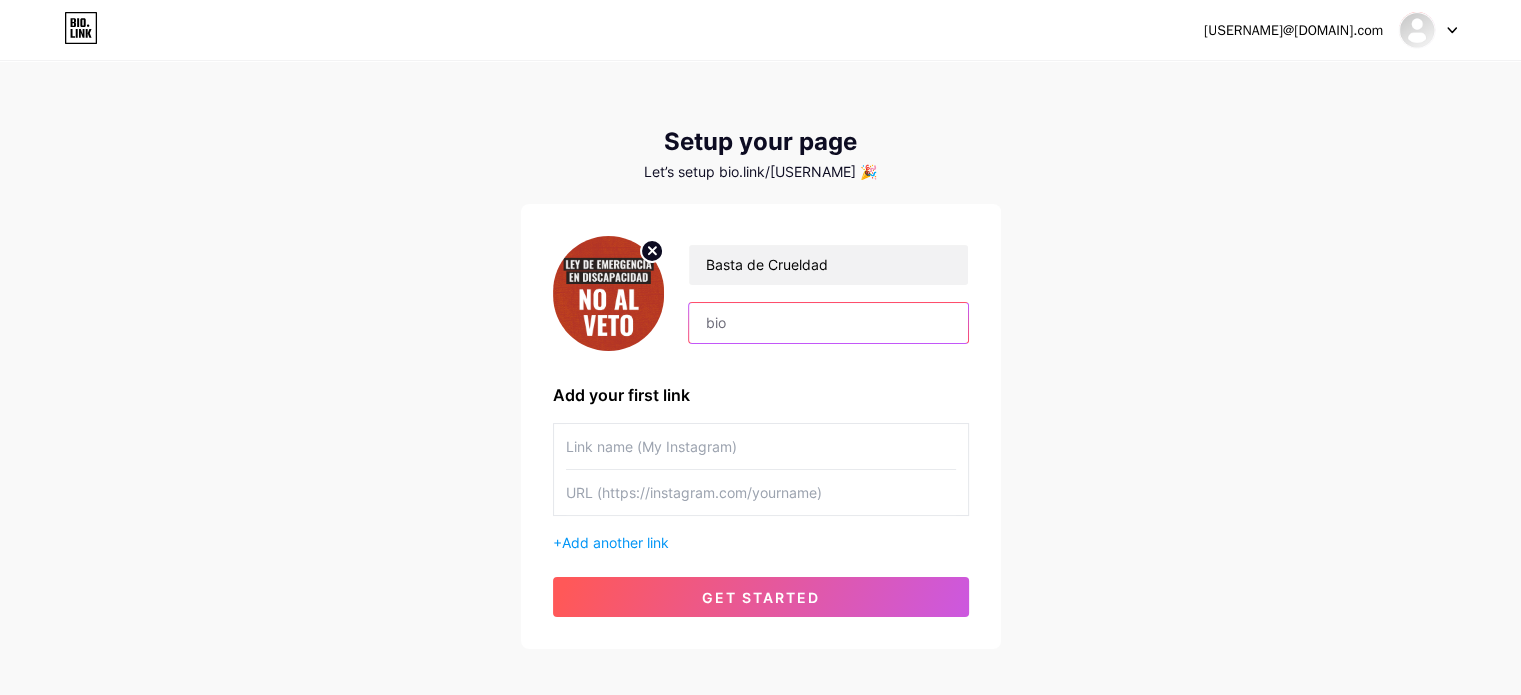 click at bounding box center [828, 323] 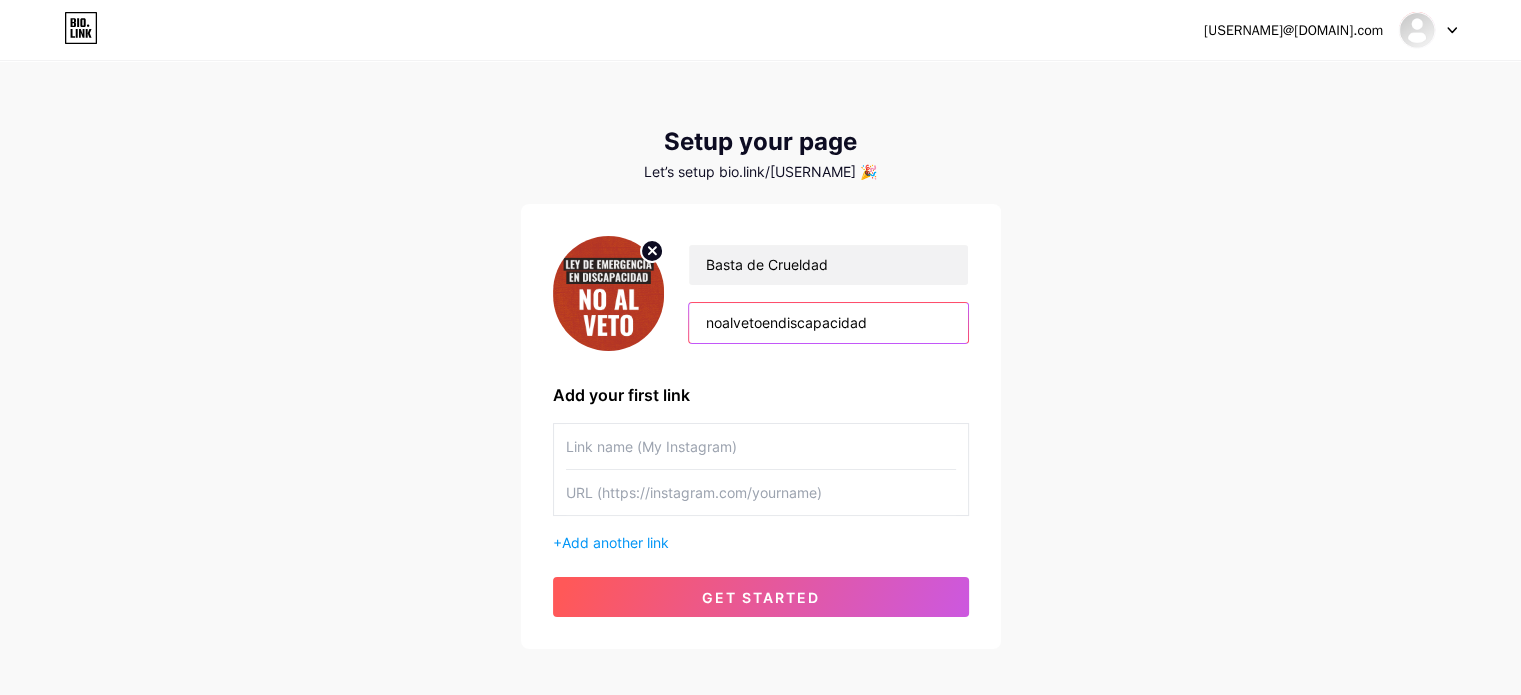 type on "noalvetoendiscapacidad" 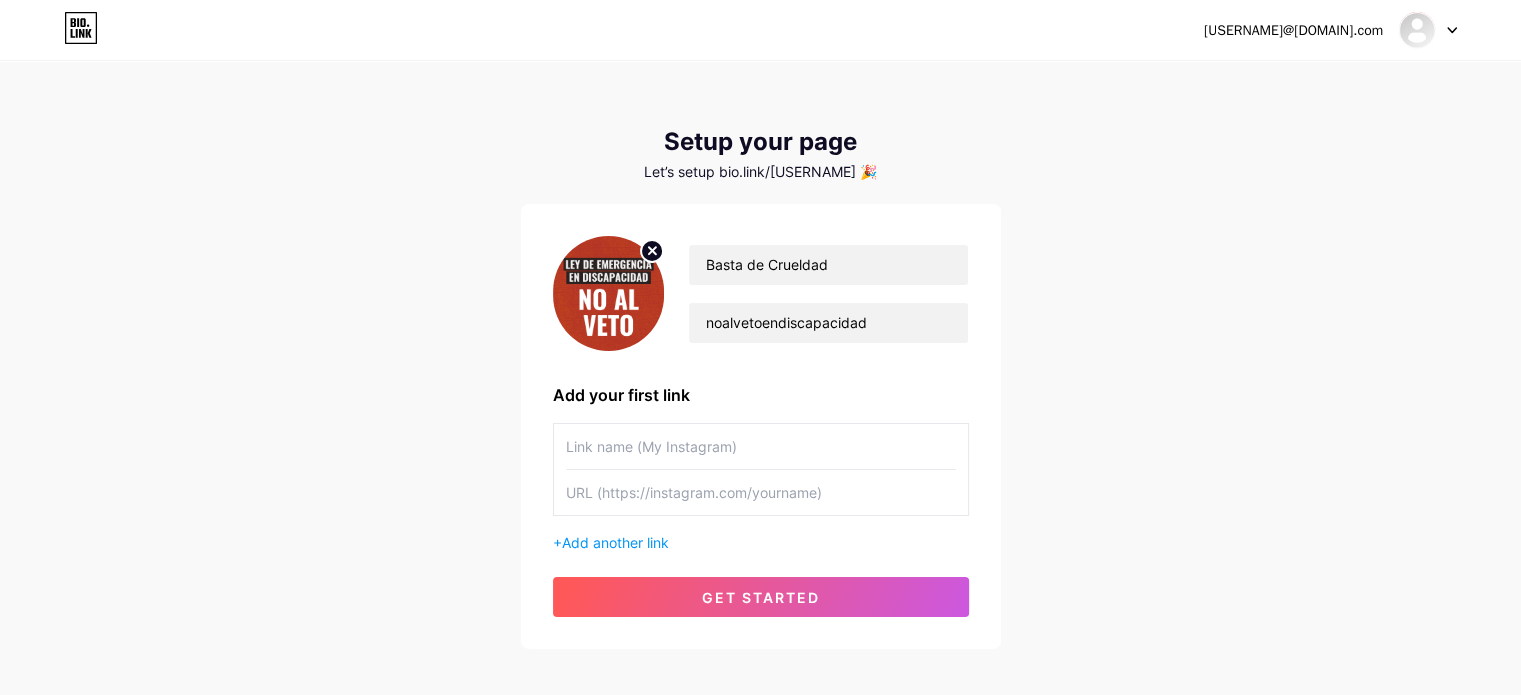 click at bounding box center [761, 446] 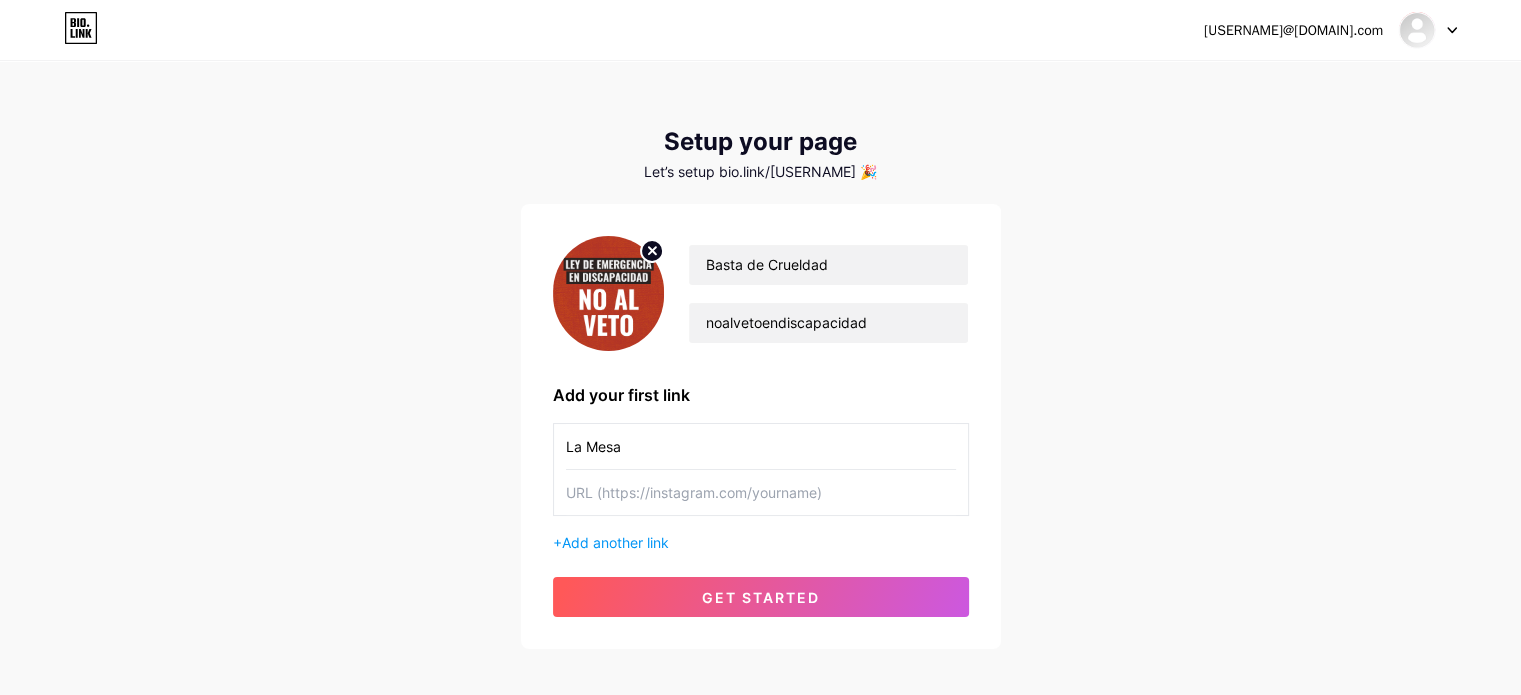 type on "La Mesa" 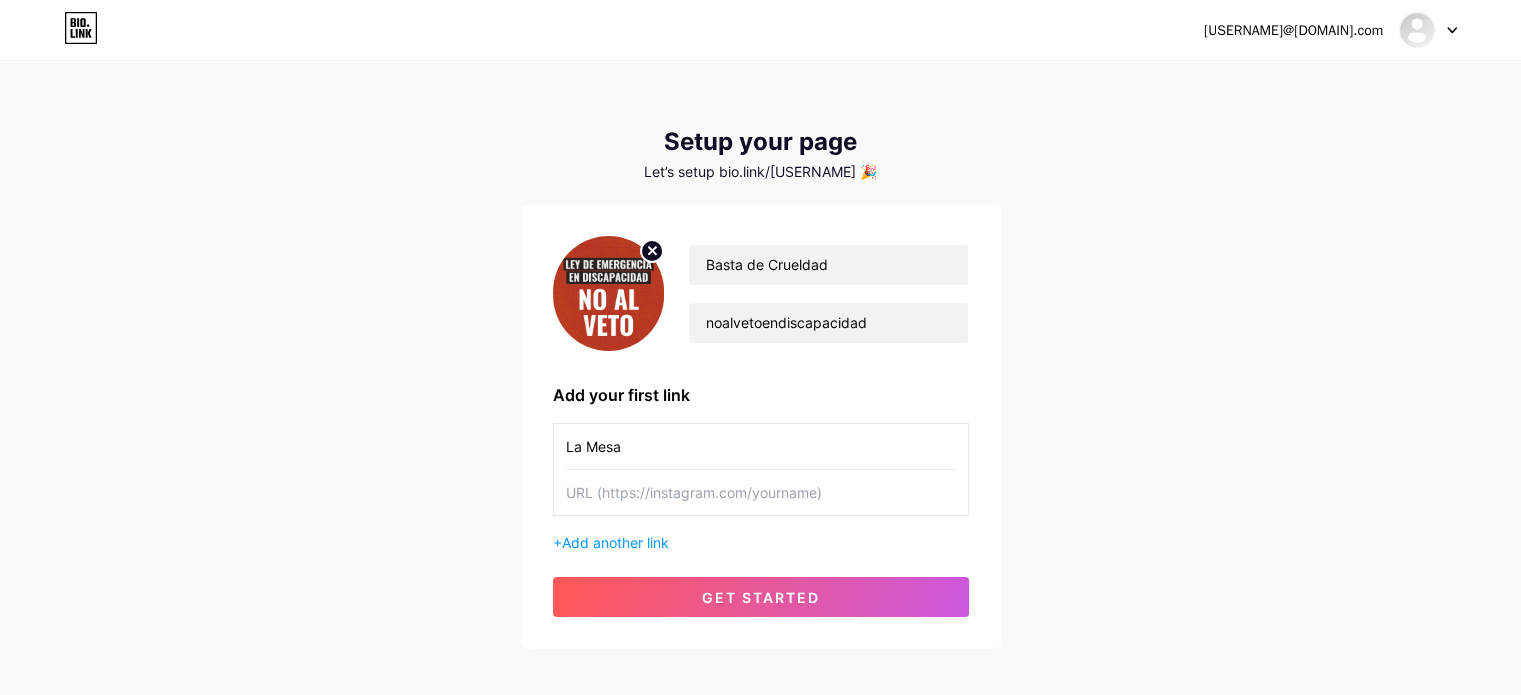 paste on "https://www.instagram.com/[USERNAME]/" 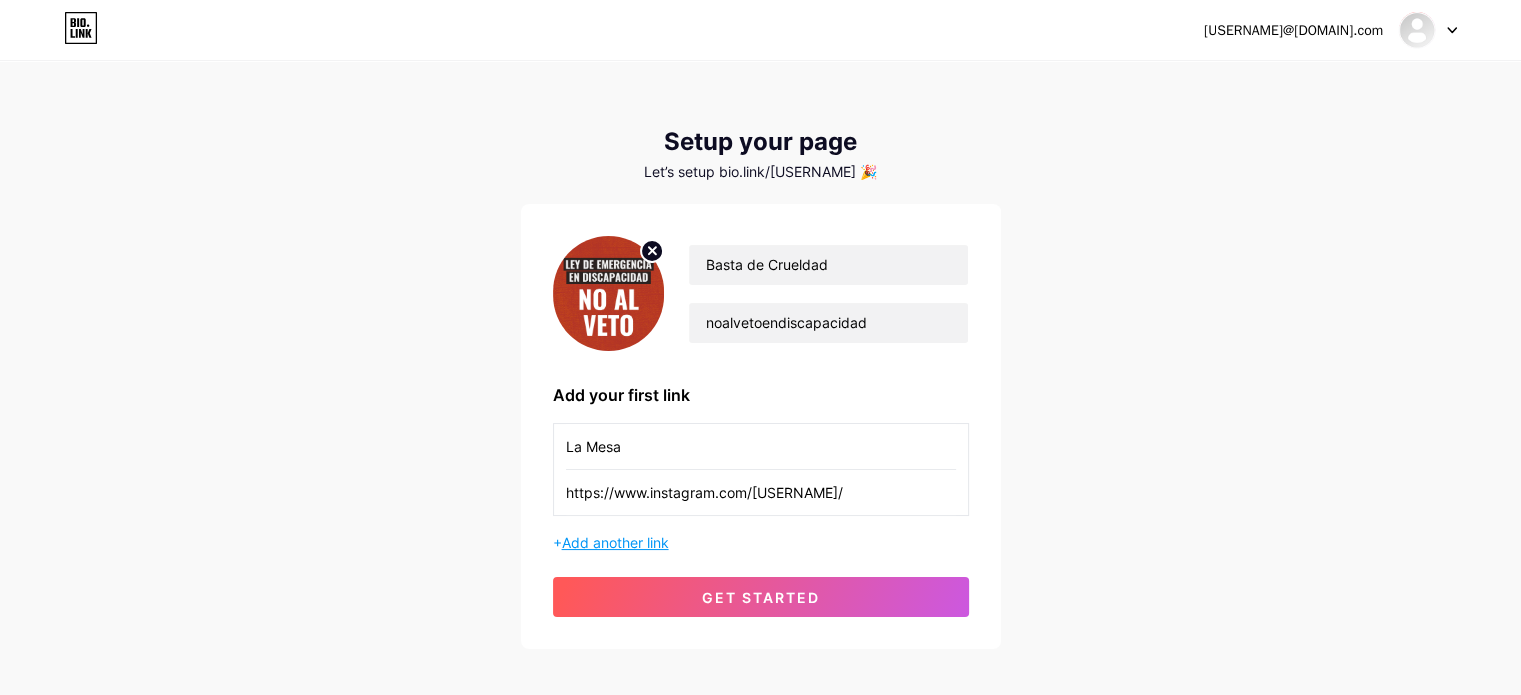 type on "https://www.instagram.com/[USERNAME]/" 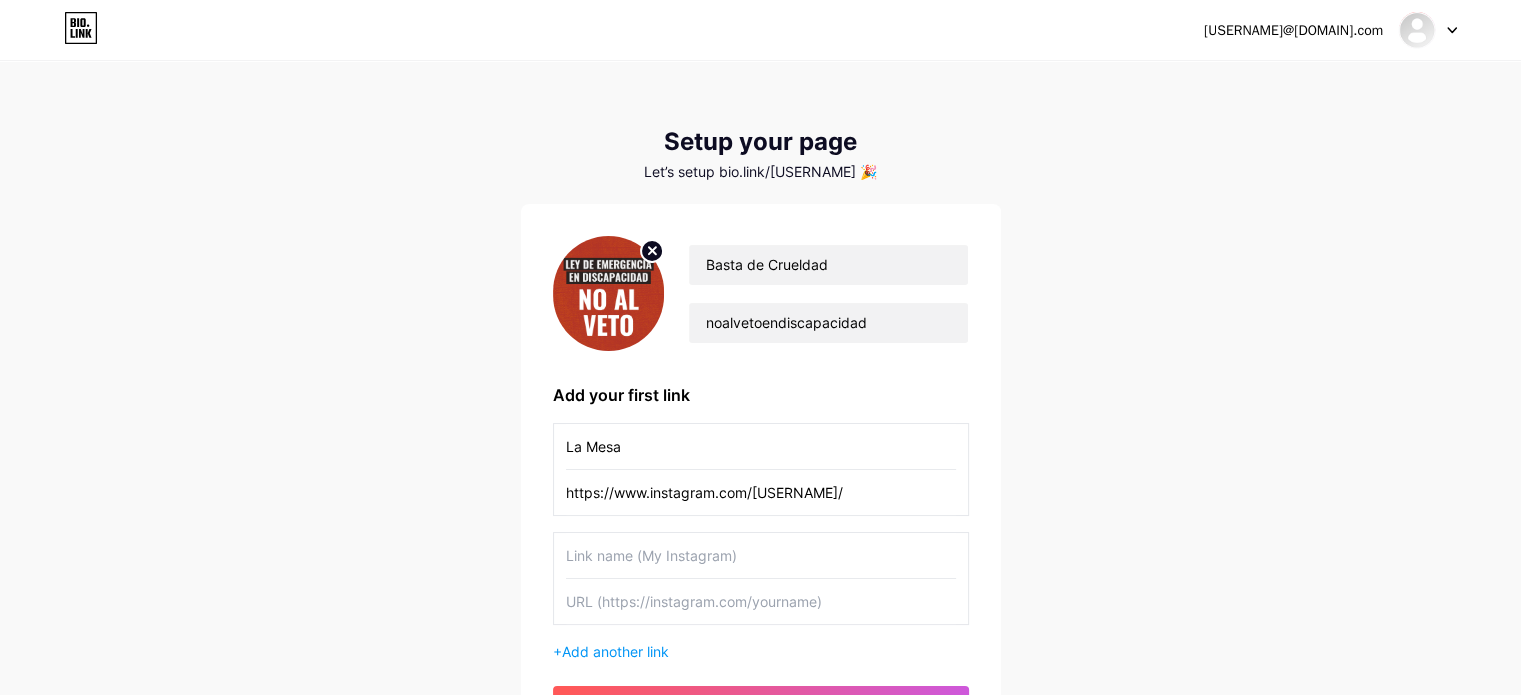 click at bounding box center (761, 555) 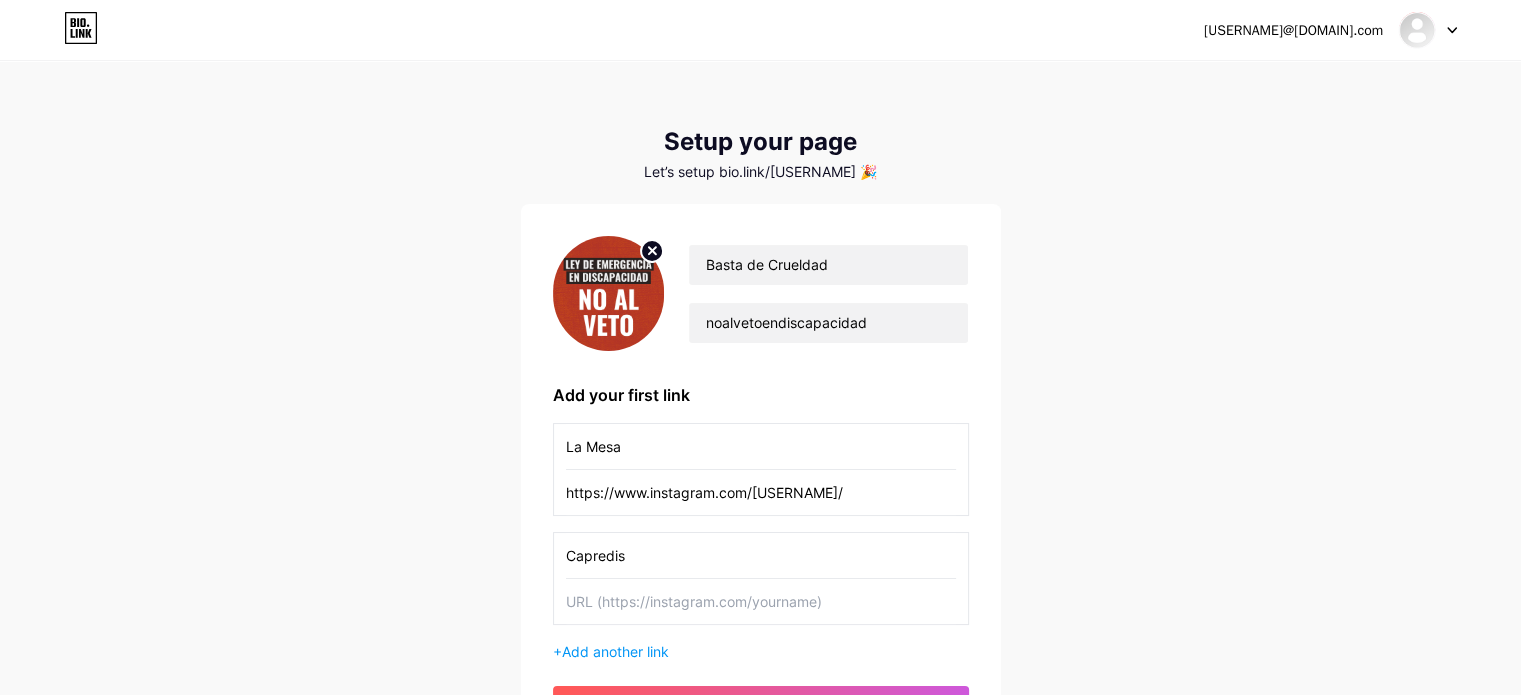 type on "Capredis" 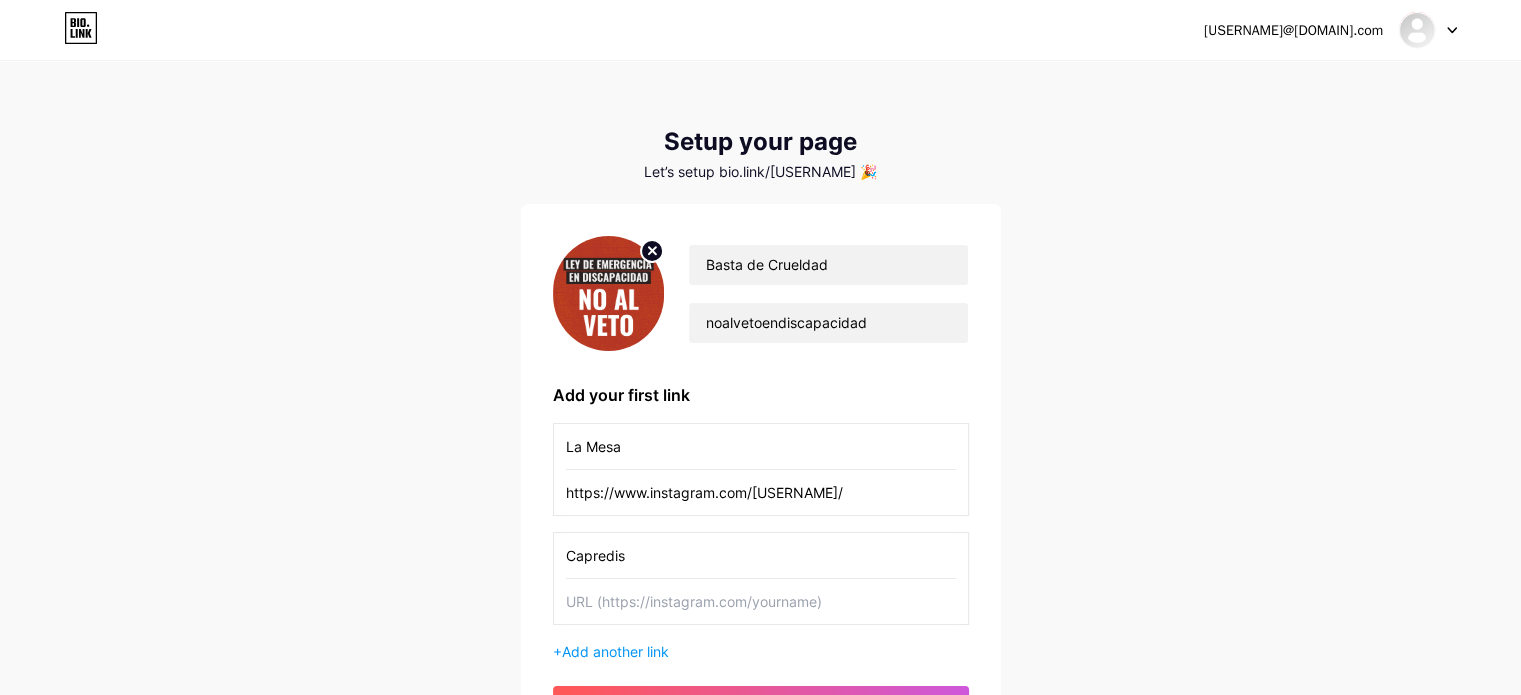 click at bounding box center (761, 601) 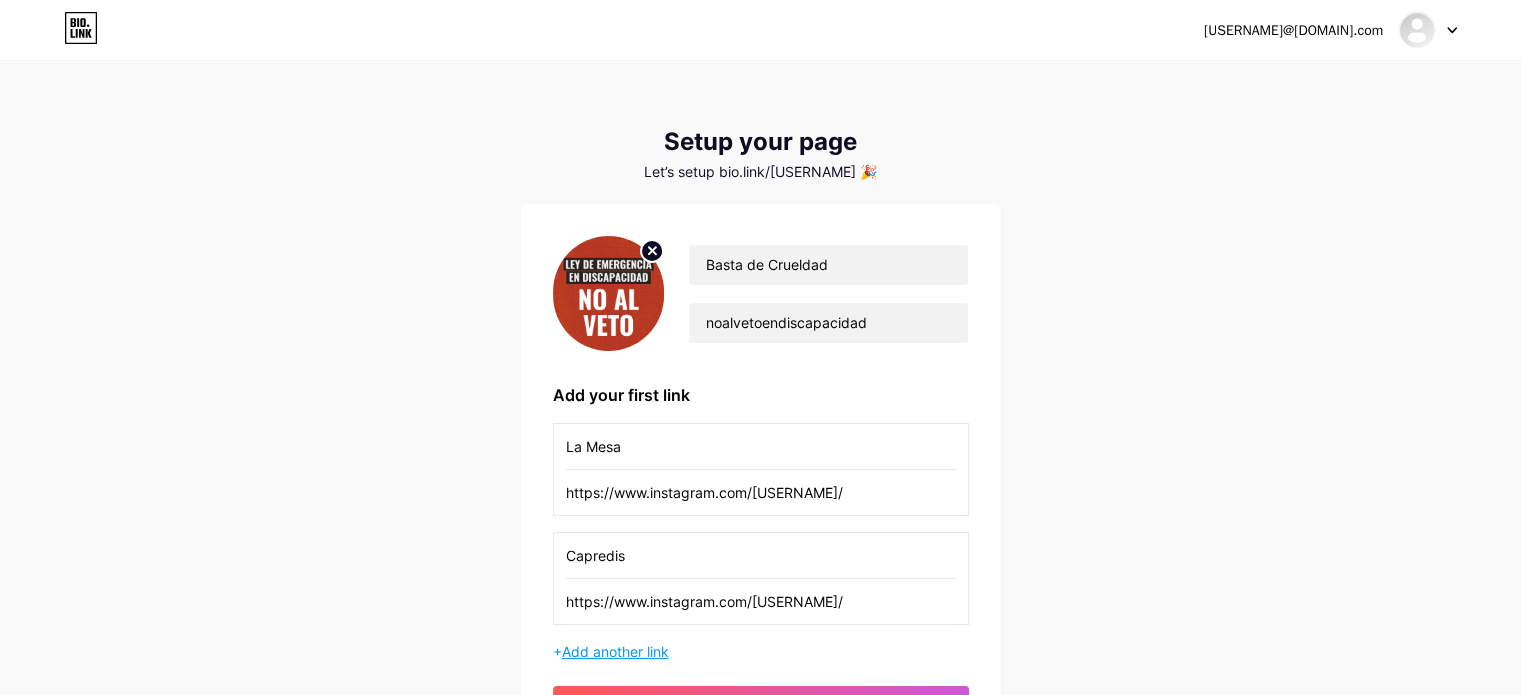 type on "https://www.instagram.com/[USERNAME]/" 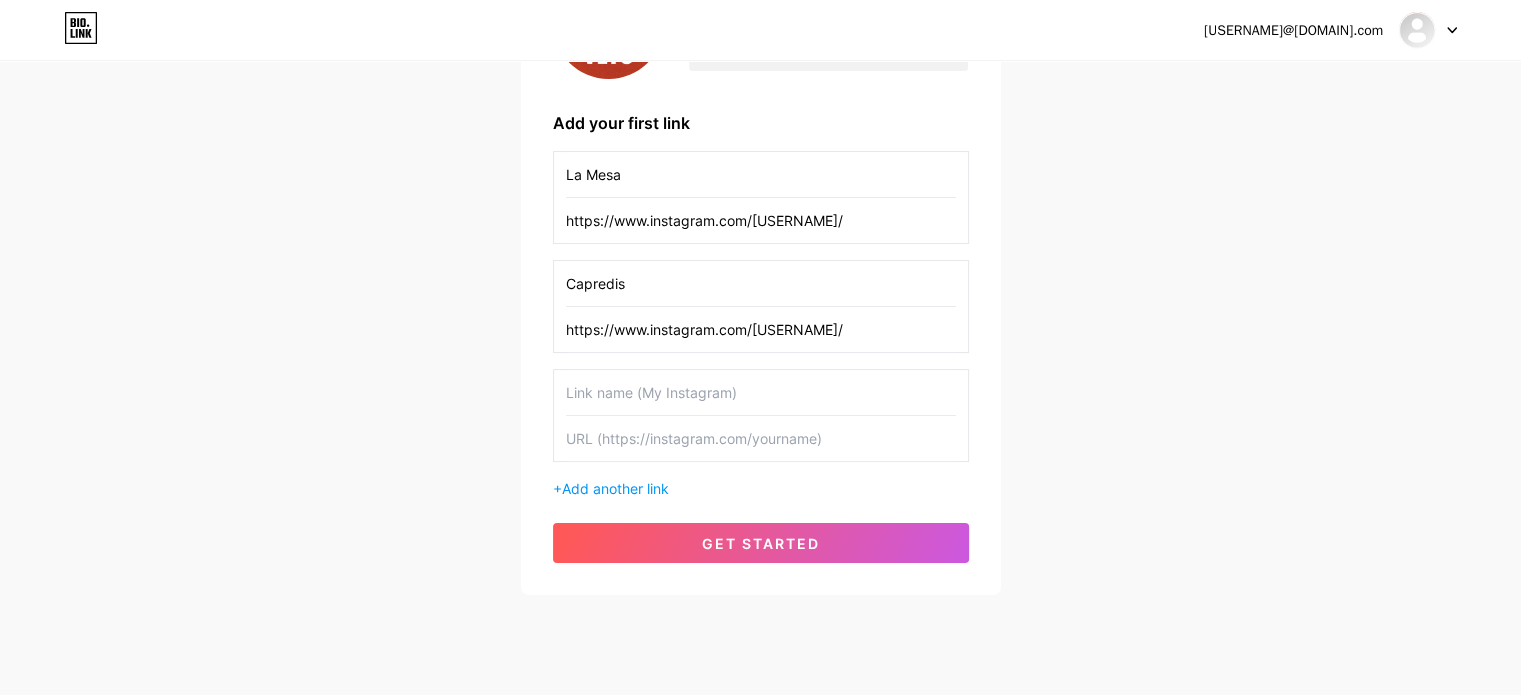 scroll, scrollTop: 275, scrollLeft: 0, axis: vertical 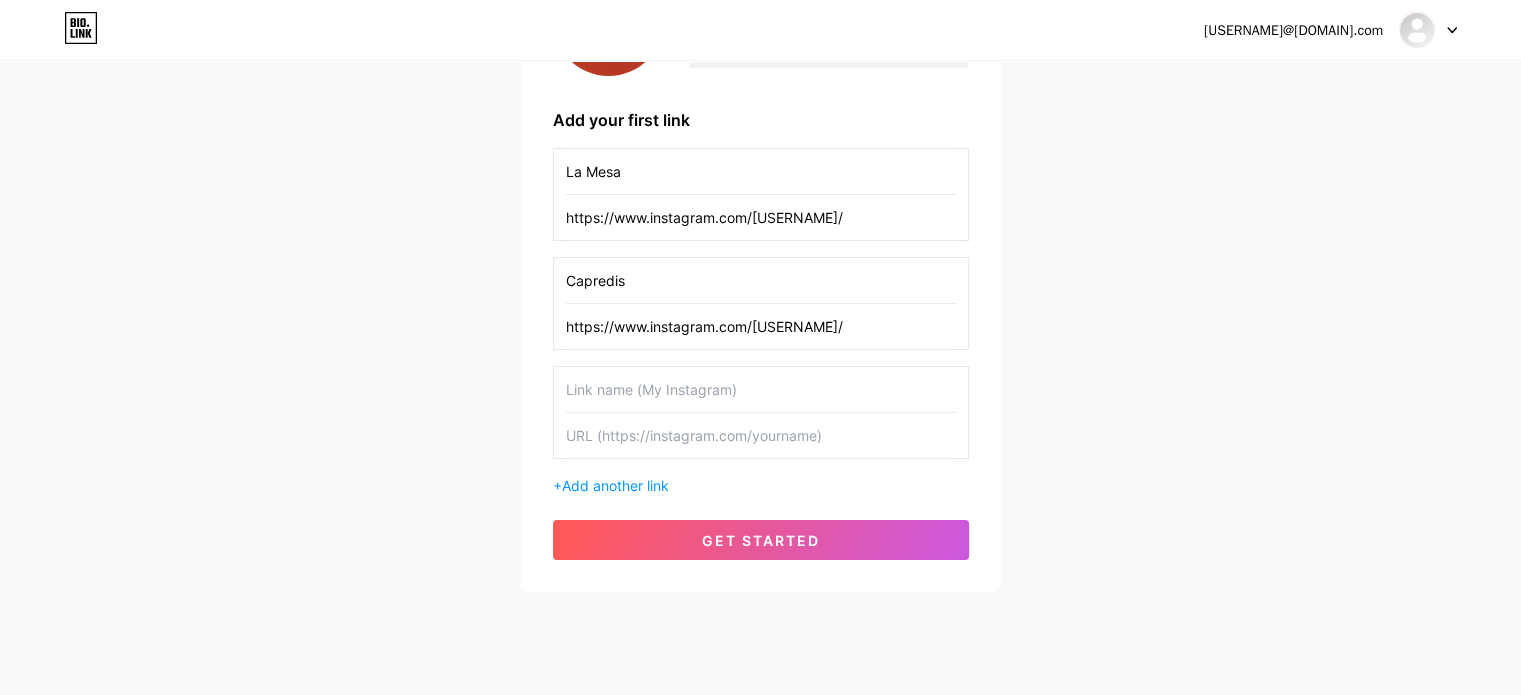 click at bounding box center (761, 389) 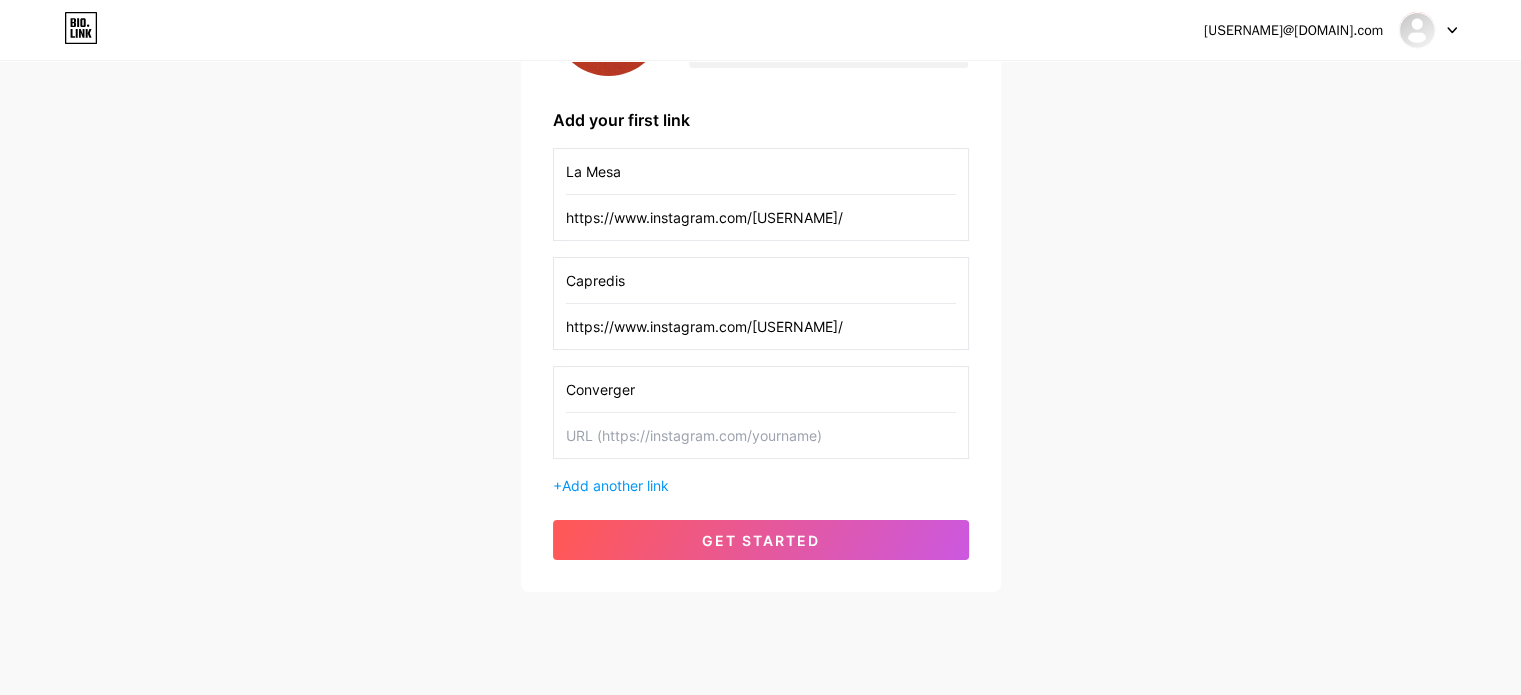 type on "Converger" 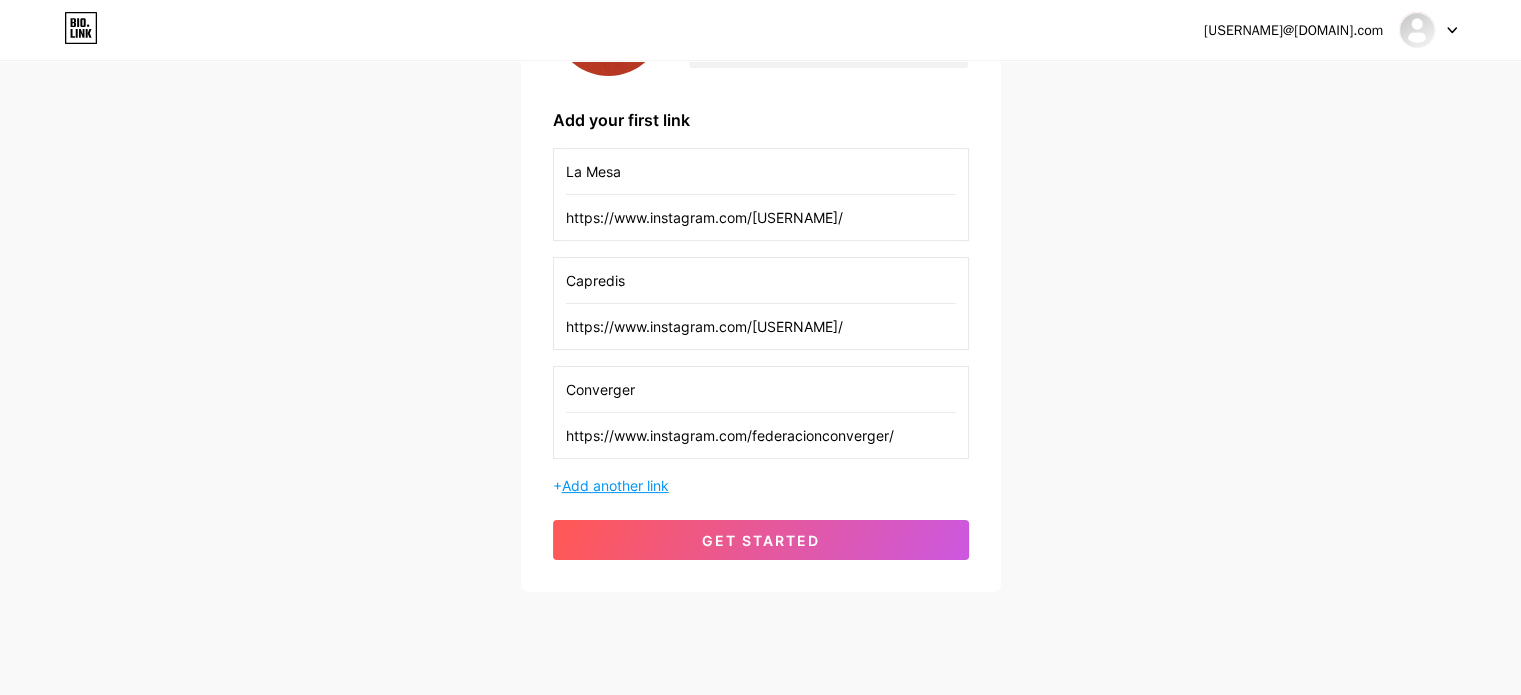 type on "https://www.instagram.com/federacionconverger/" 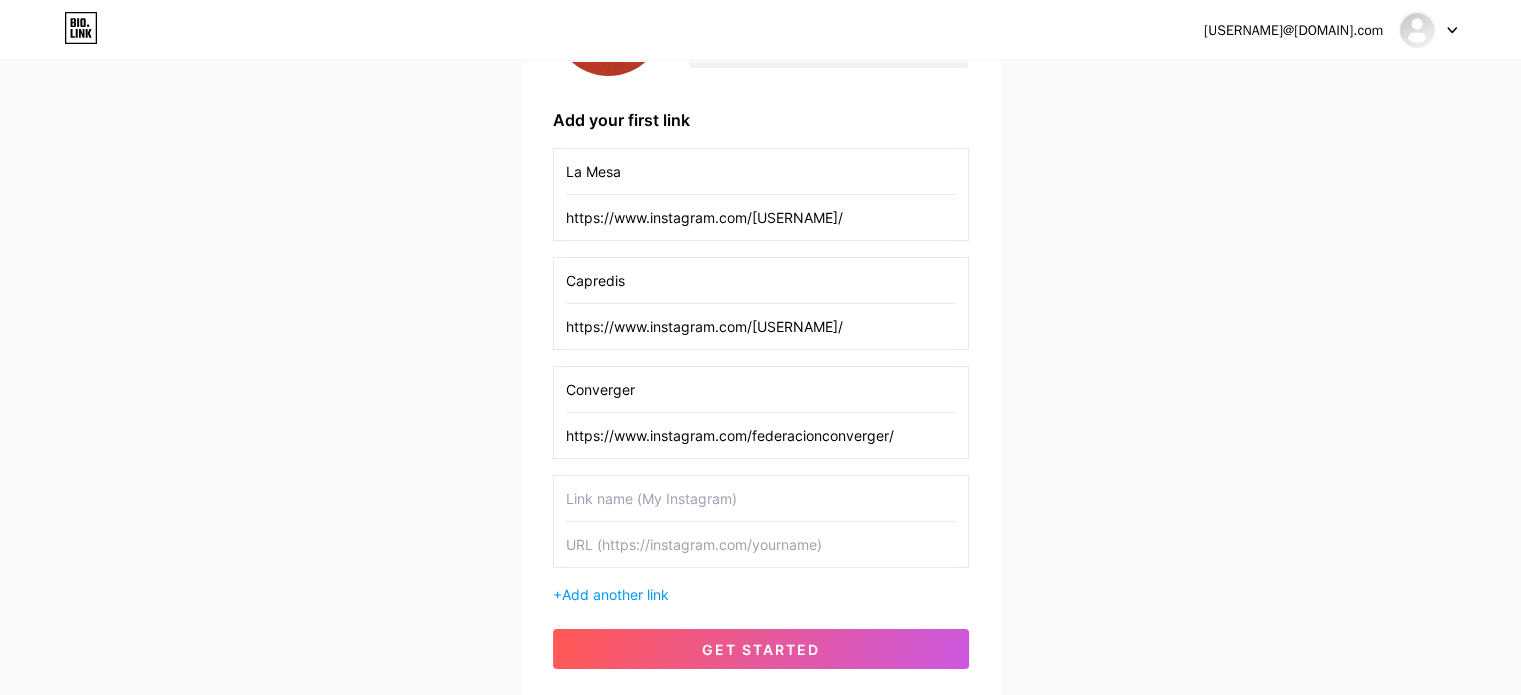 click at bounding box center (761, 498) 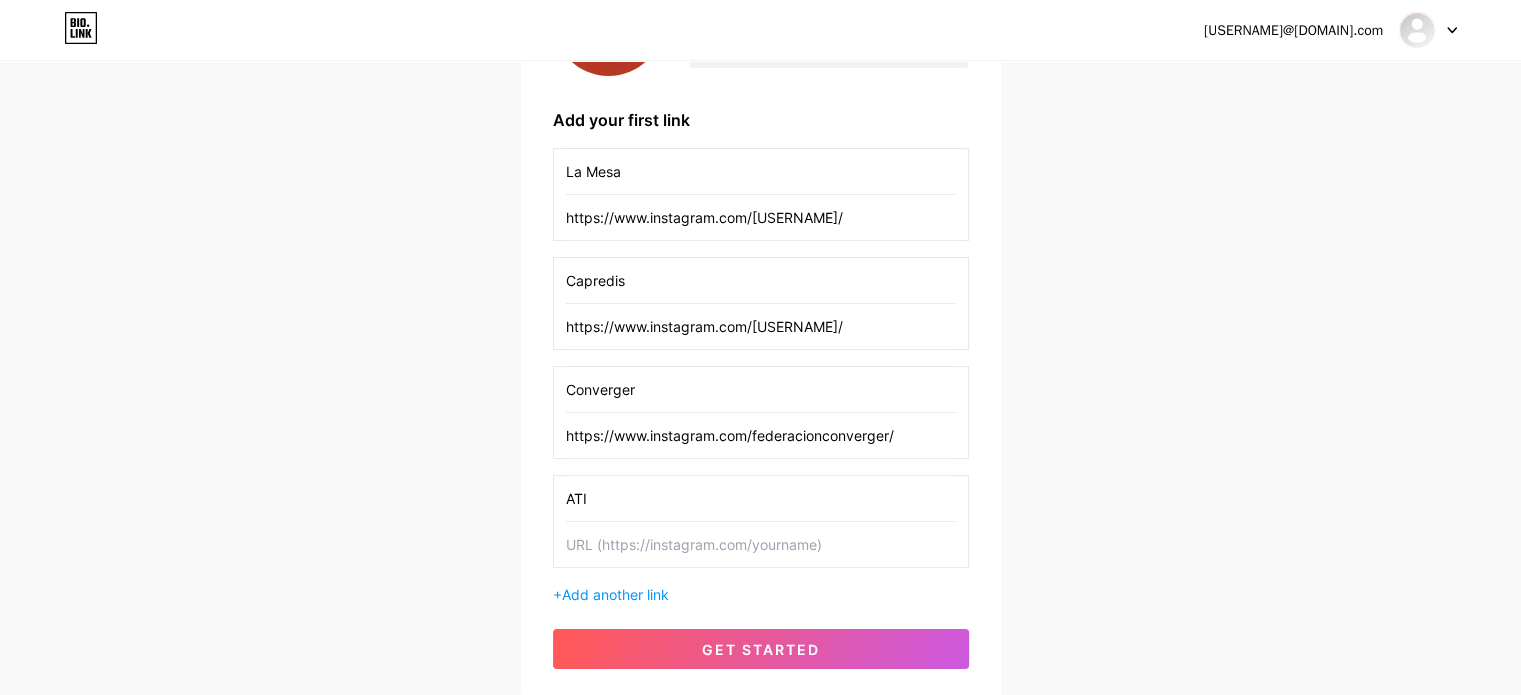 type on "ATI" 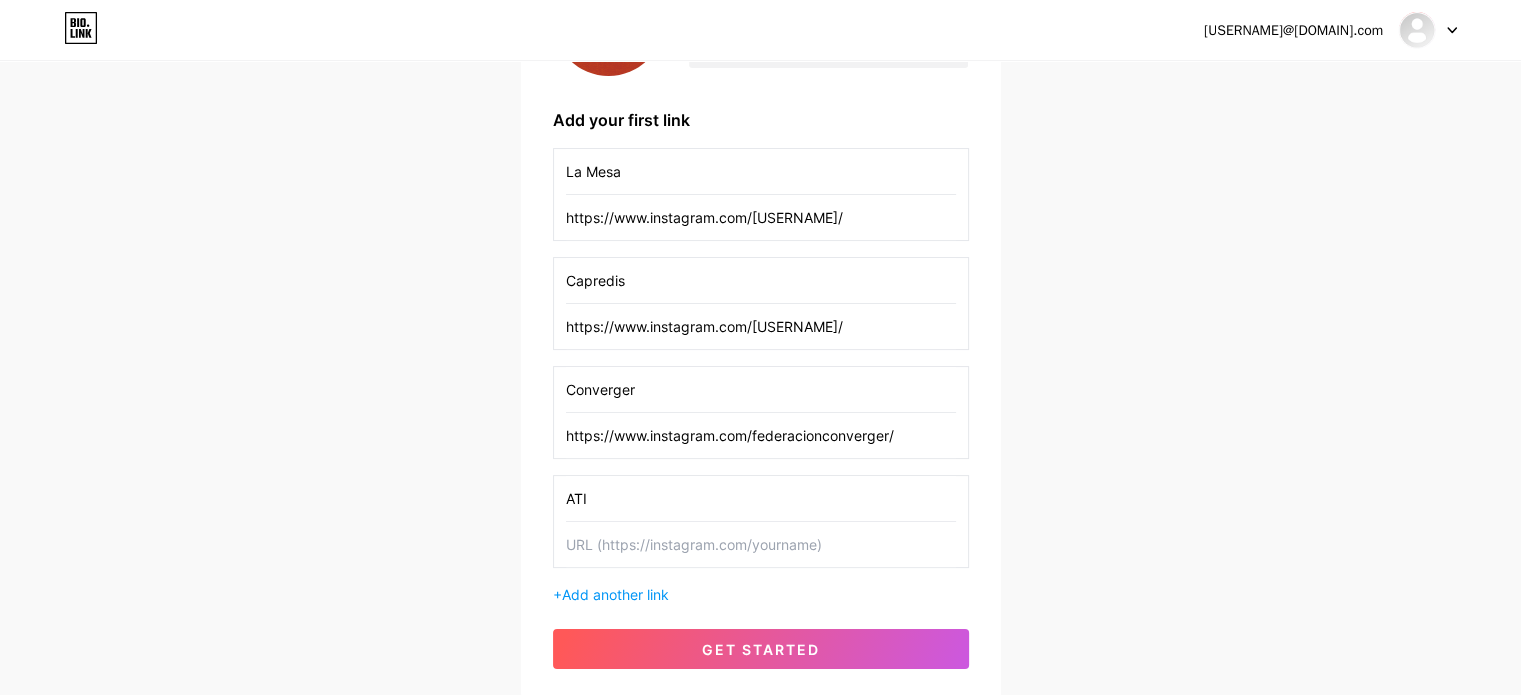 paste on "https://www.instagram.com/asambleainclusion/" 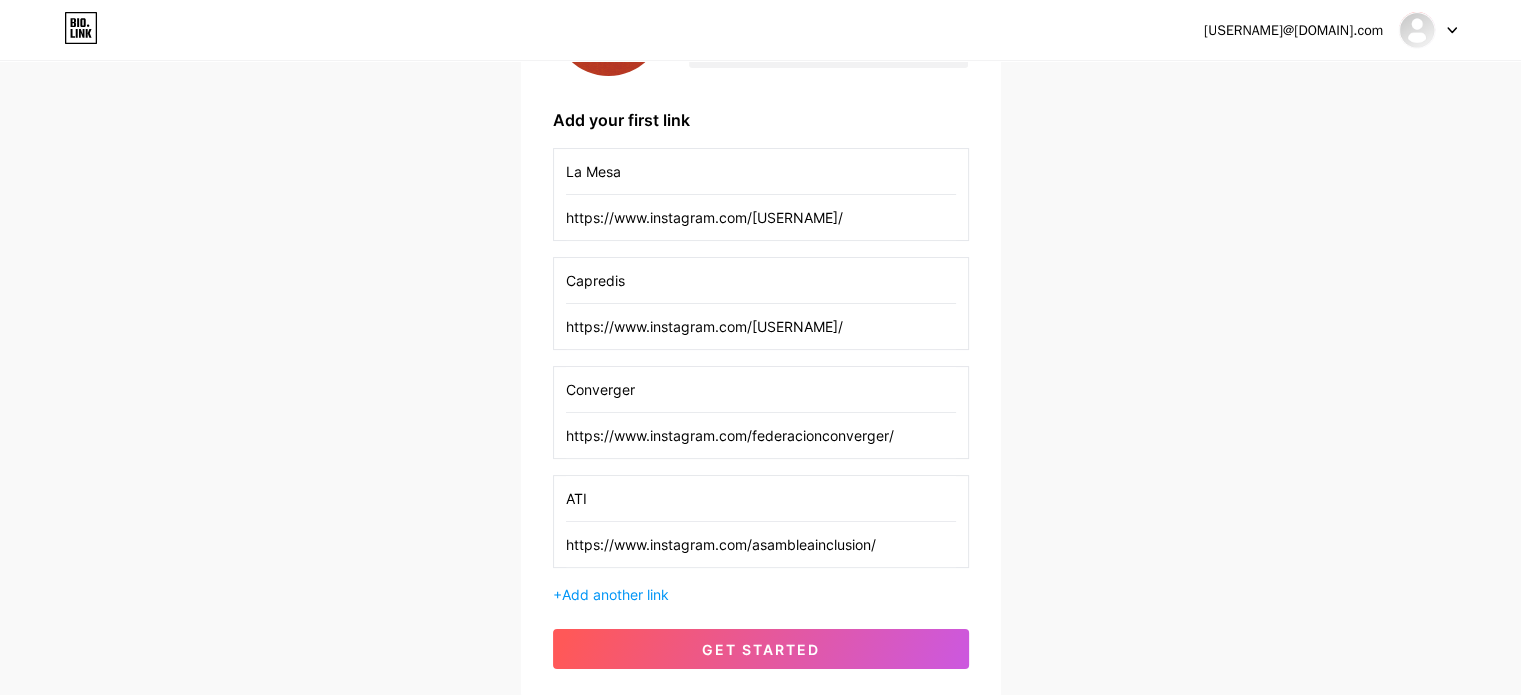 type on "https://www.instagram.com/asambleainclusion/" 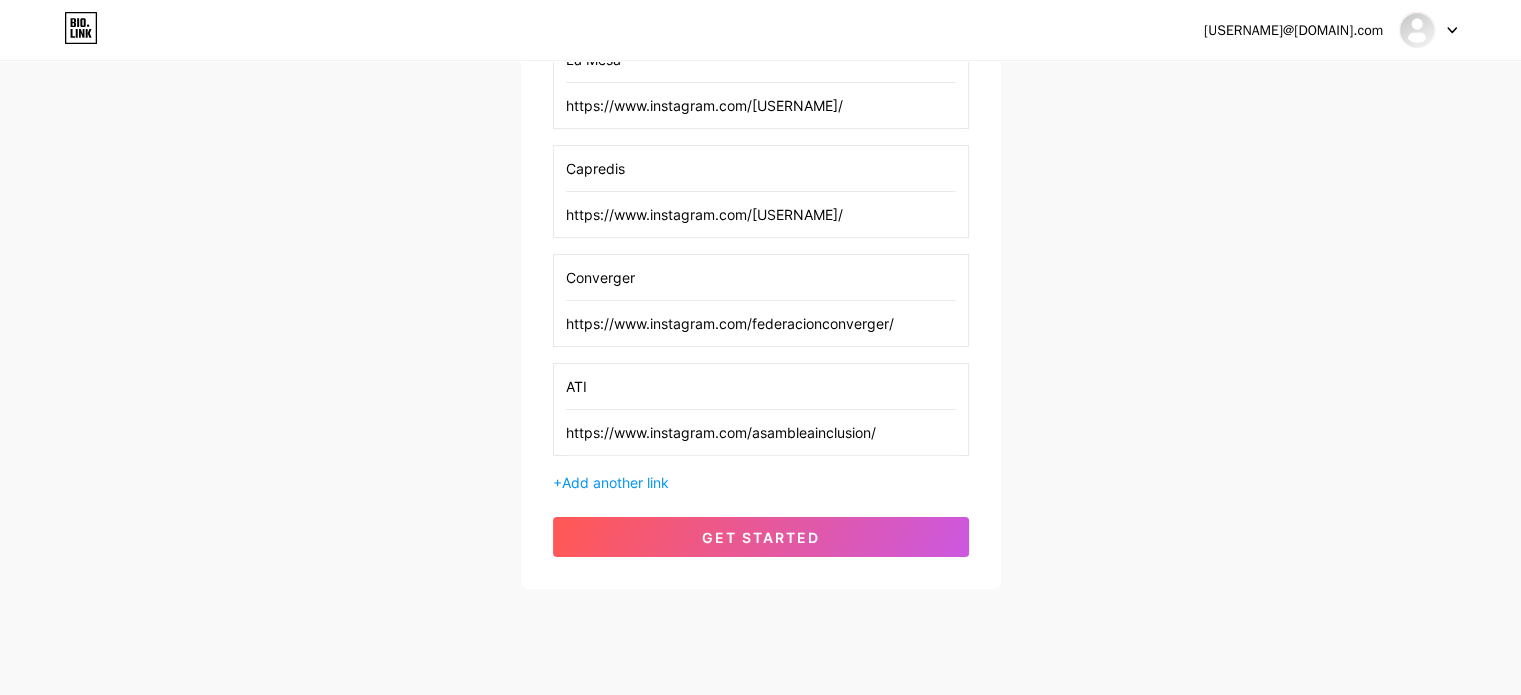 scroll, scrollTop: 422, scrollLeft: 0, axis: vertical 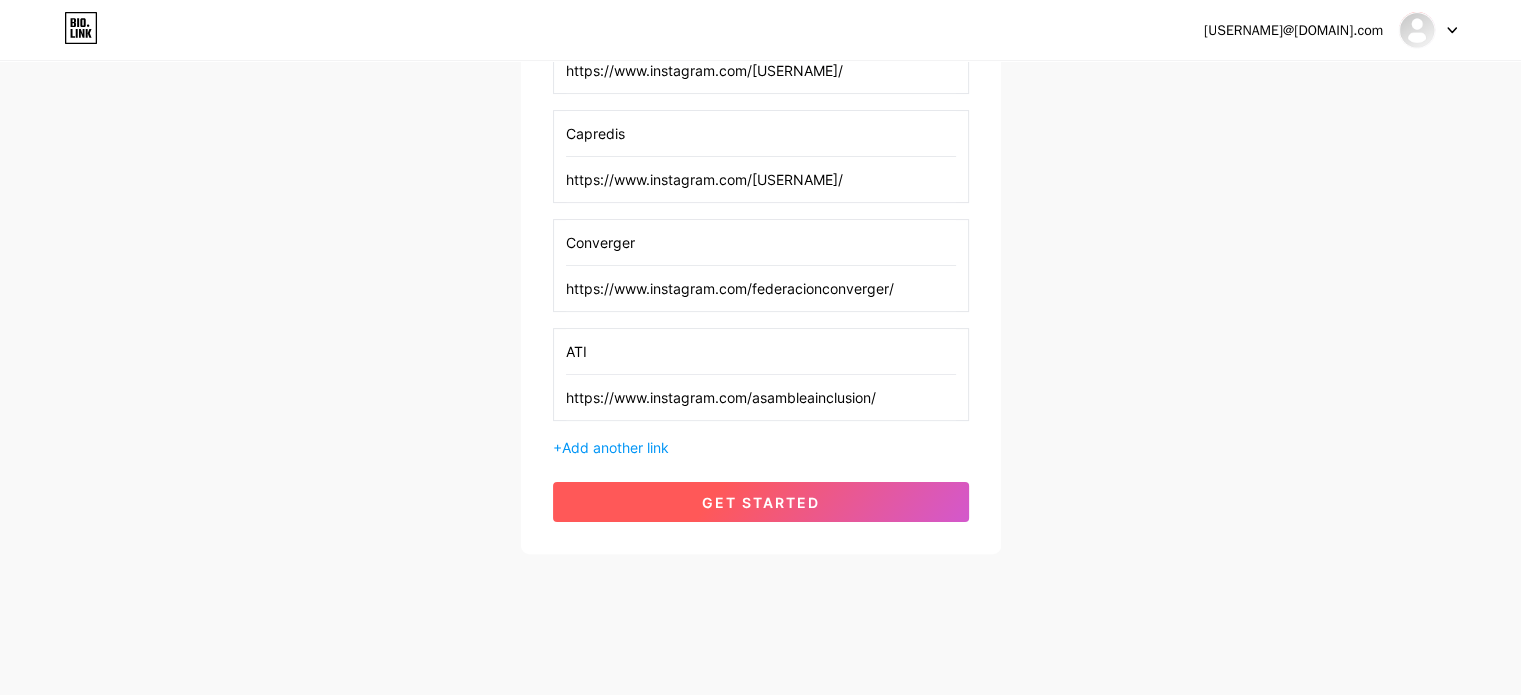 click on "get started" at bounding box center [761, 502] 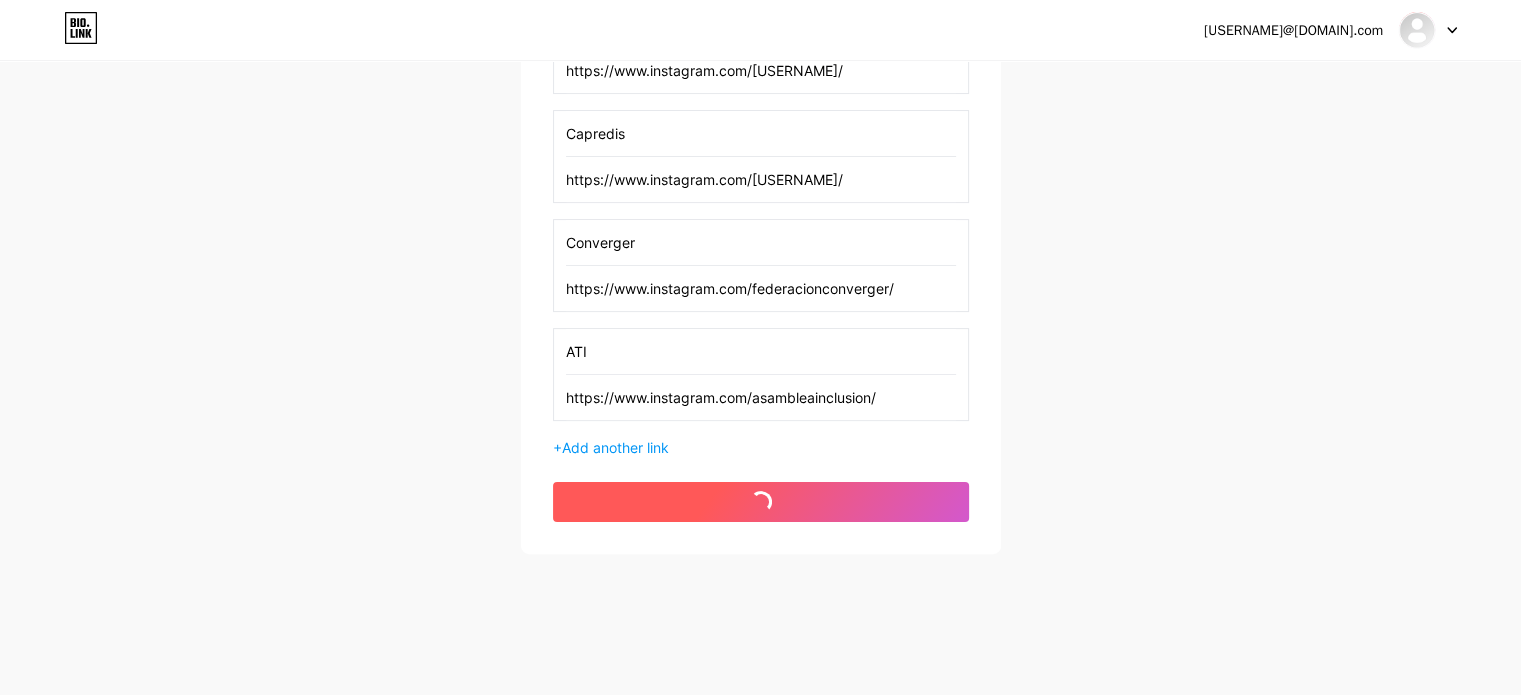 scroll, scrollTop: 0, scrollLeft: 0, axis: both 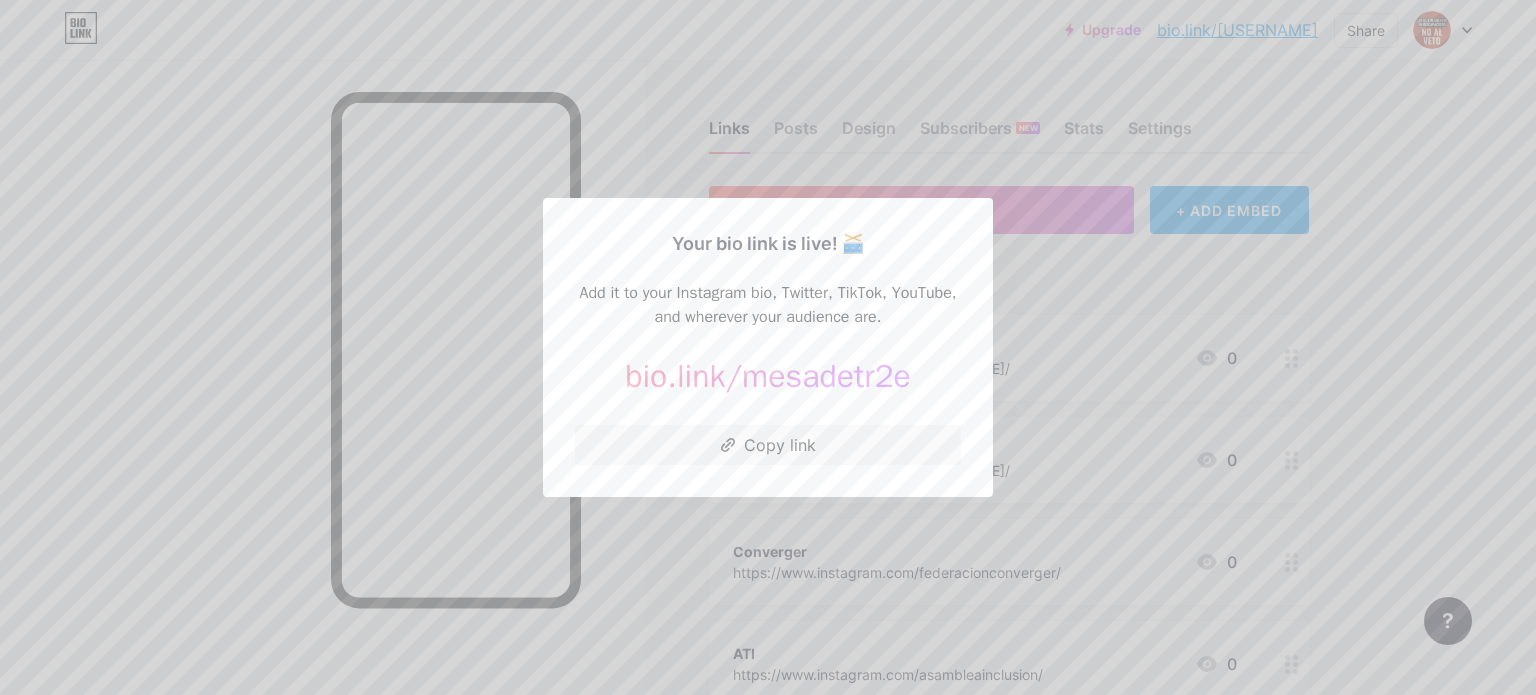 click at bounding box center (768, 347) 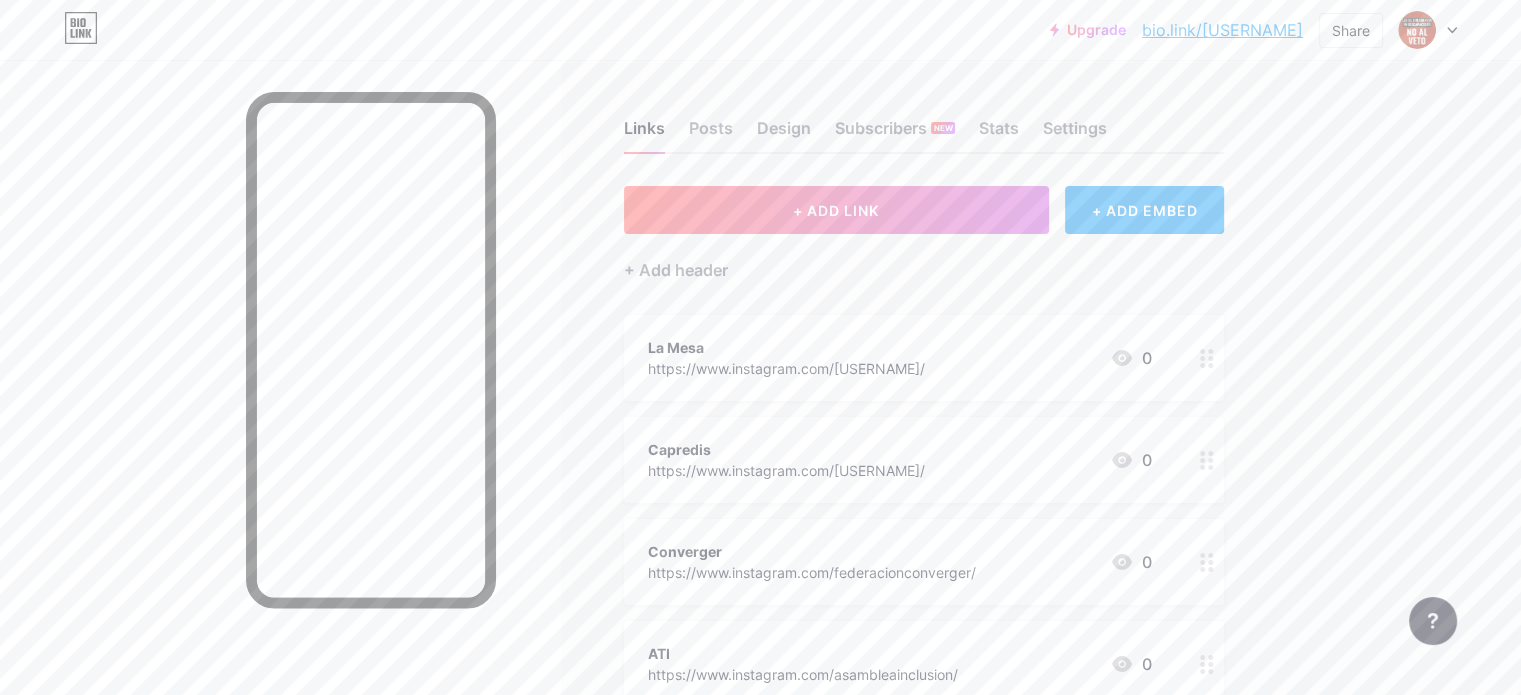 scroll, scrollTop: 243, scrollLeft: 0, axis: vertical 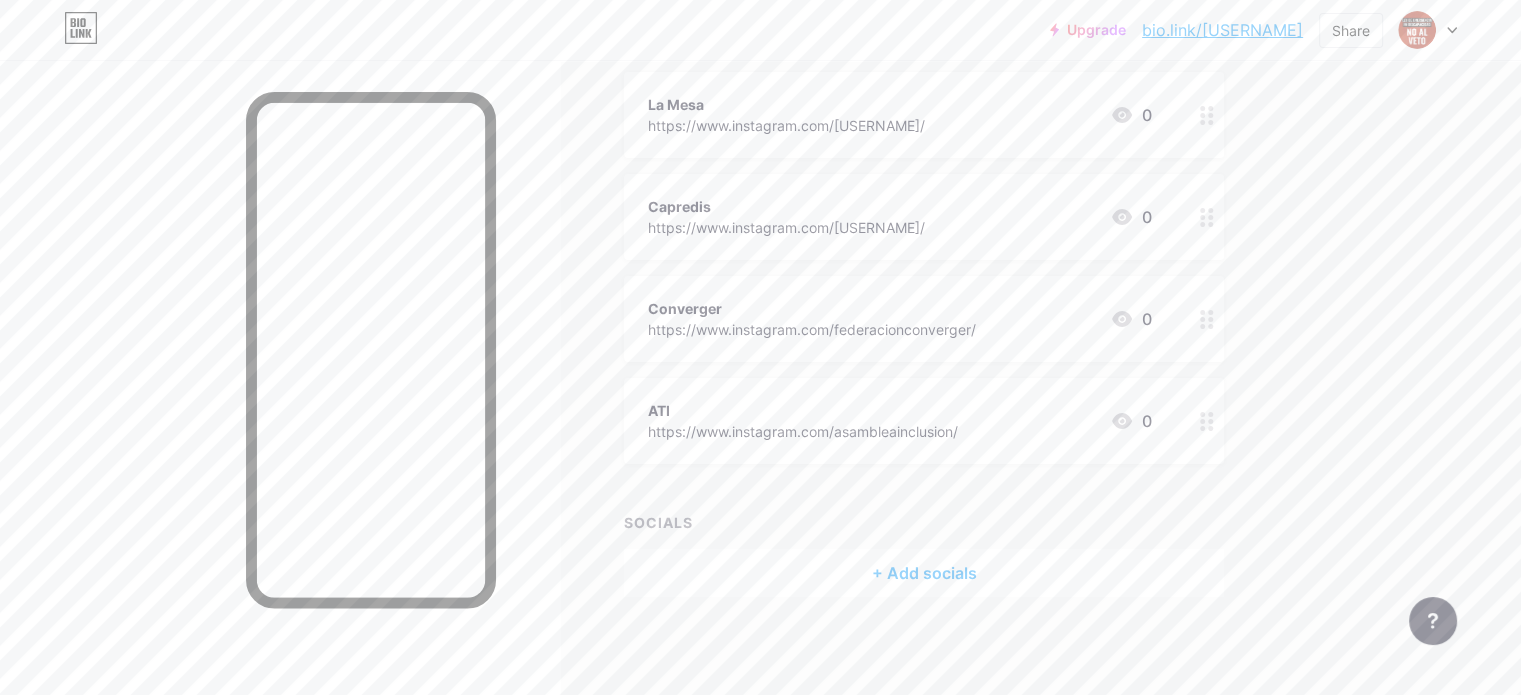 click on "+ Add socials" at bounding box center [924, 573] 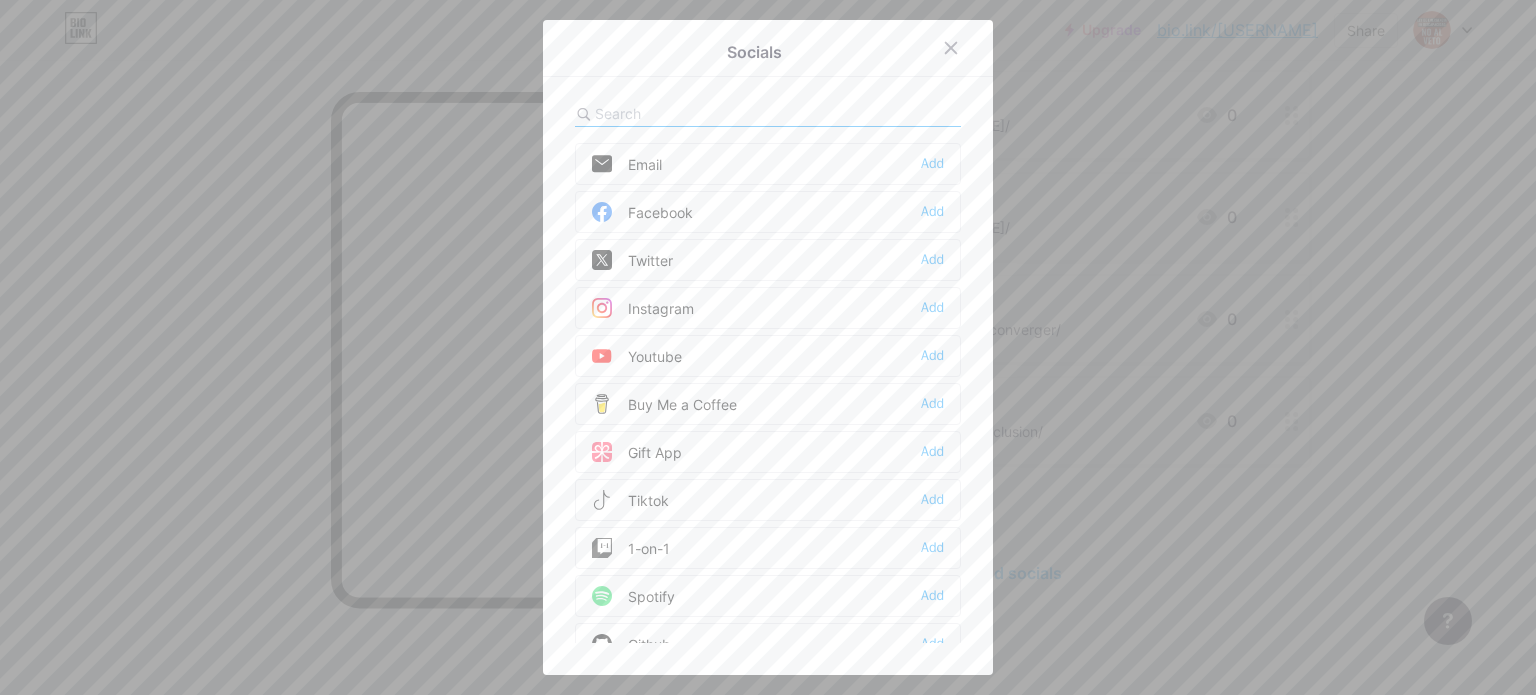 click on "Instagram" at bounding box center [643, 308] 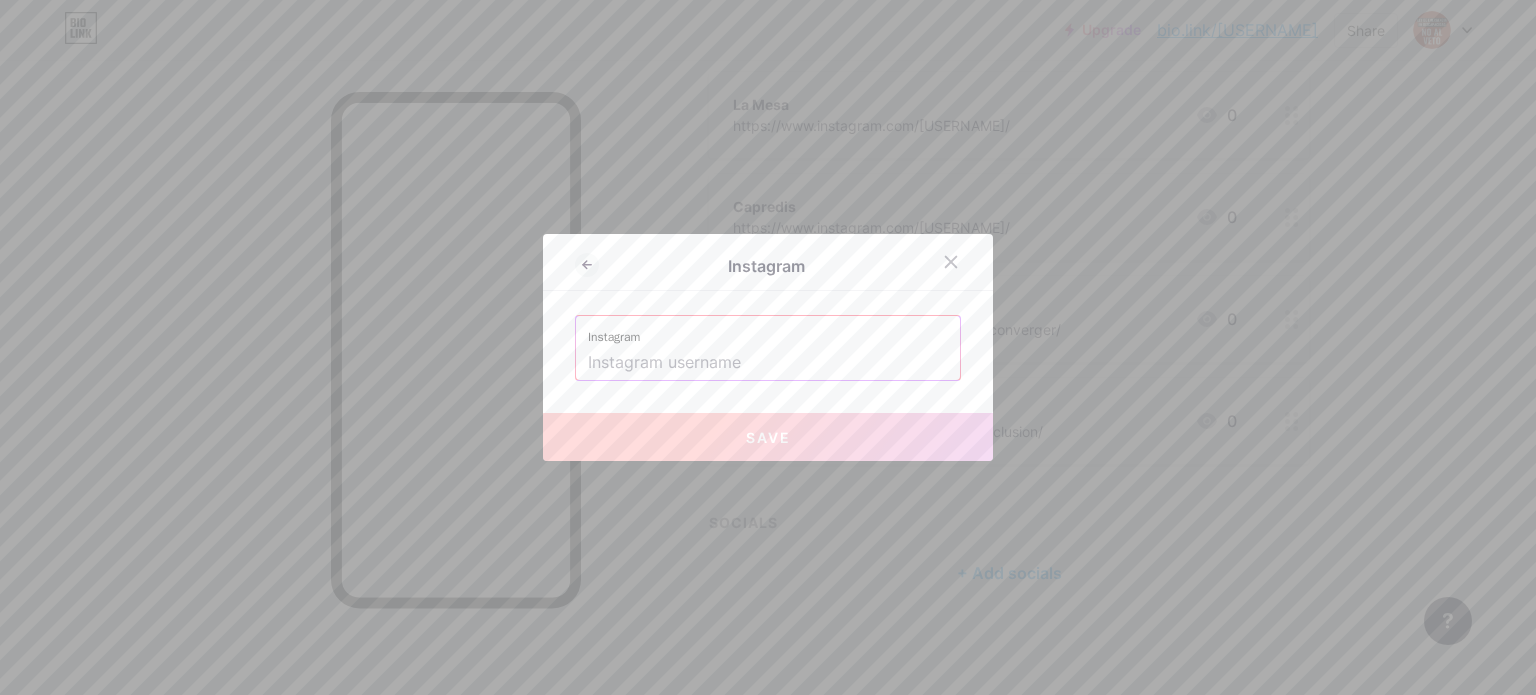 click at bounding box center [768, 363] 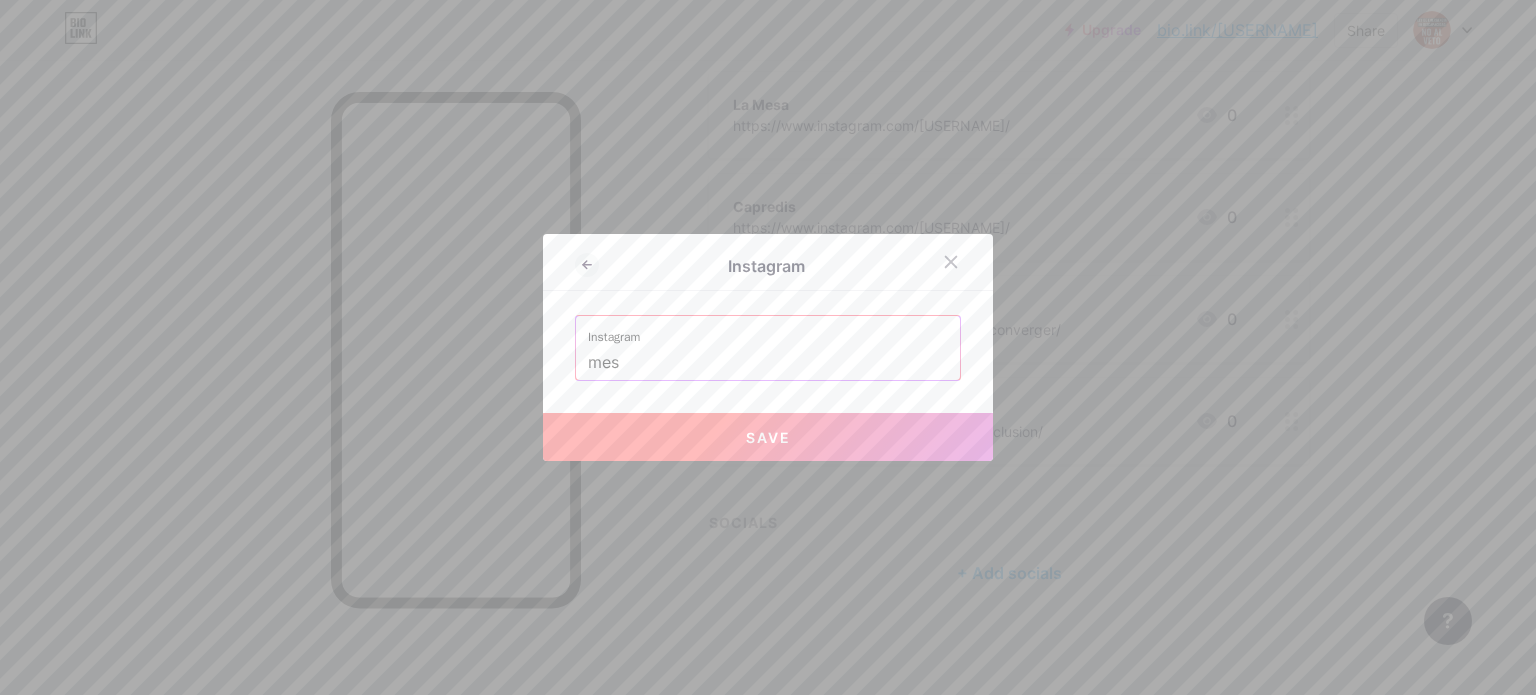 type on "mesa" 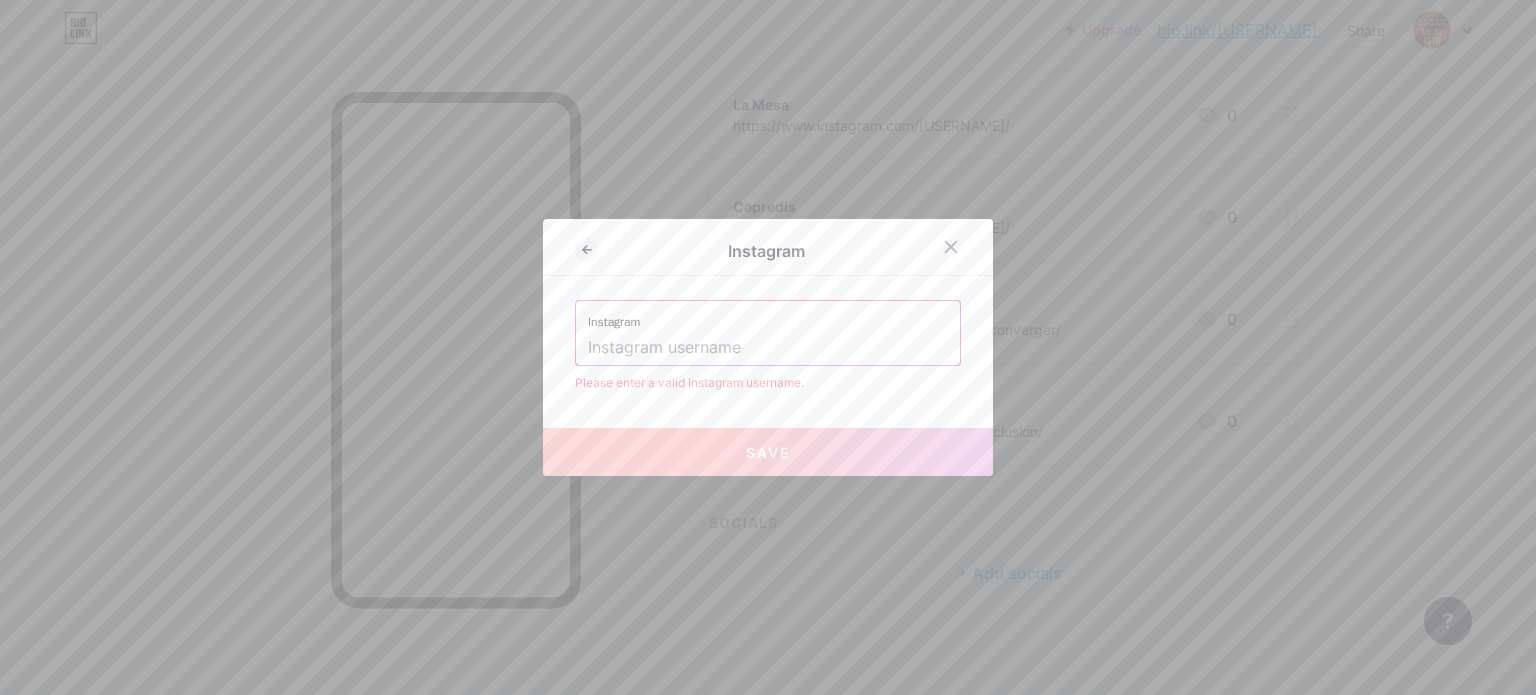 paste on "mesadiscyddhh" 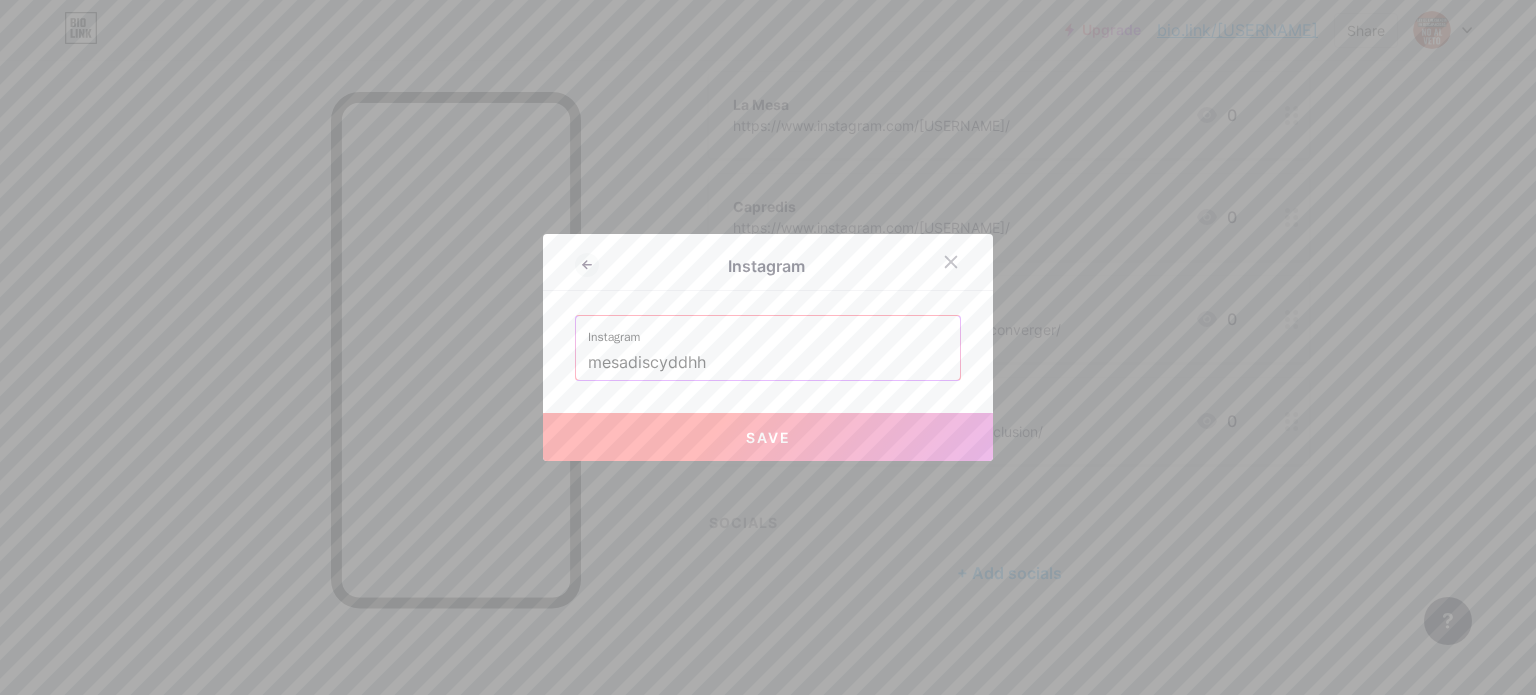 click on "Save" at bounding box center (768, 437) 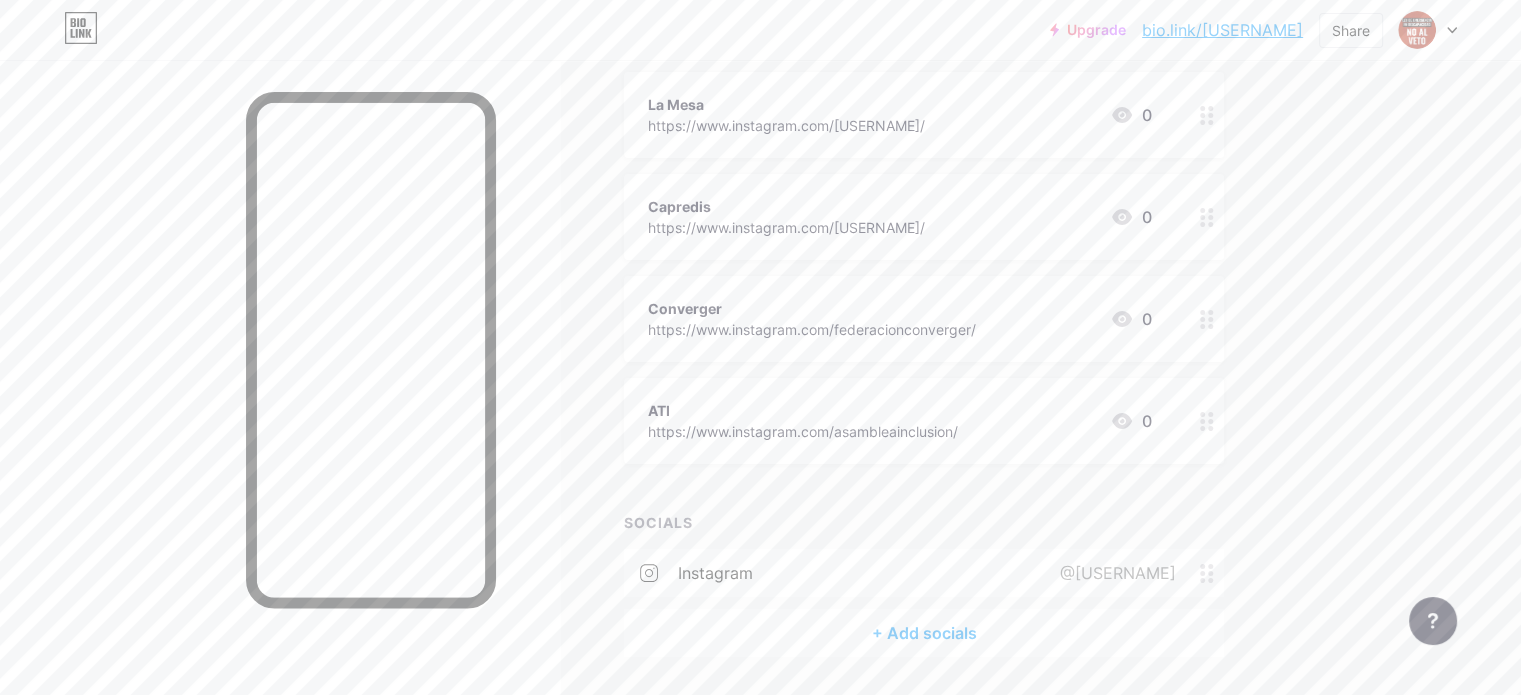 click on "+ Add socials" at bounding box center (924, 633) 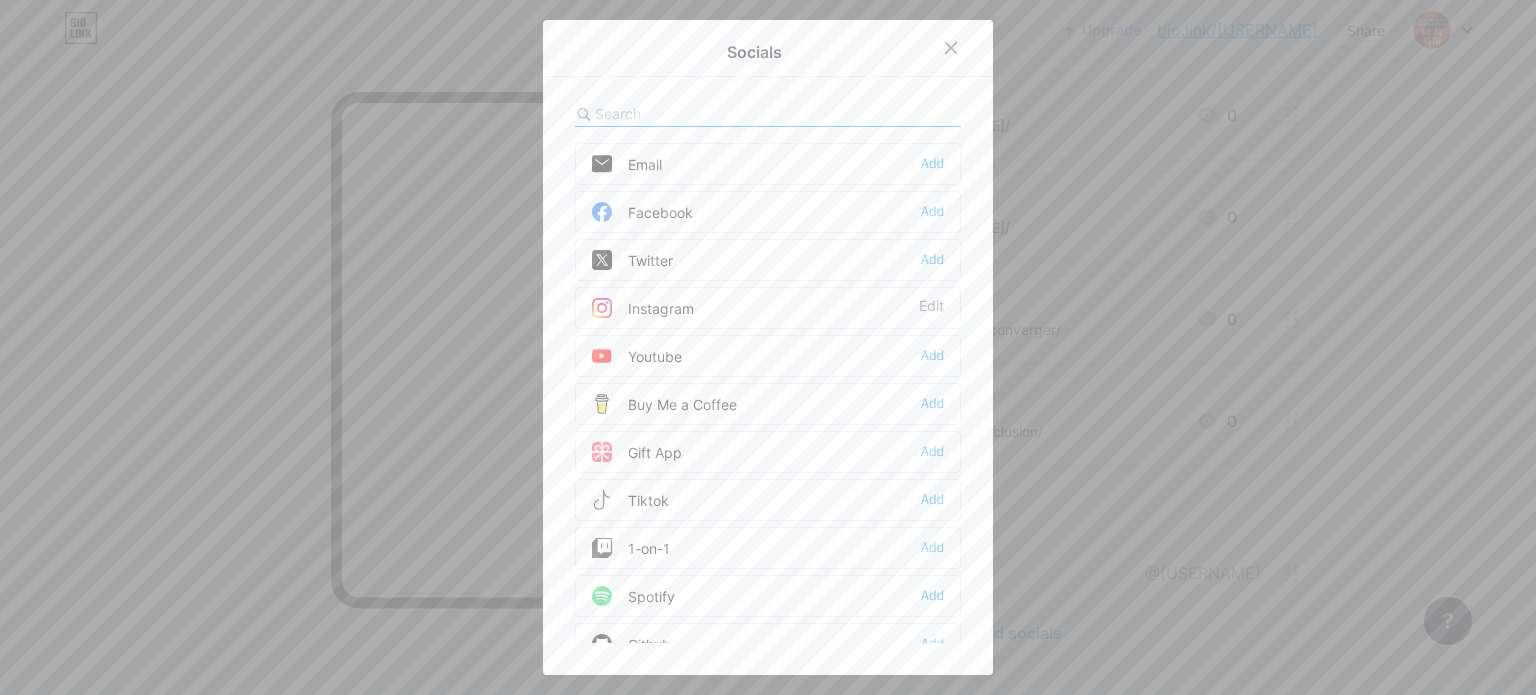 click on "Instagram" at bounding box center [643, 308] 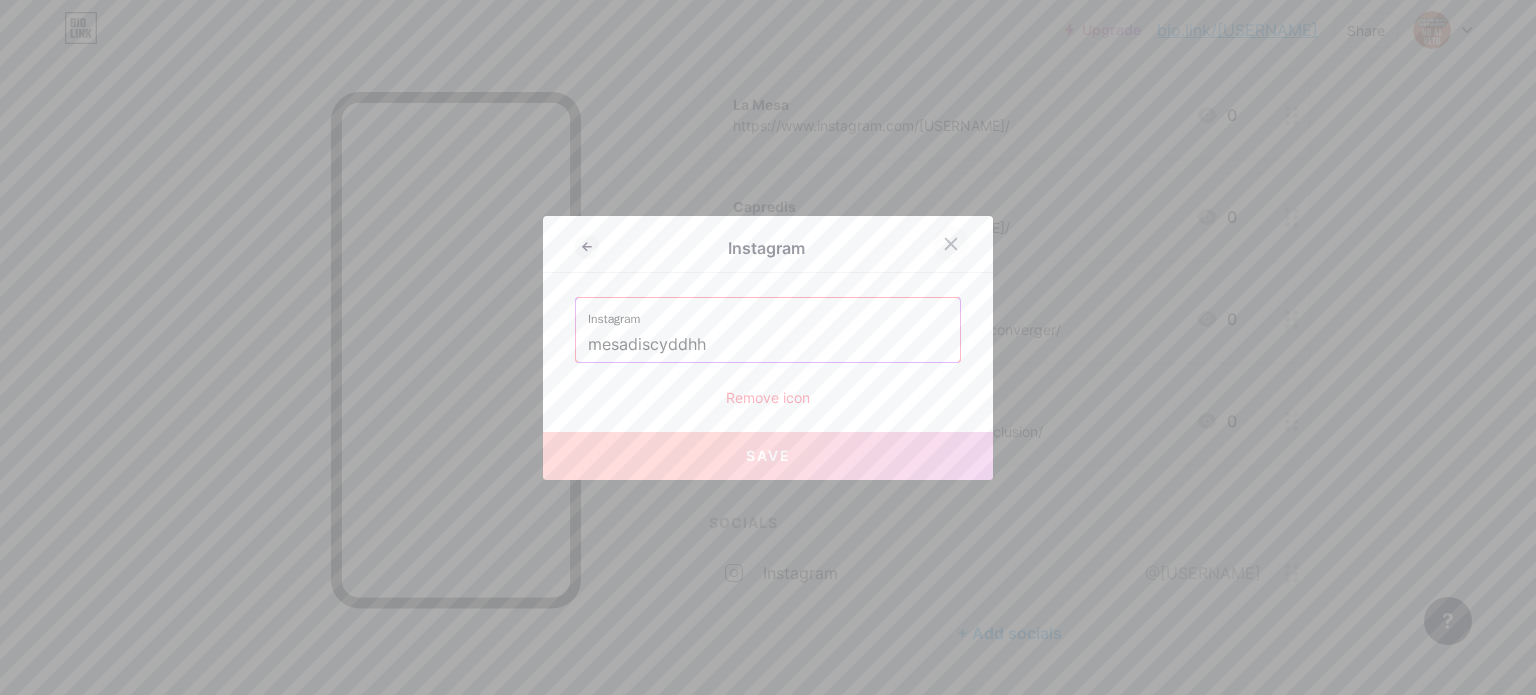 click 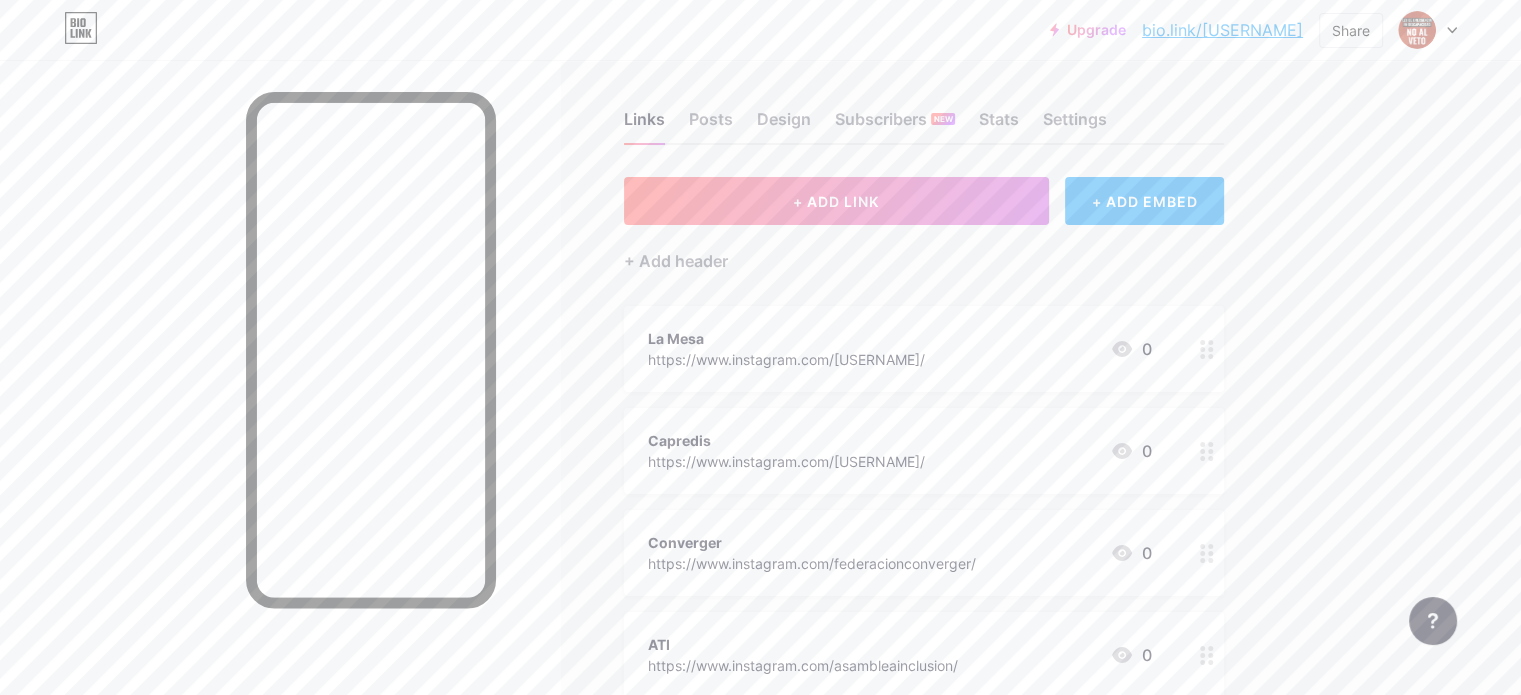 scroll, scrollTop: 0, scrollLeft: 0, axis: both 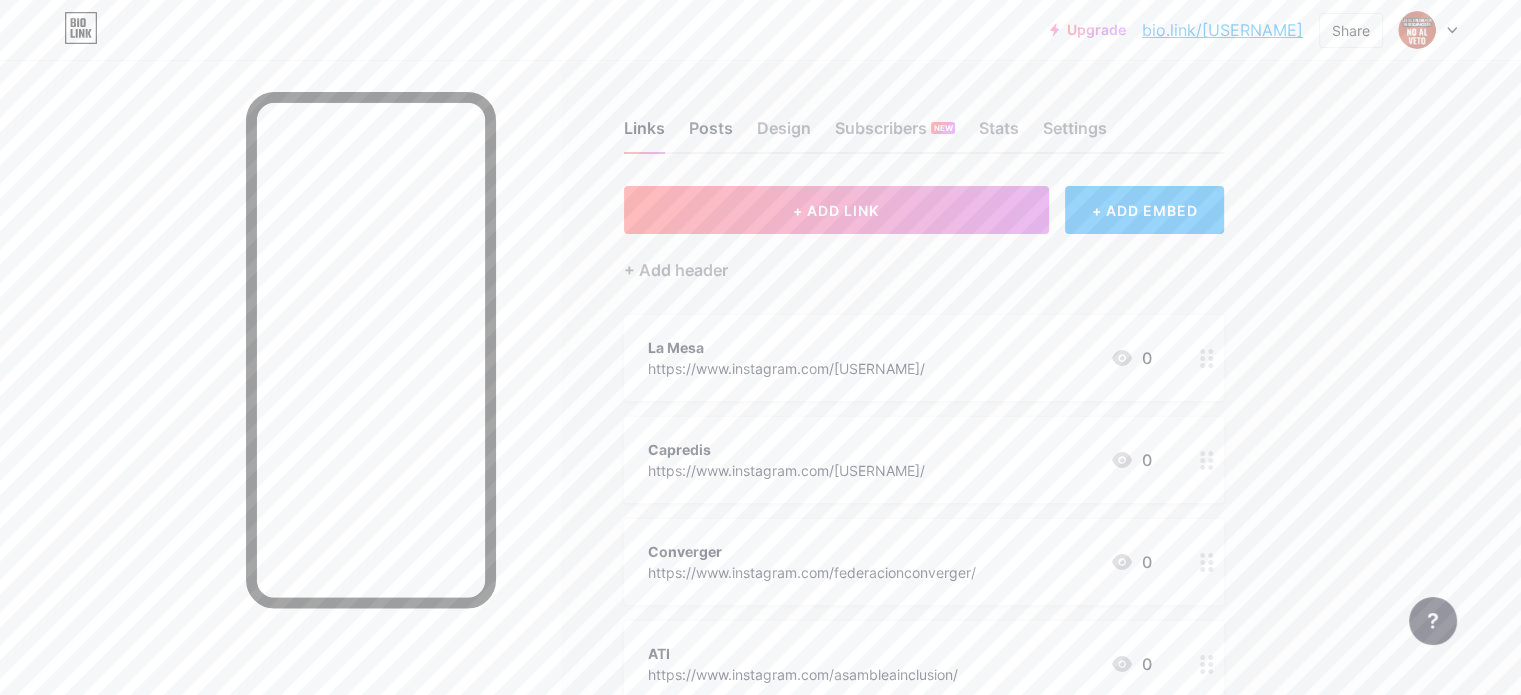 click on "Posts" at bounding box center [711, 134] 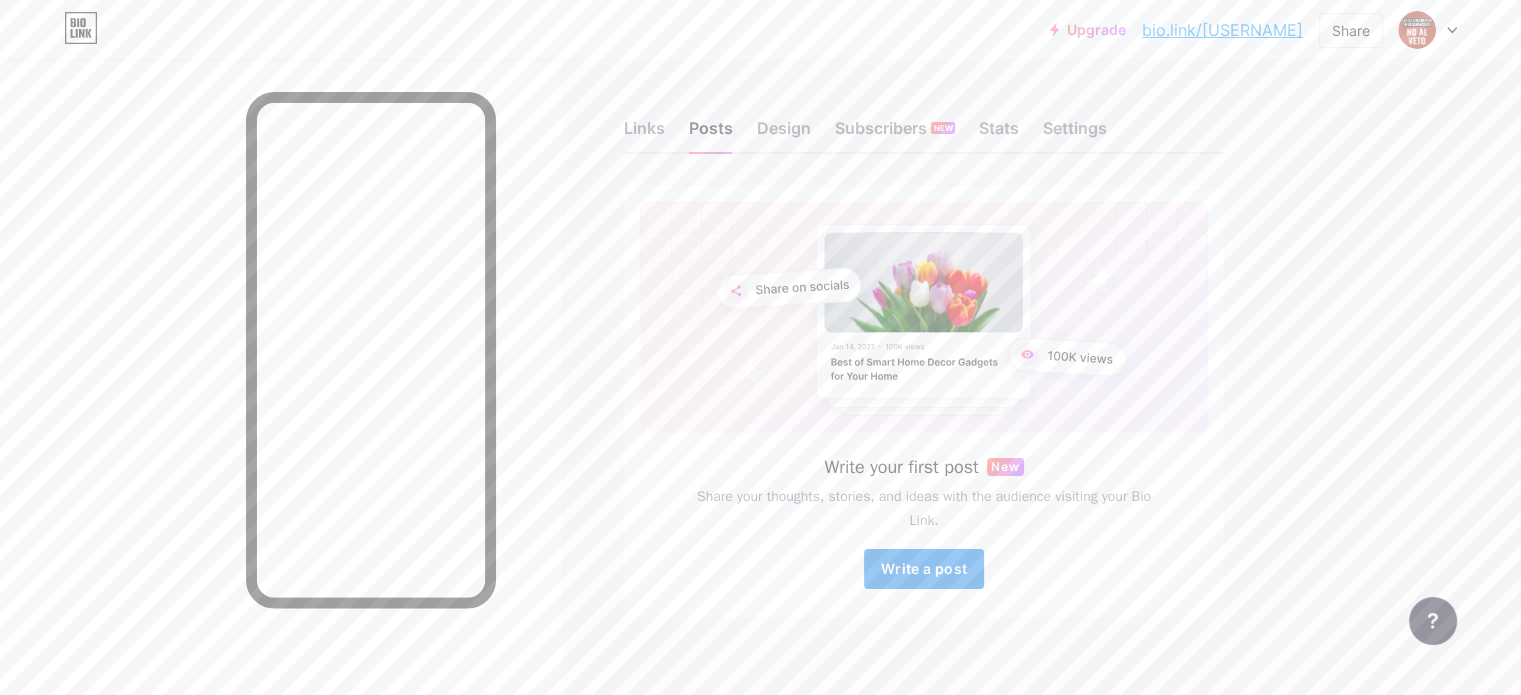 click on "Write a post" at bounding box center [924, 568] 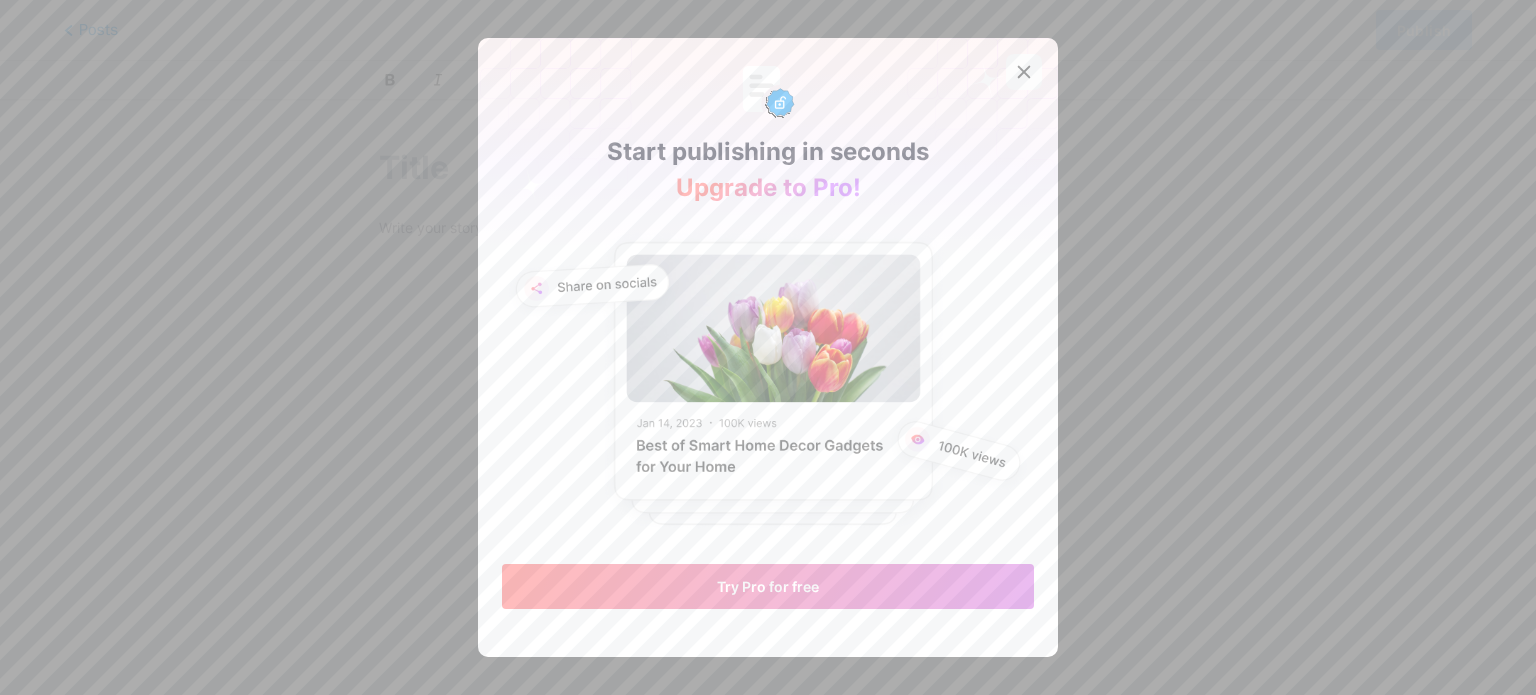 click 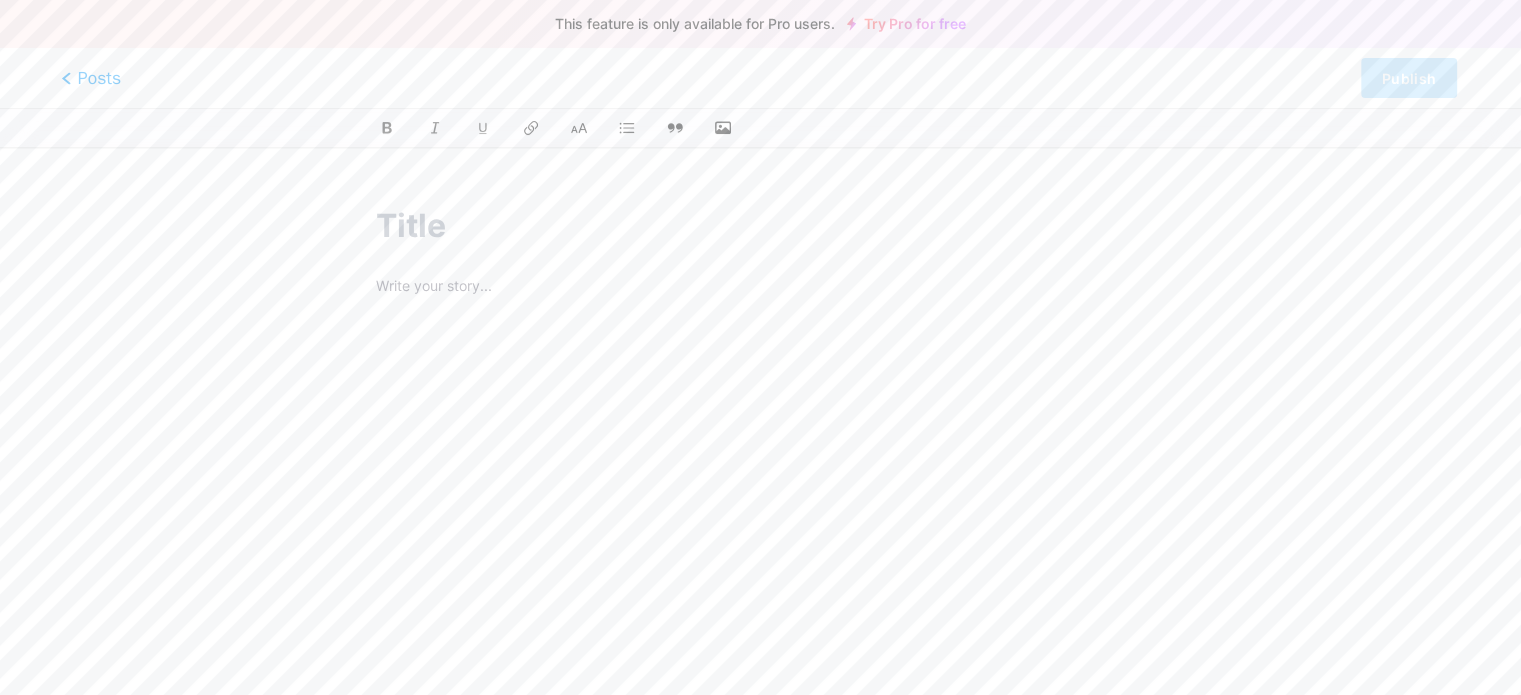 click on "Posts" at bounding box center [91, 78] 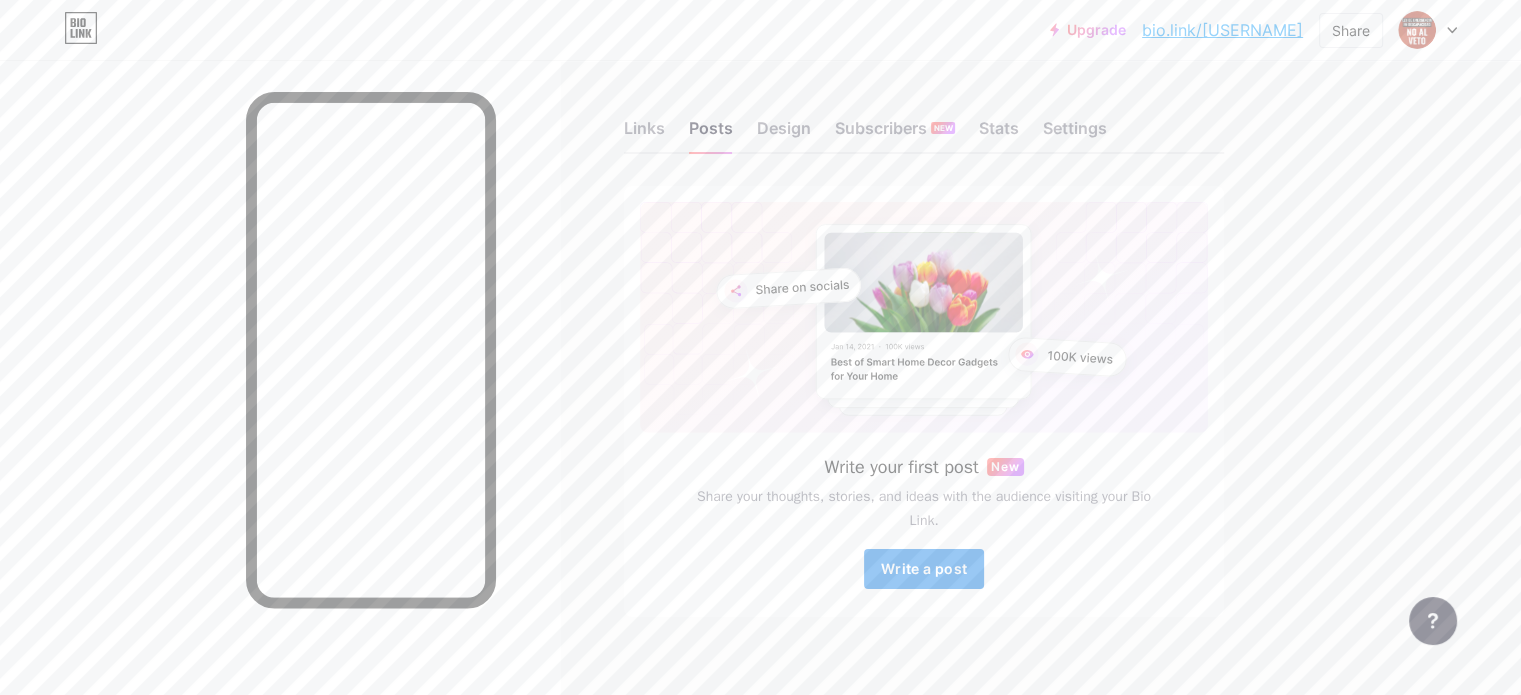 click on "Write a post" at bounding box center (924, 568) 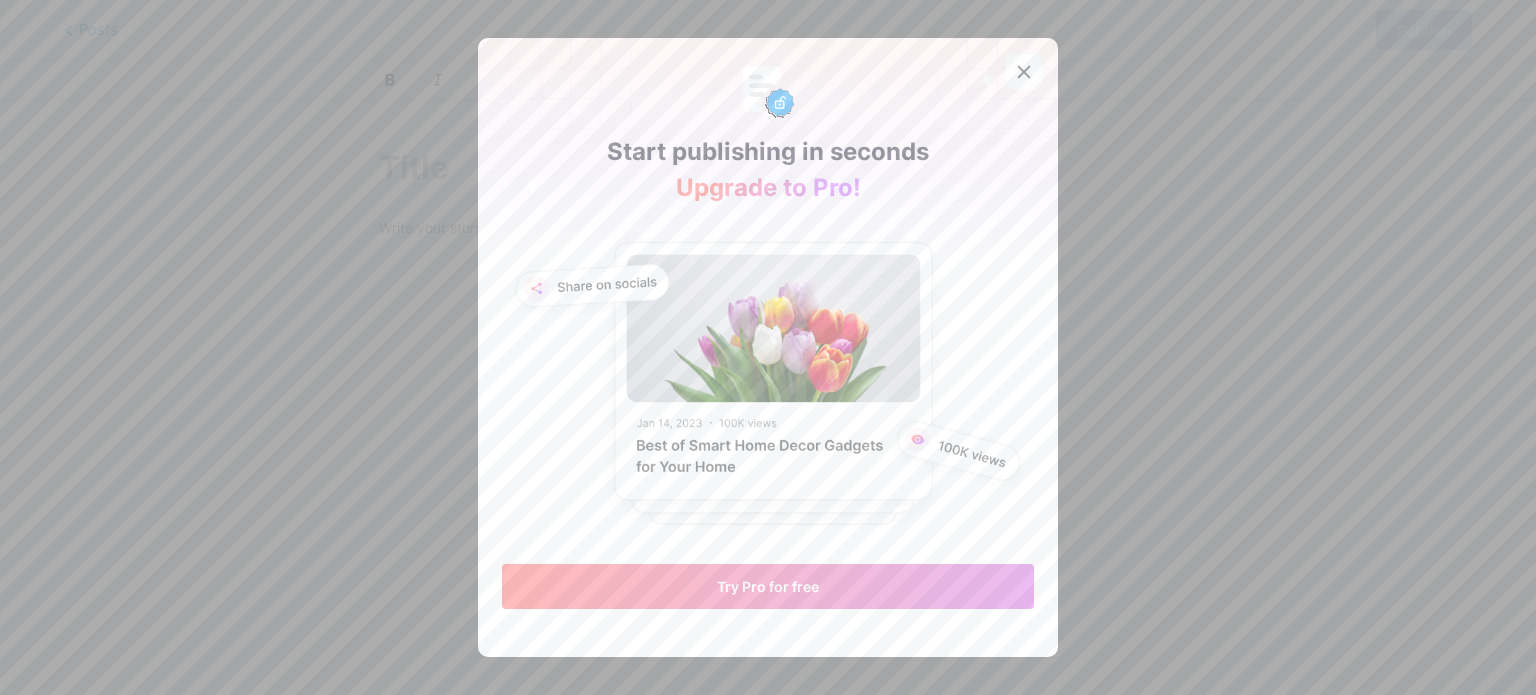 click 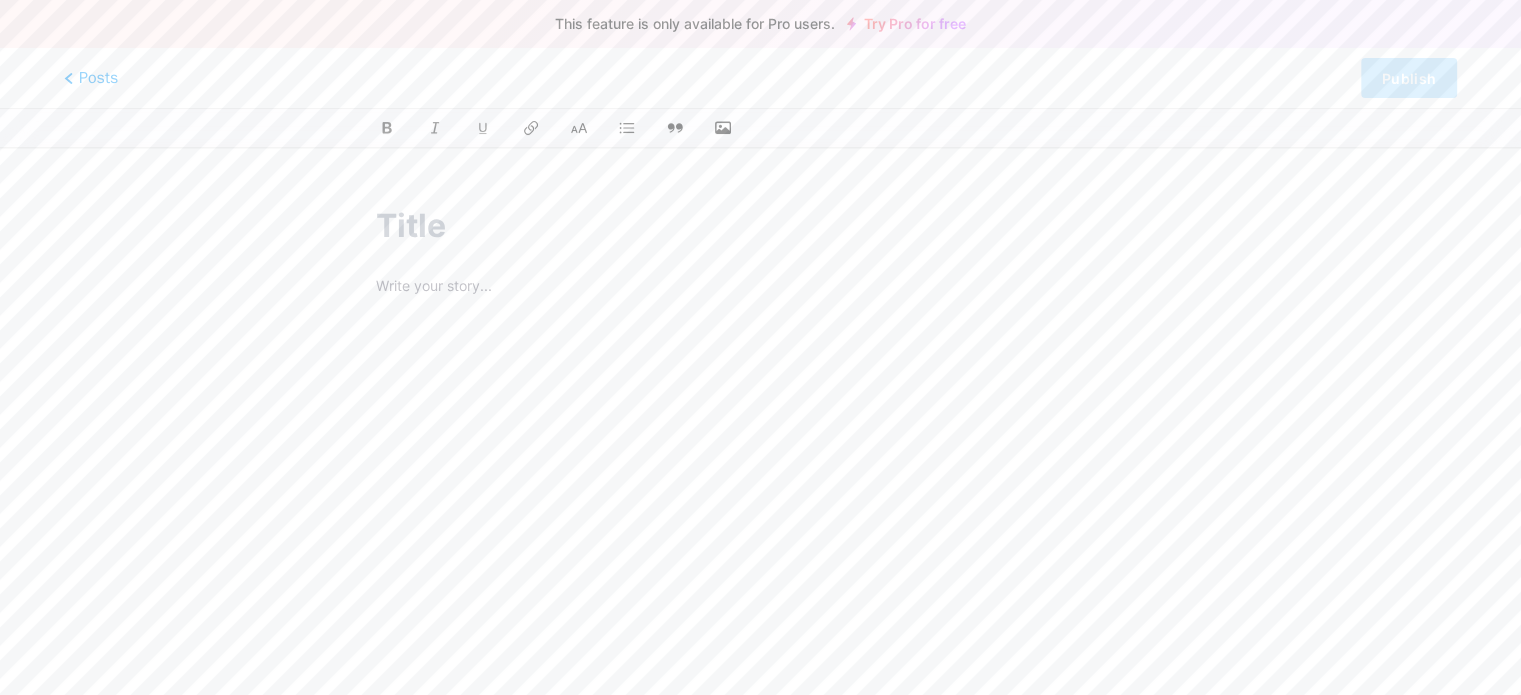 click at bounding box center (760, 226) 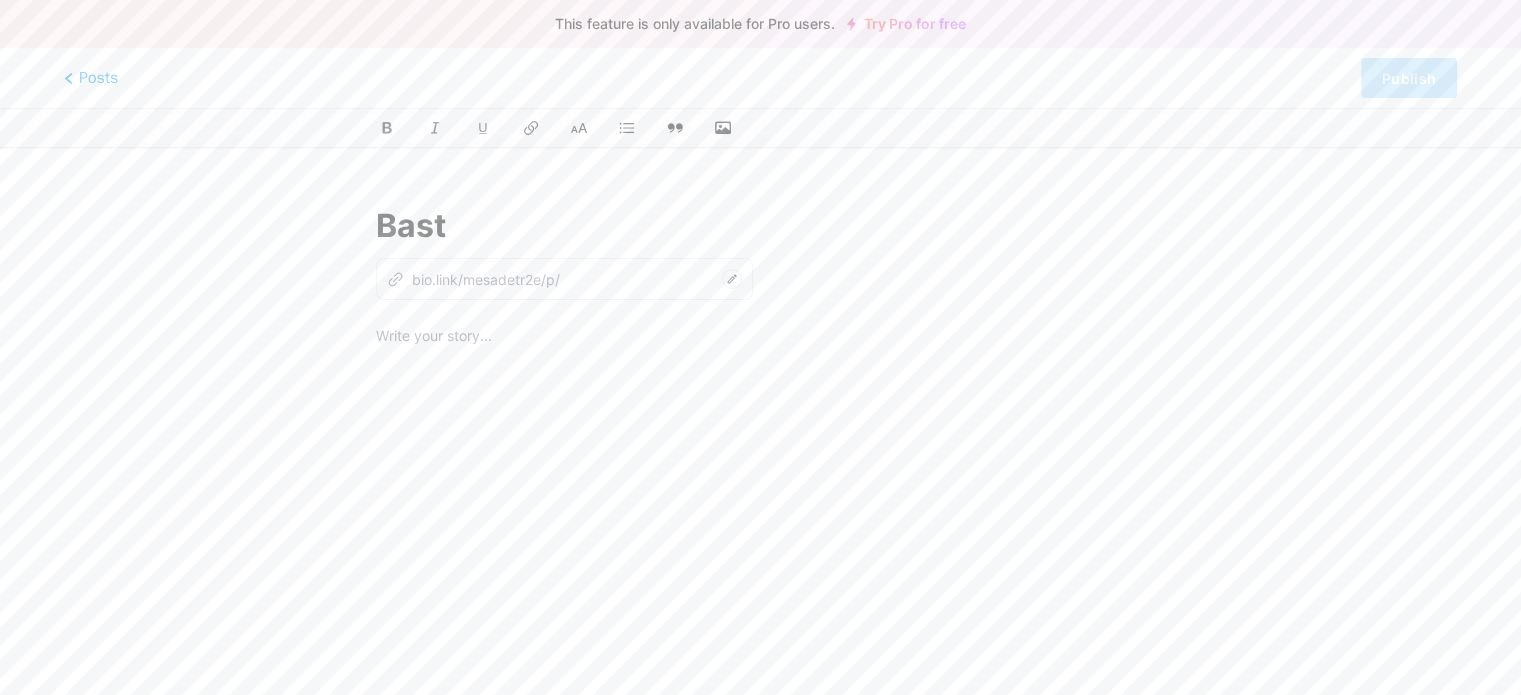 type on "Basta" 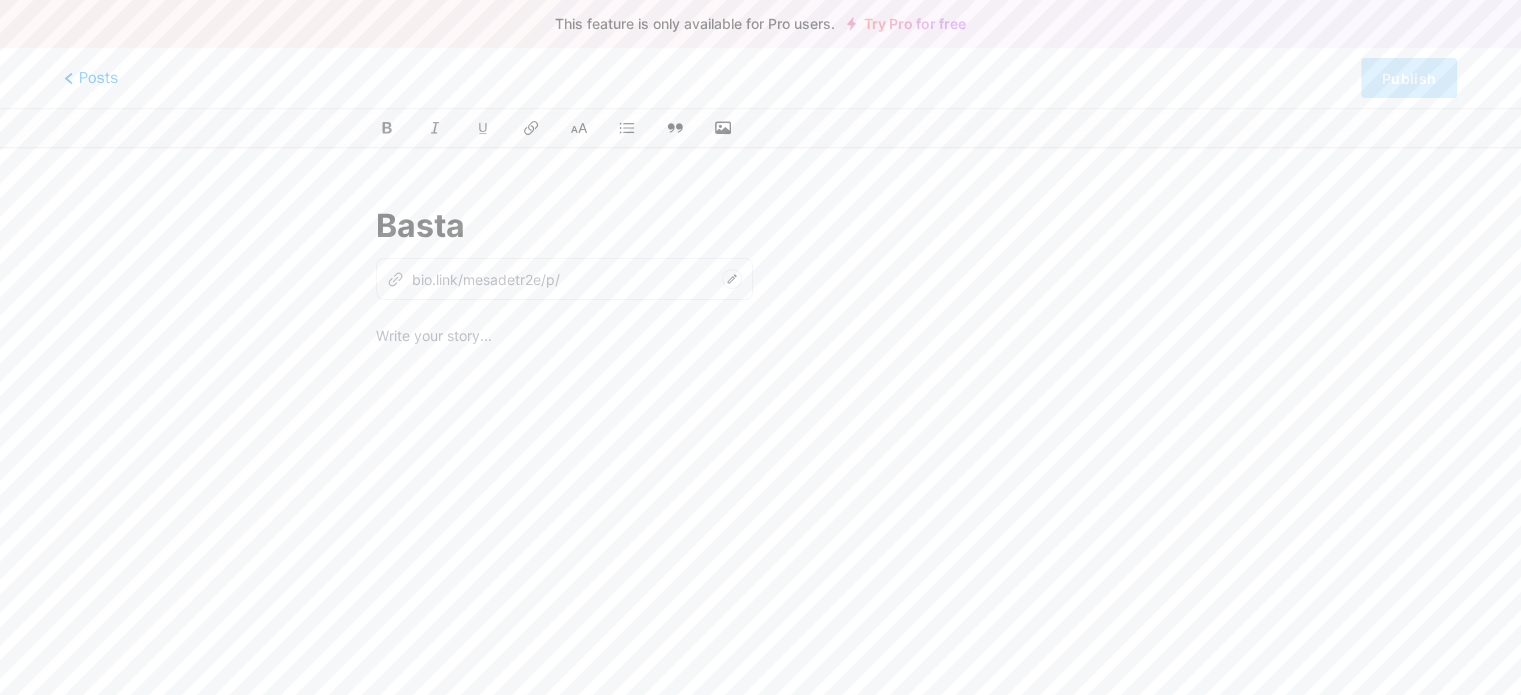 type on "ba" 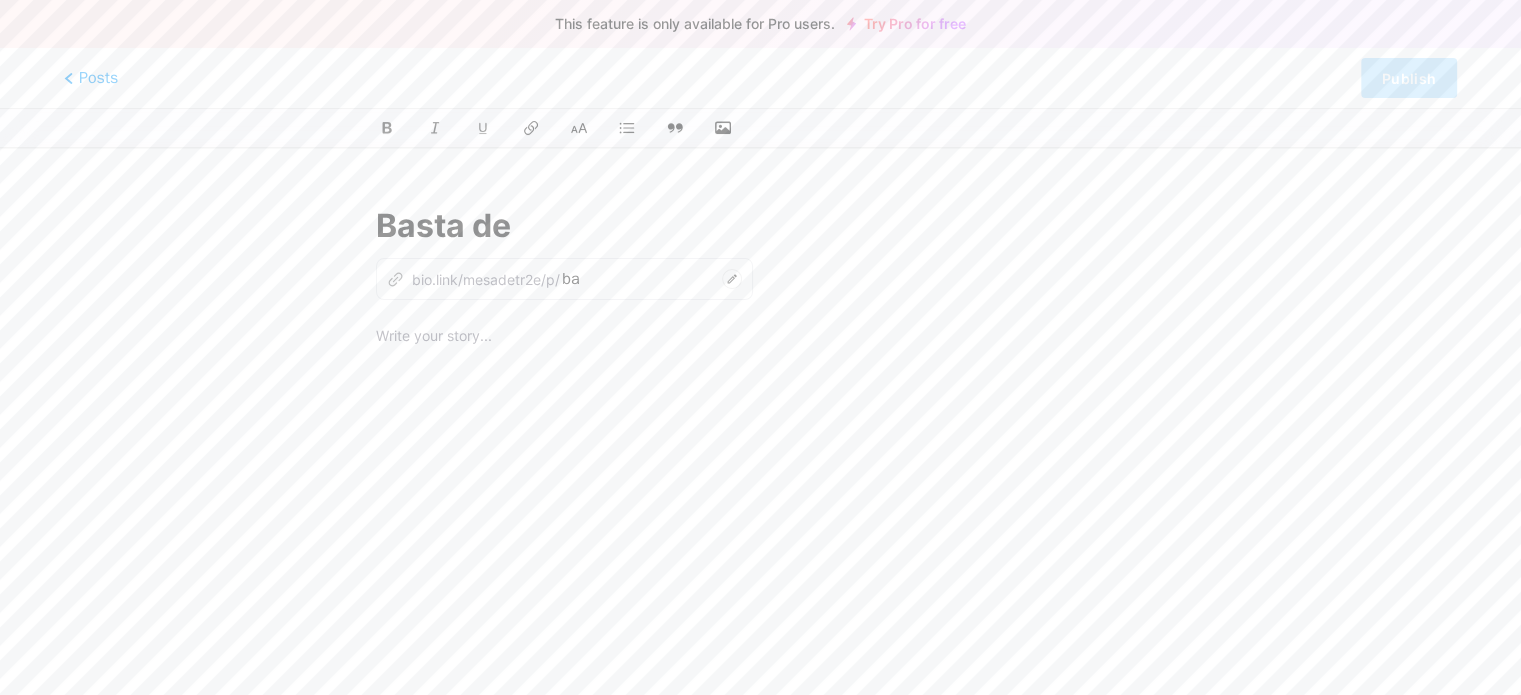type on "Basta de" 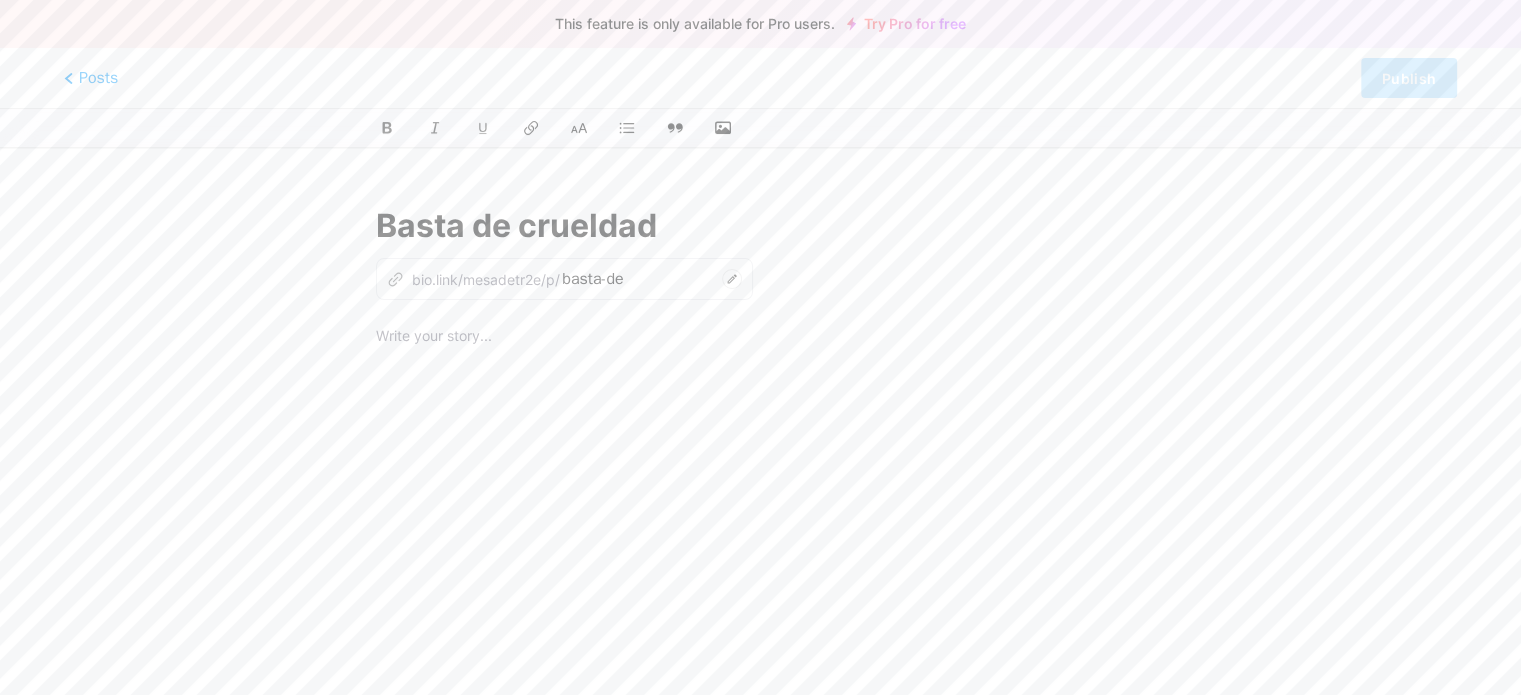 type on "Basta de crueldad" 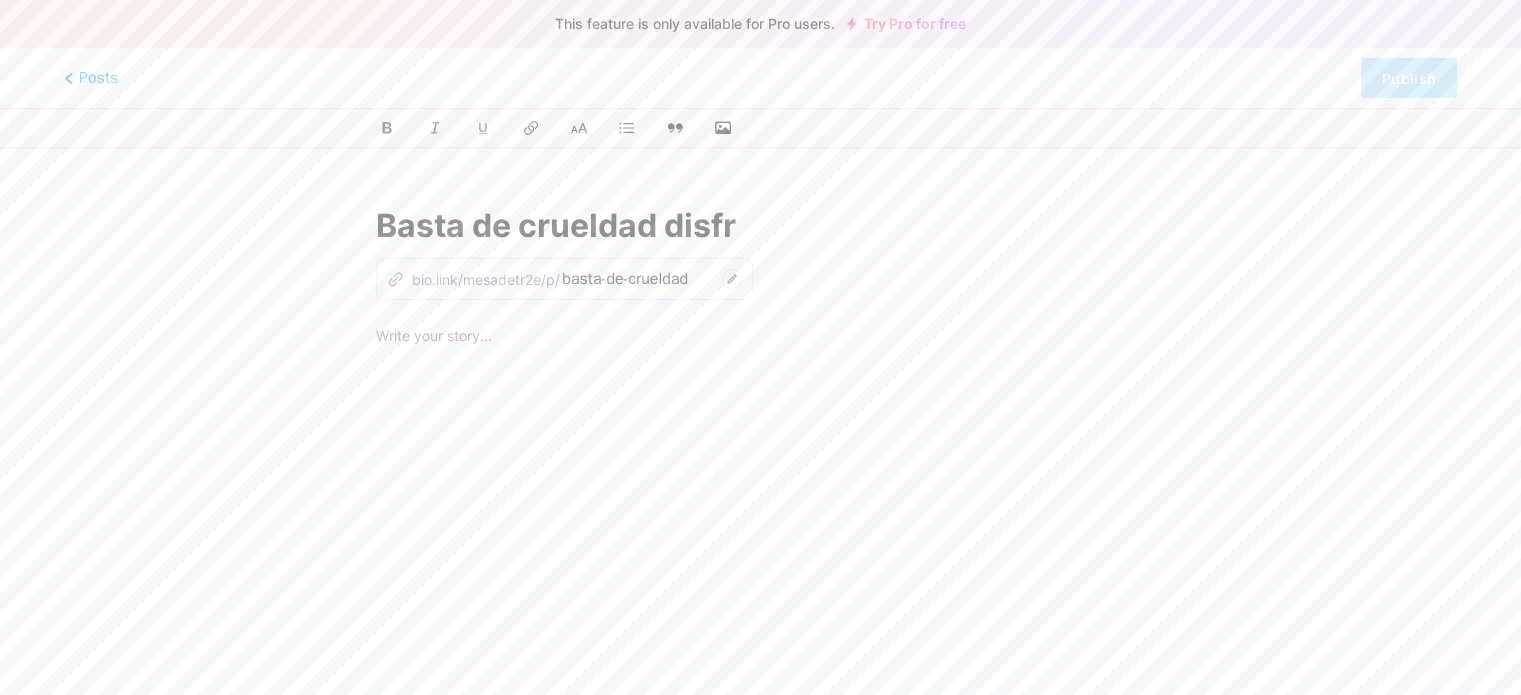 type on "Basta de crueldad disfra" 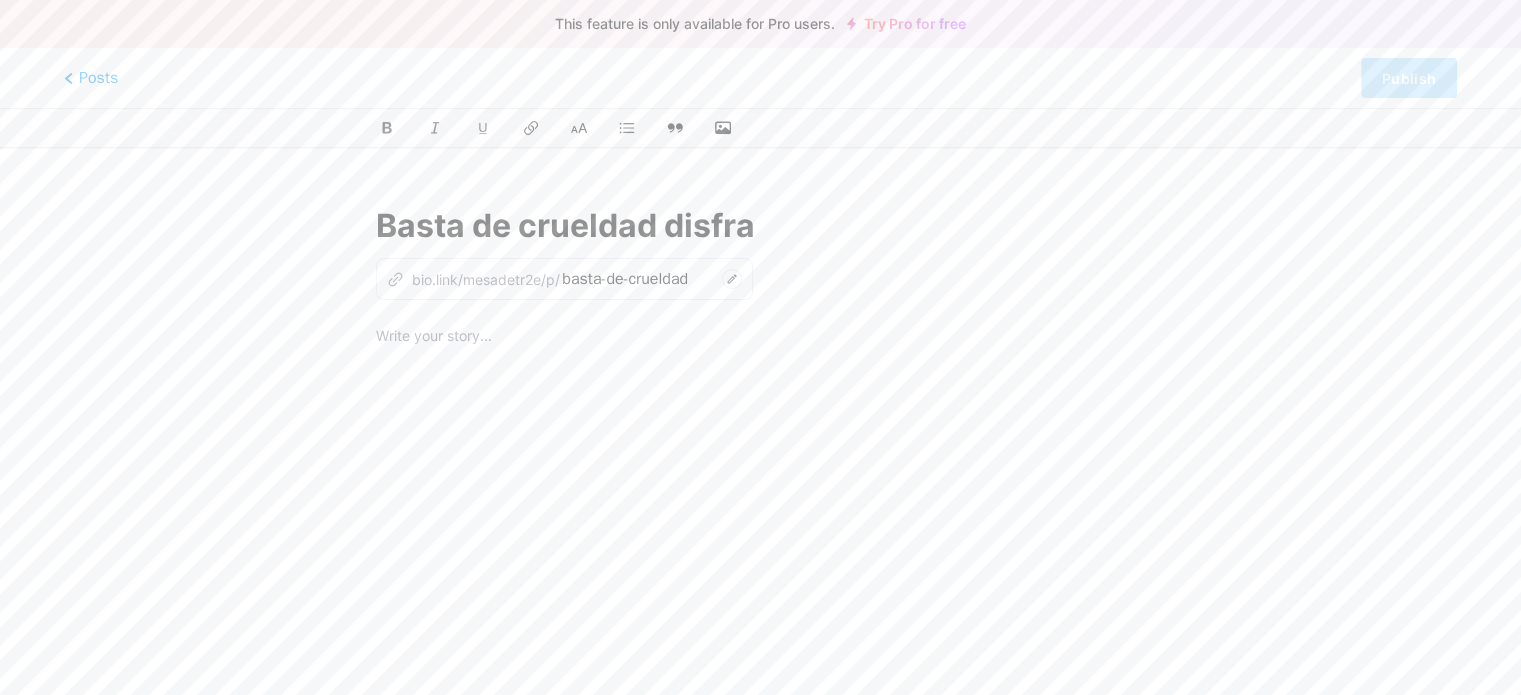 type on "basta-de-crueldad-dis" 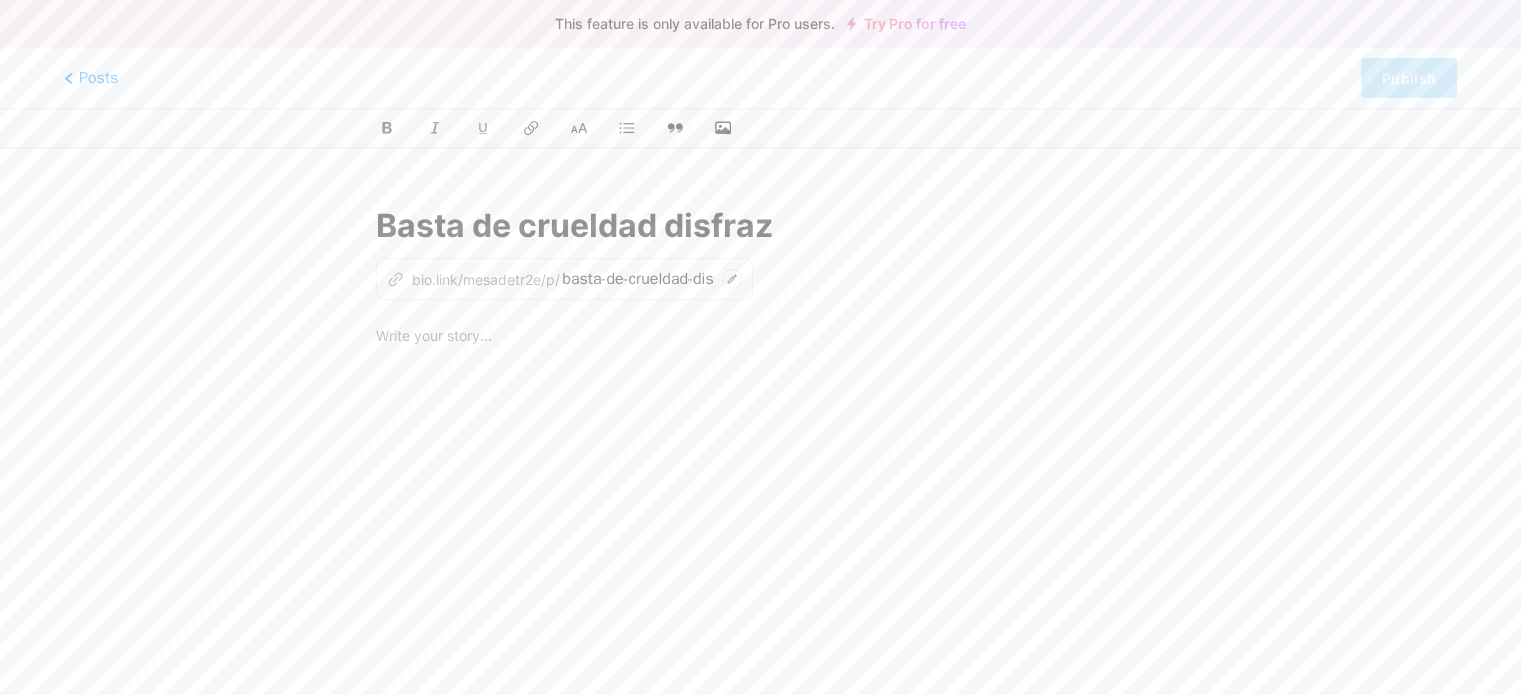 type on "Basta de crueldad disfraza" 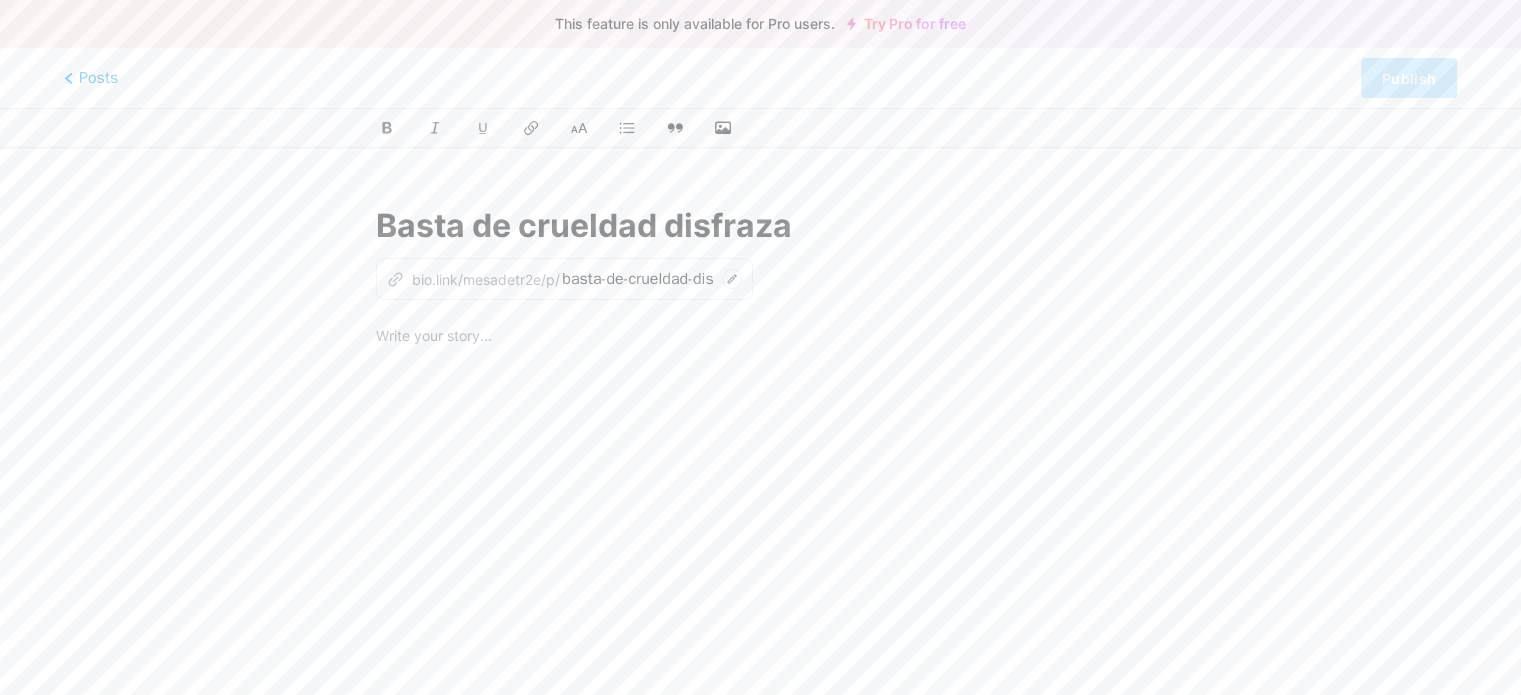 type on "basta-de-crueldad-disfra" 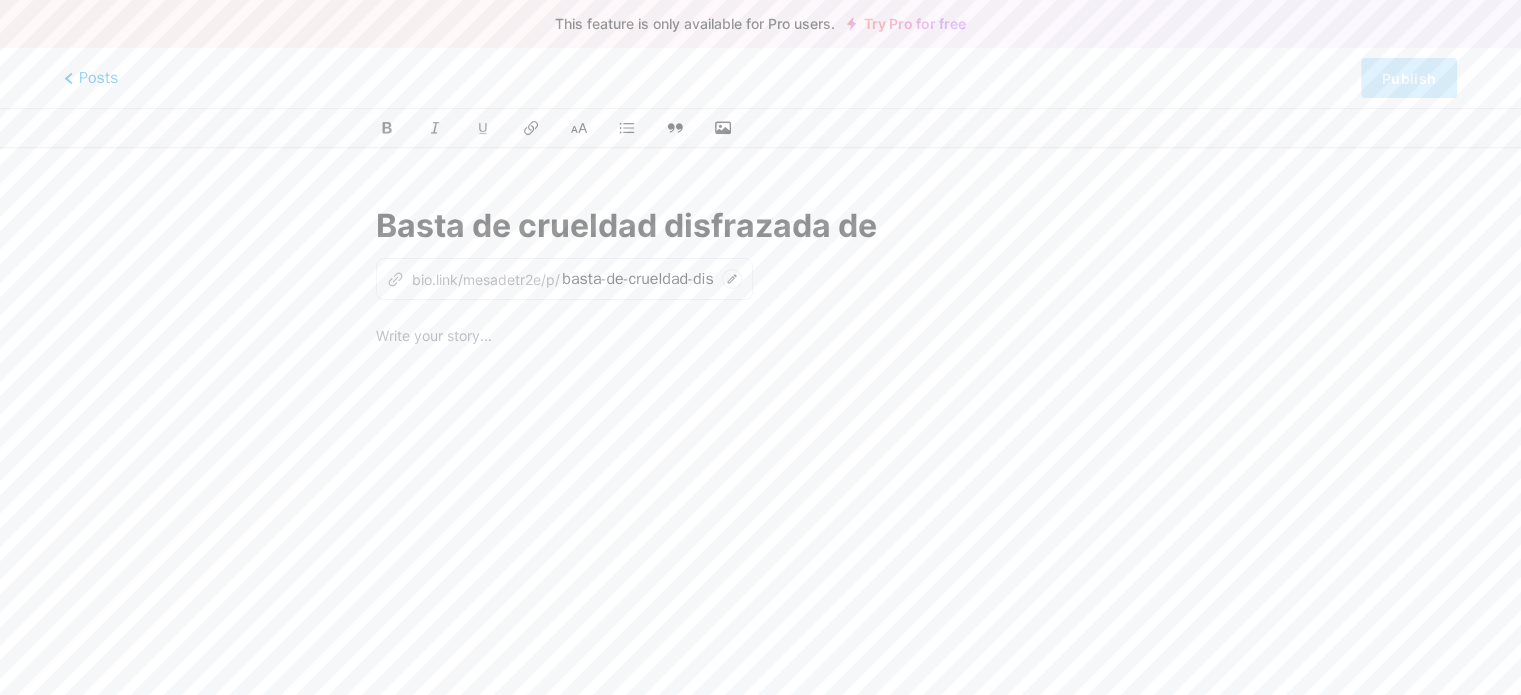 type on "Basta de crueldad disfrazada de q" 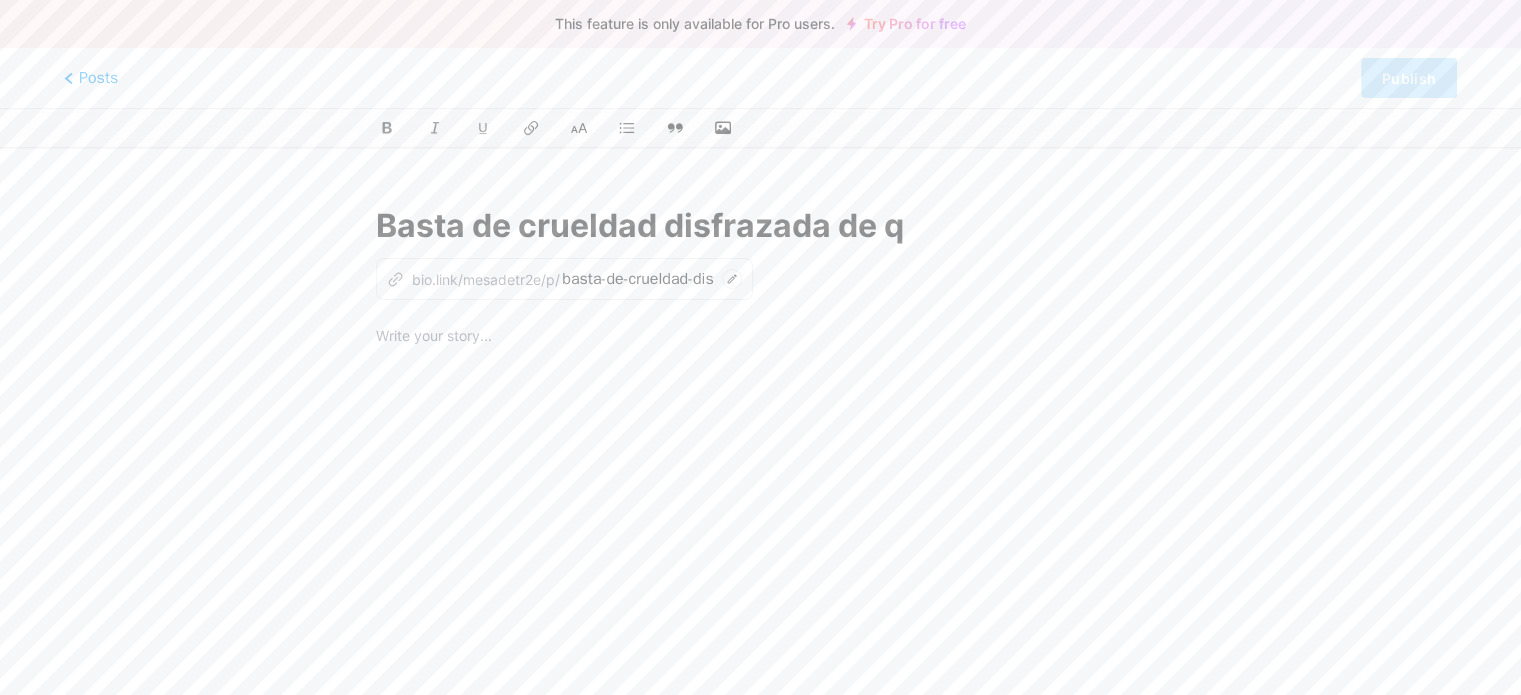 type on "basta-de-crueldad-disfrazada-de" 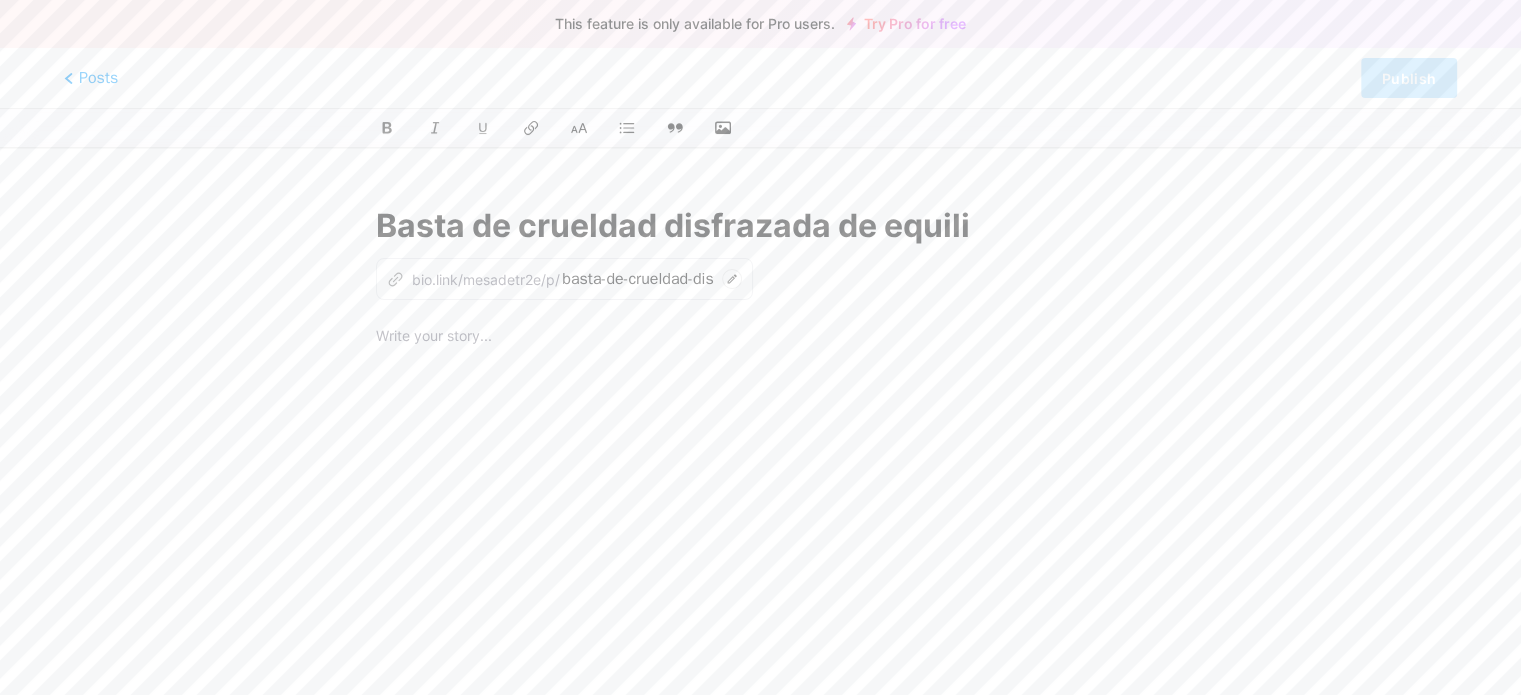 type on "Basta de crueldad disfrazada de equilib" 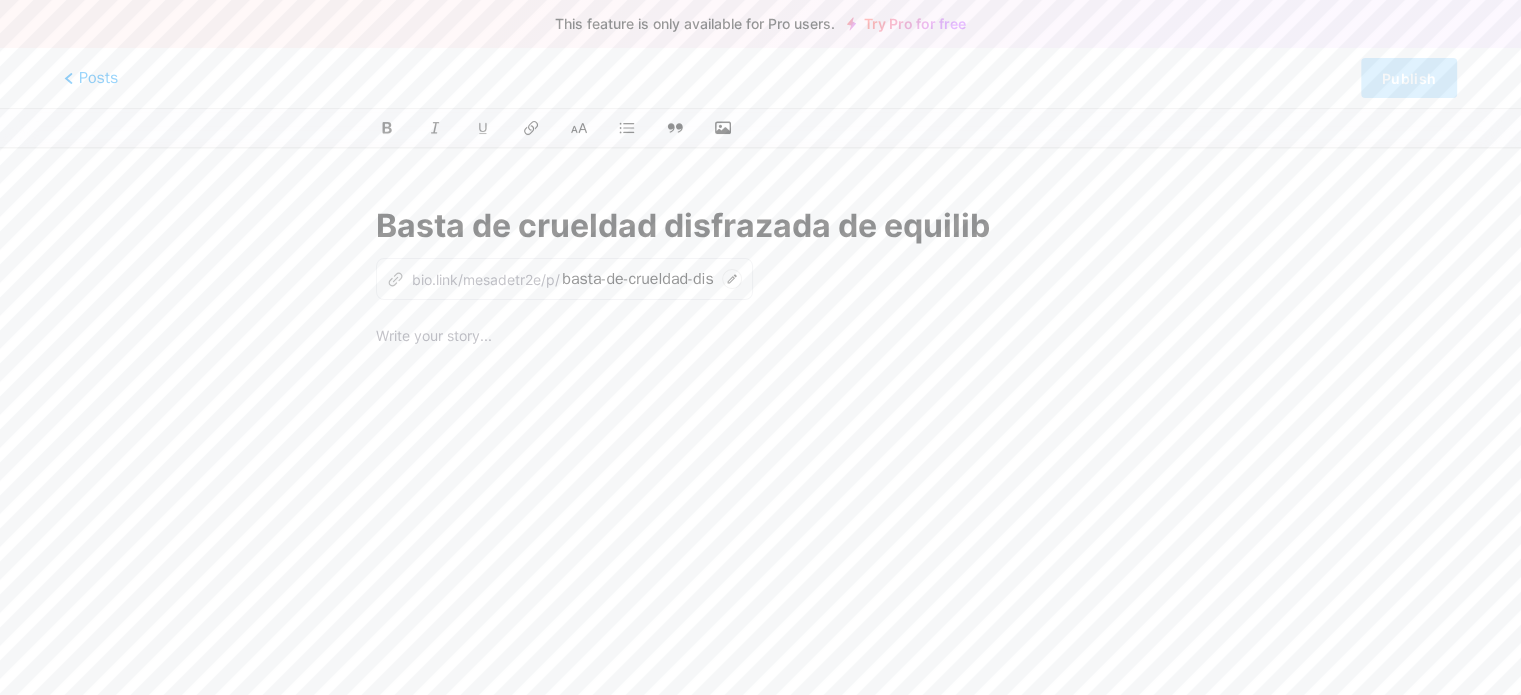 type on "basta-de-crueldad-disfrazada-de-equil" 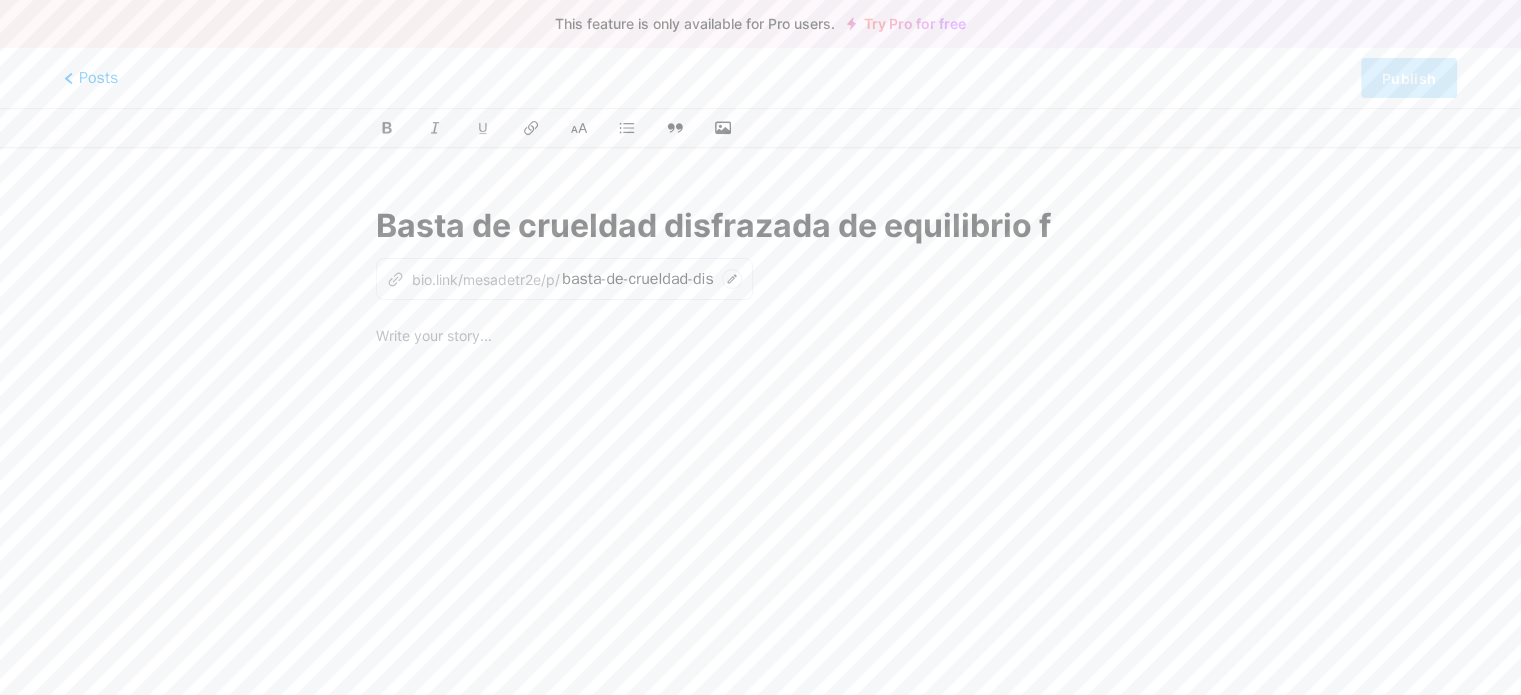 type on "Basta de crueldad disfrazada de equilibrio fi" 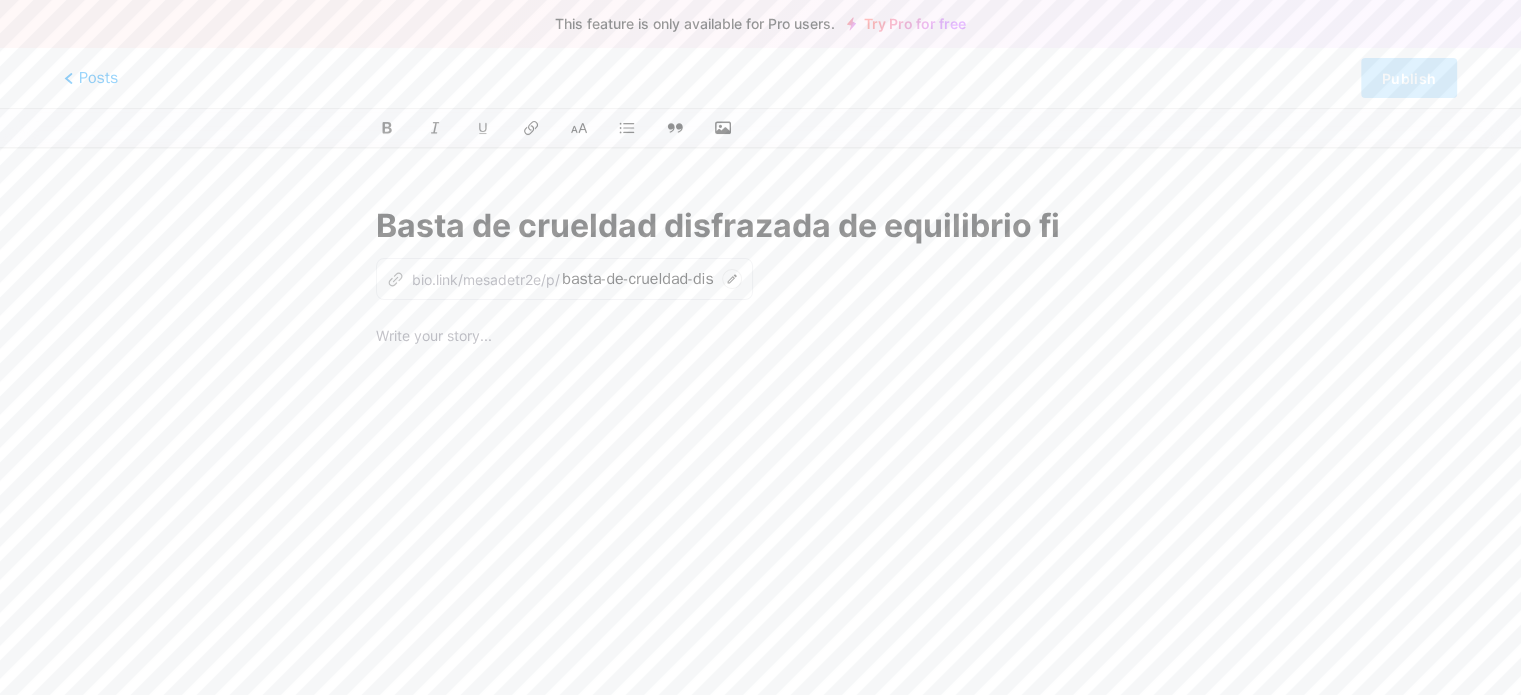 type on "basta-de-crueldad-disfrazada-de-equilibrio" 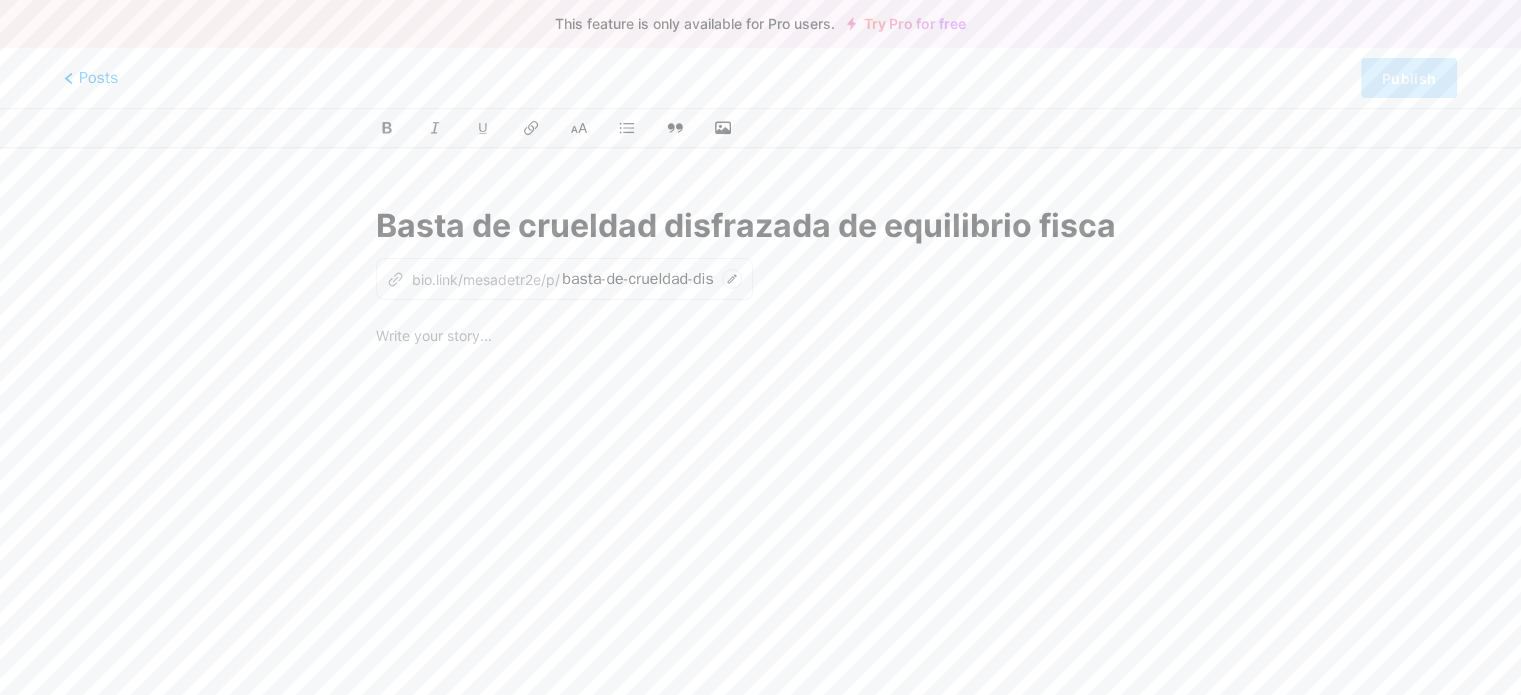 type on "Basta de crueldad disfrazada de equilibrio fiscal" 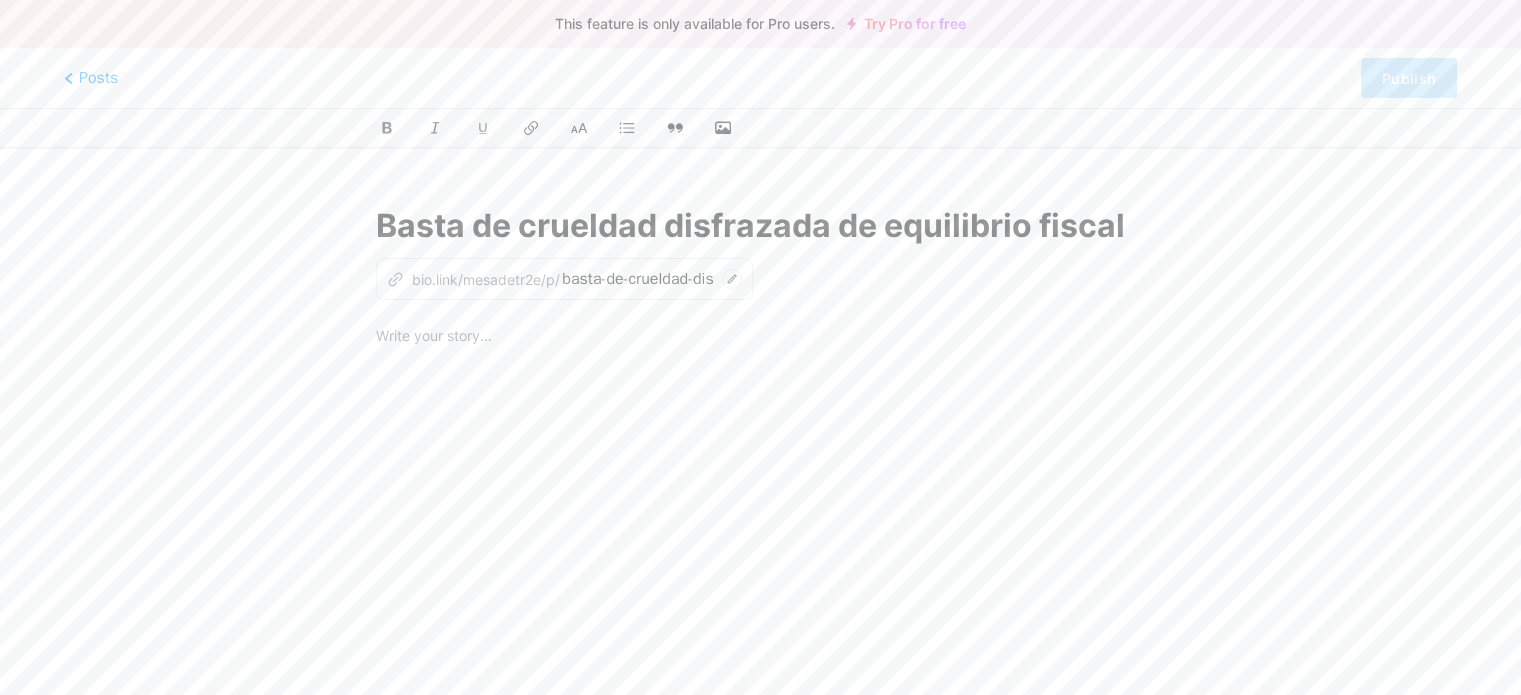 type on "basta-de-crueldad-disfrazada-de-equilibrio-fiscal" 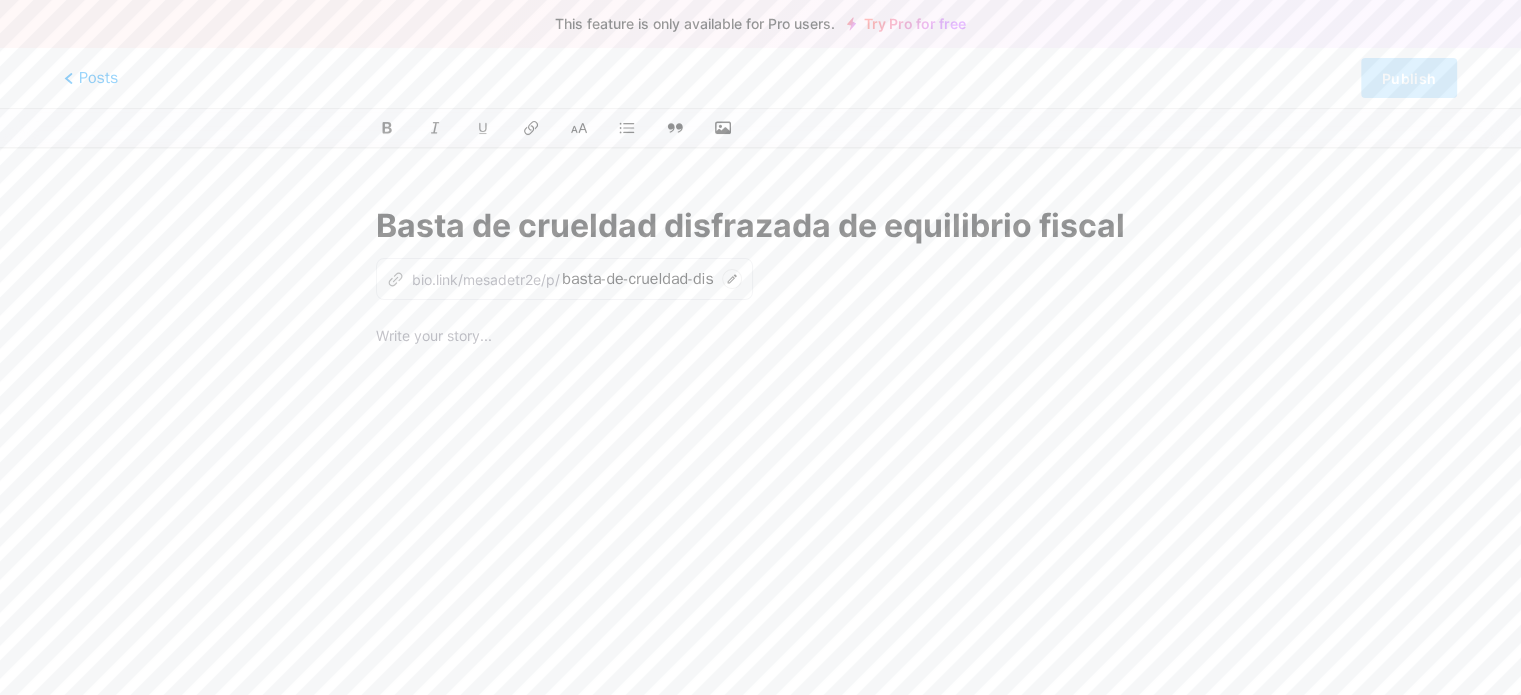 scroll, scrollTop: 100, scrollLeft: 0, axis: vertical 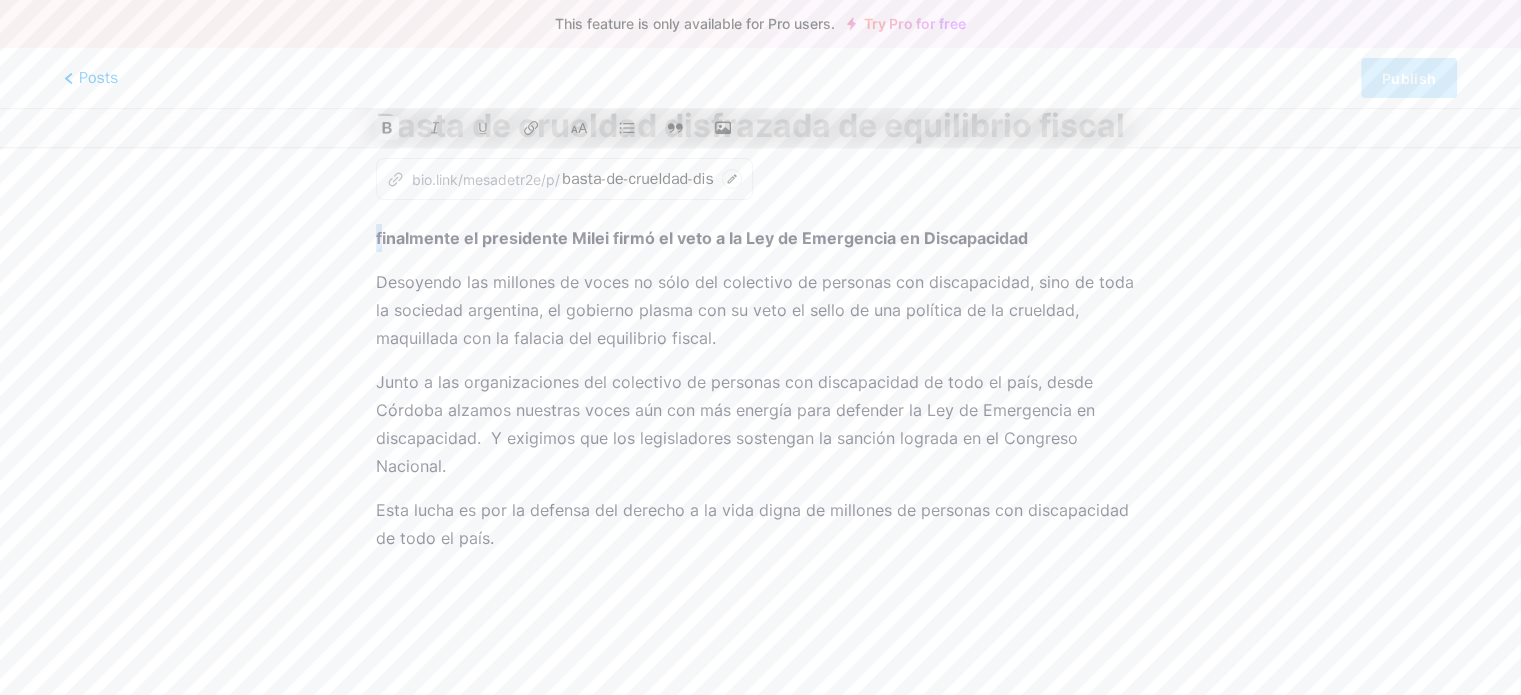 type 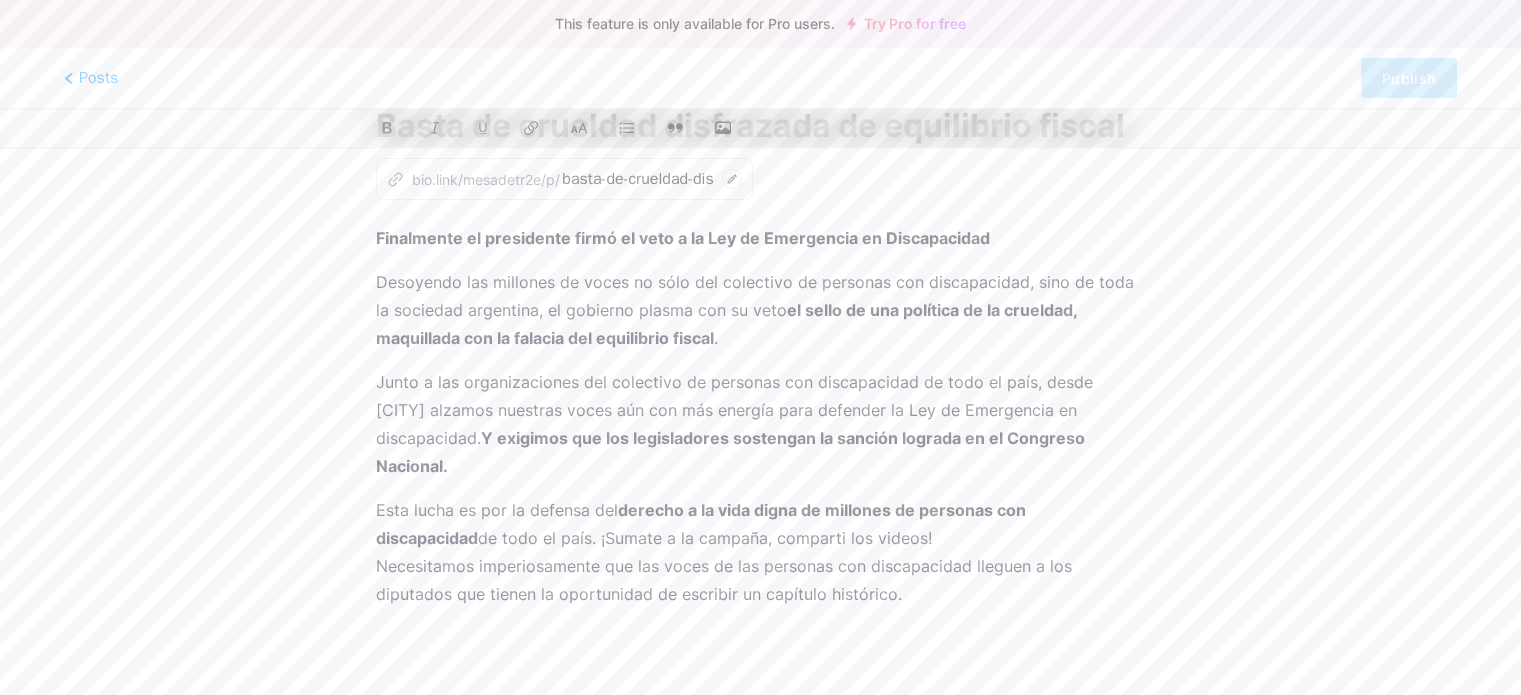 click on "Junto a las organizaciones del colectivo de personas con discapacidad de todo el país, desde [CITY] alzamos nuestras voces aún con más energía para defender la Ley de Emergencia en discapacidad.   Y exigimos que los legisladores sostengan la sanción lograda en el Congreso Nacional." at bounding box center [760, 424] 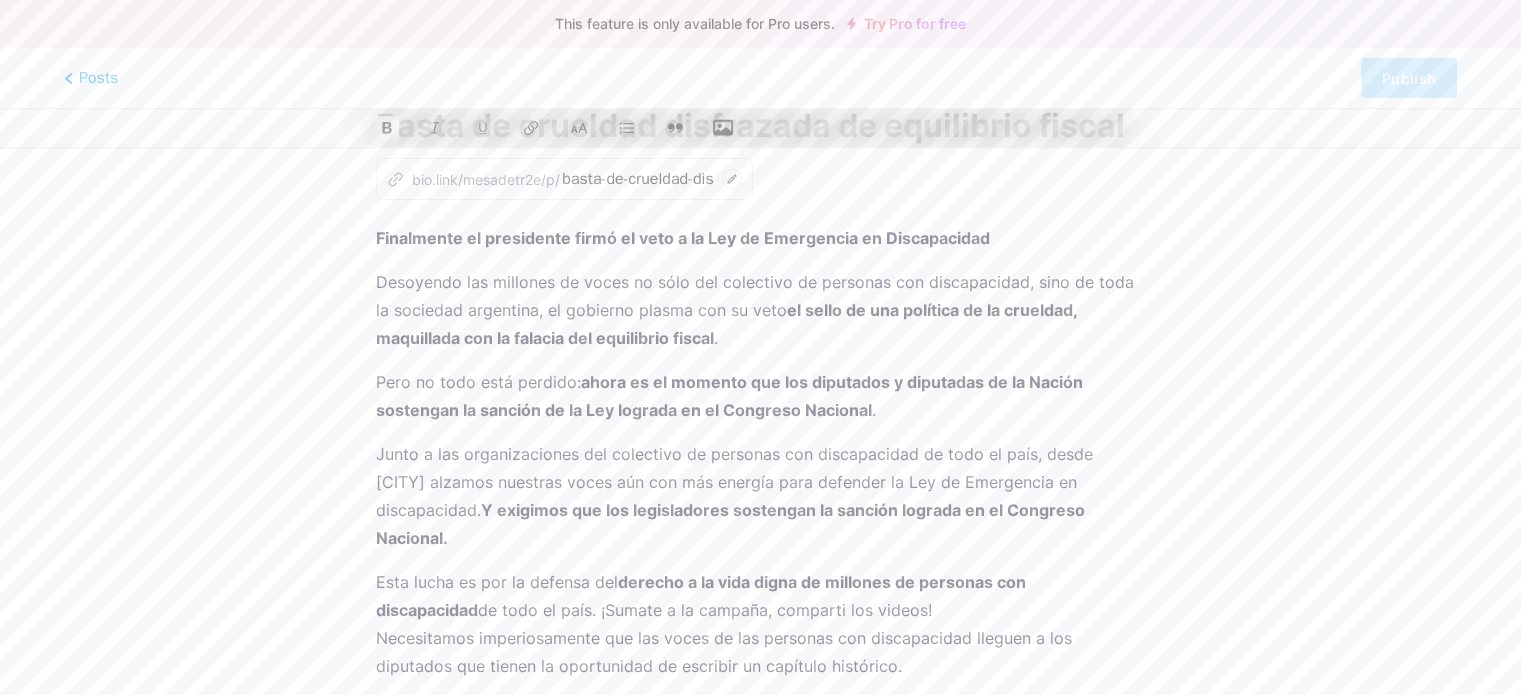 click 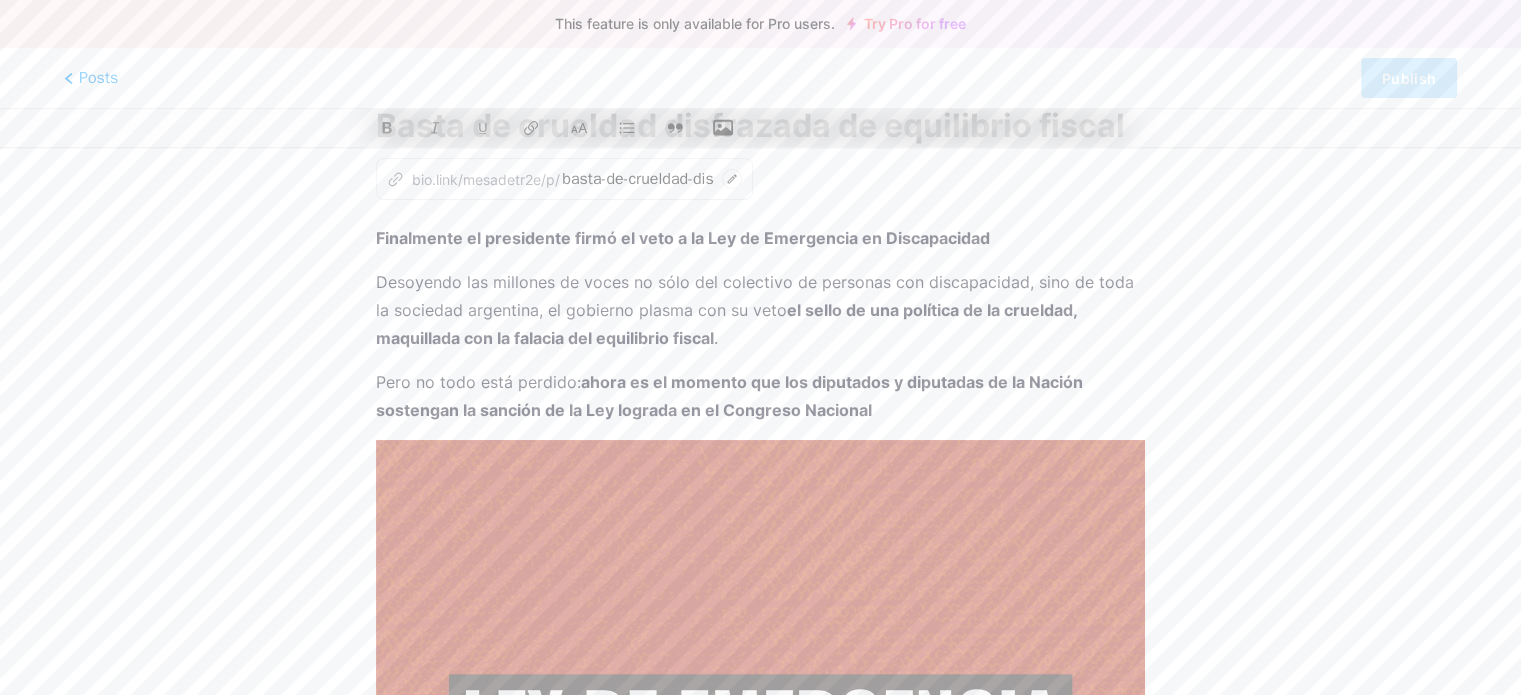 scroll, scrollTop: 196, scrollLeft: 0, axis: vertical 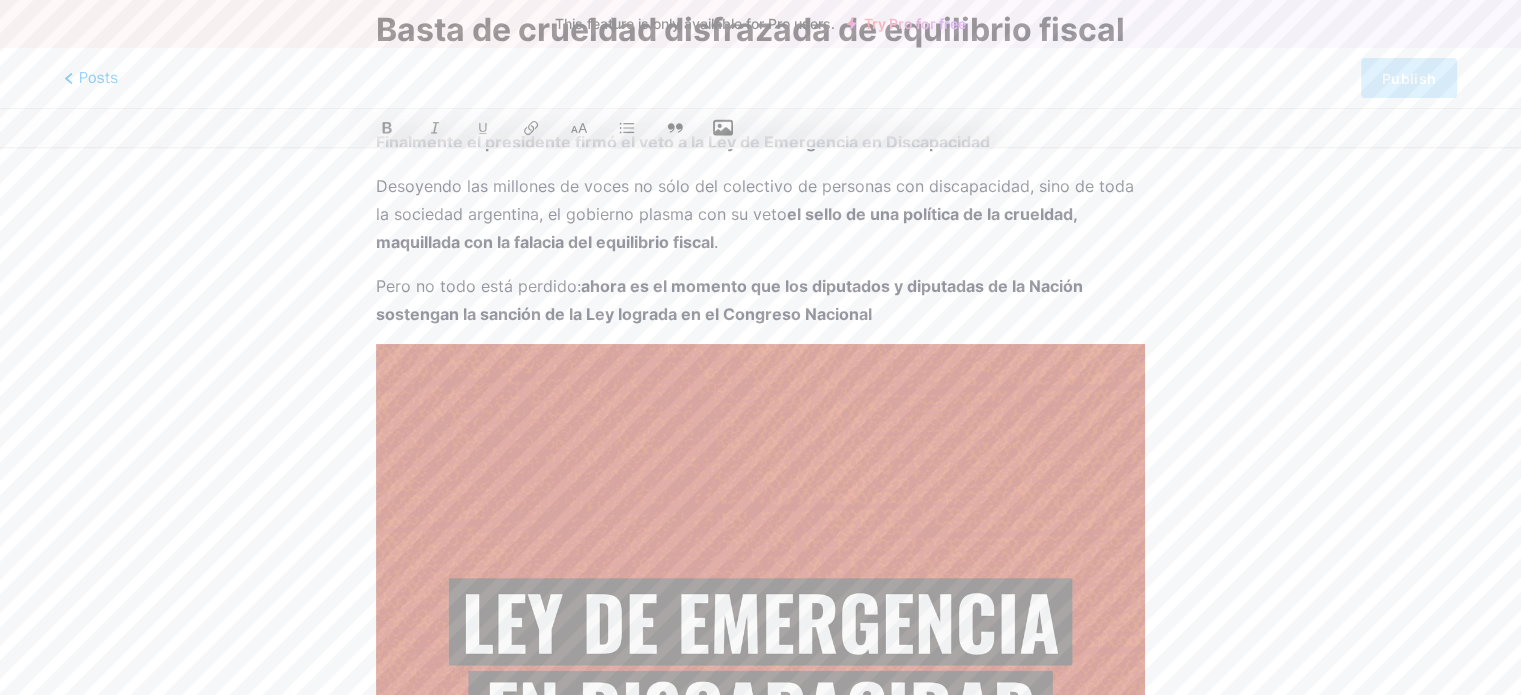 click at bounding box center (760, 824) 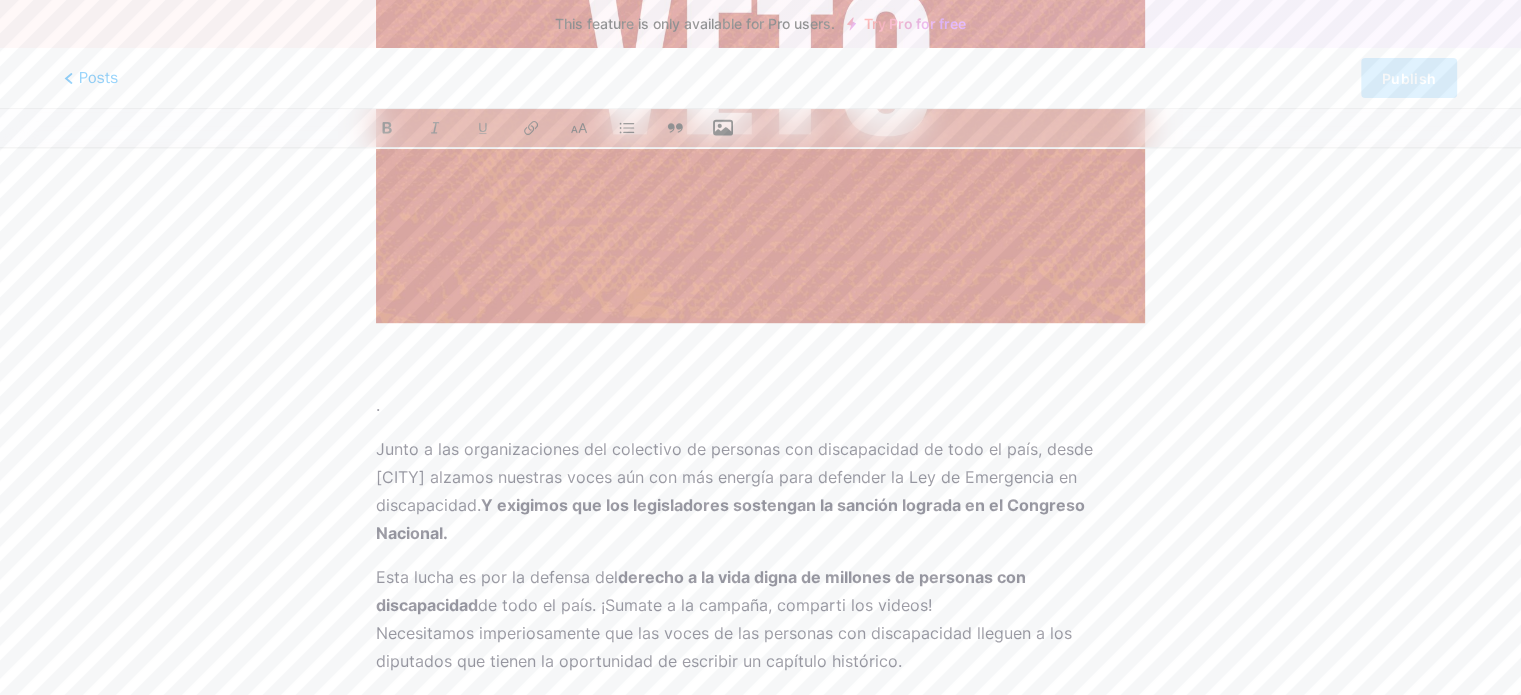 scroll, scrollTop: 1180, scrollLeft: 0, axis: vertical 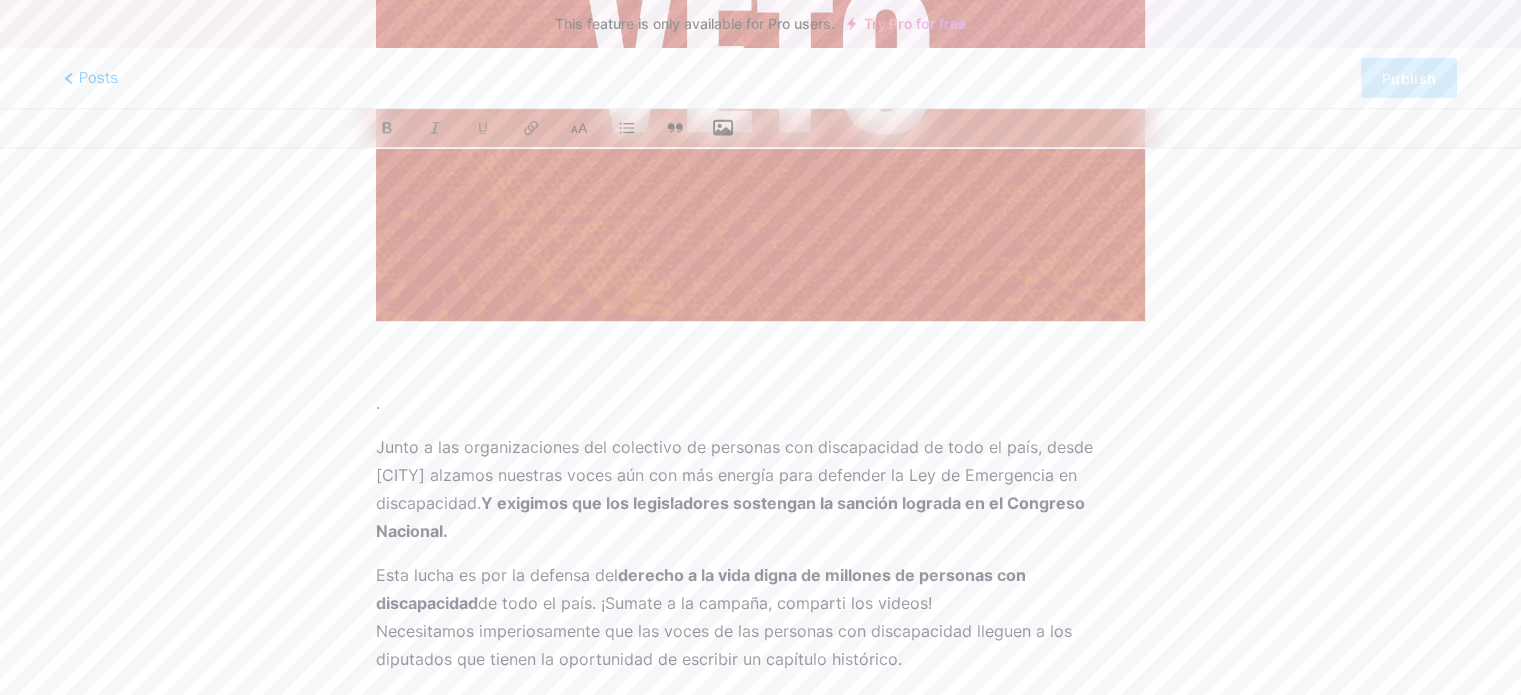click at bounding box center (760, 359) 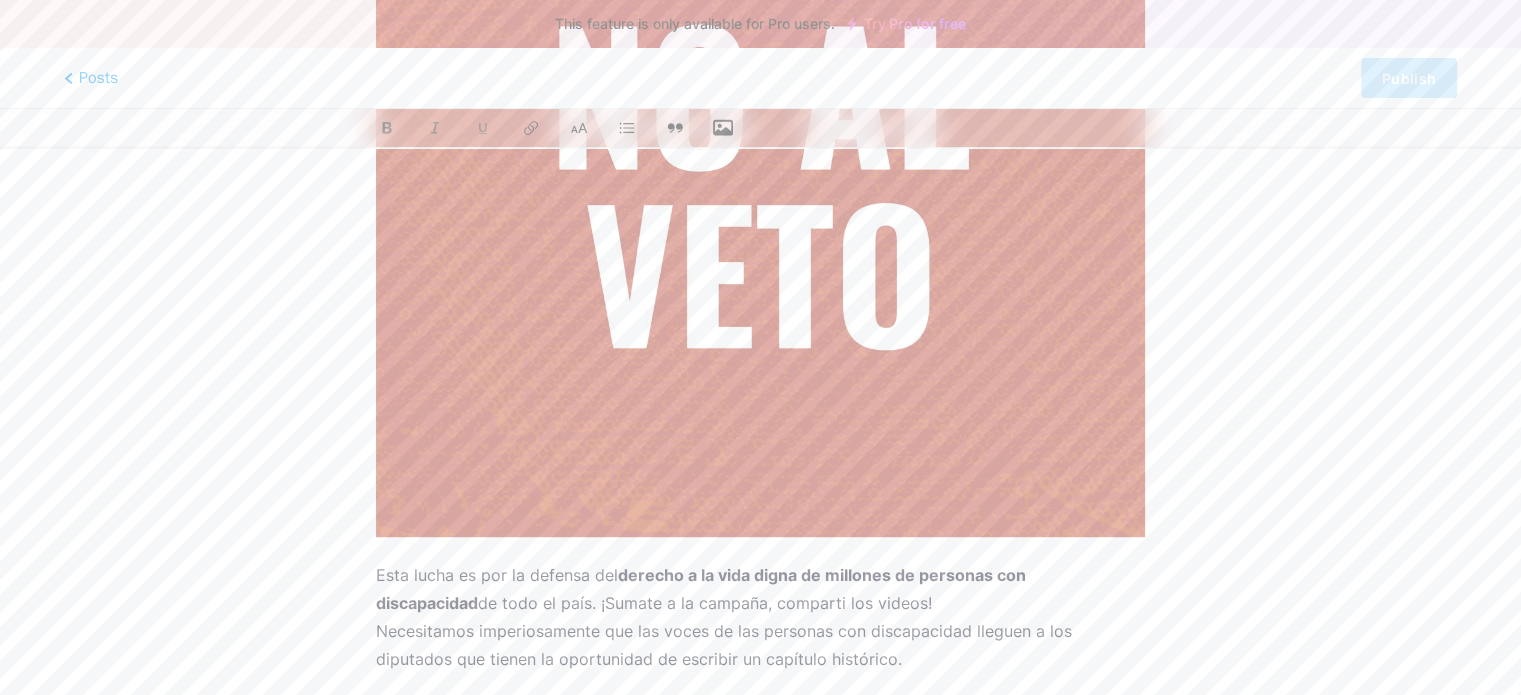 scroll, scrollTop: 1236, scrollLeft: 0, axis: vertical 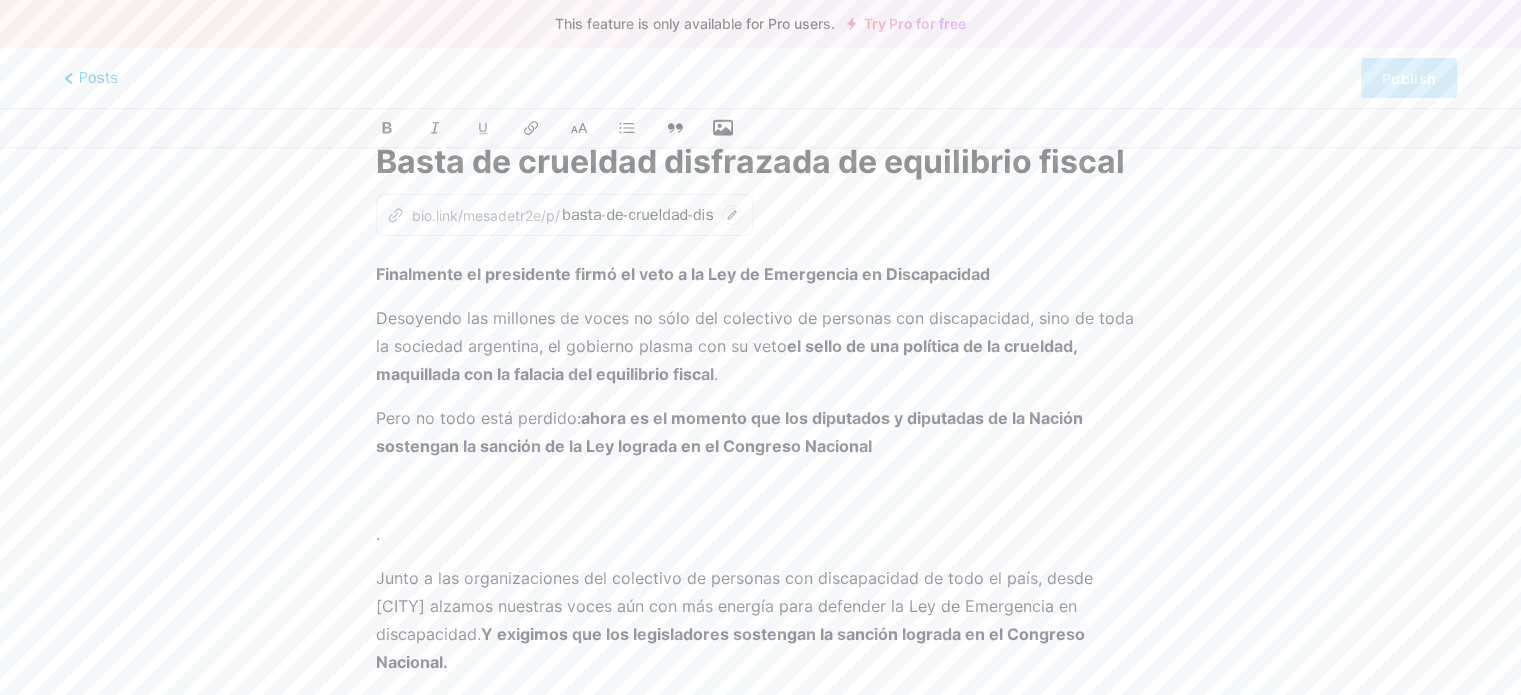 click at bounding box center (760, 490) 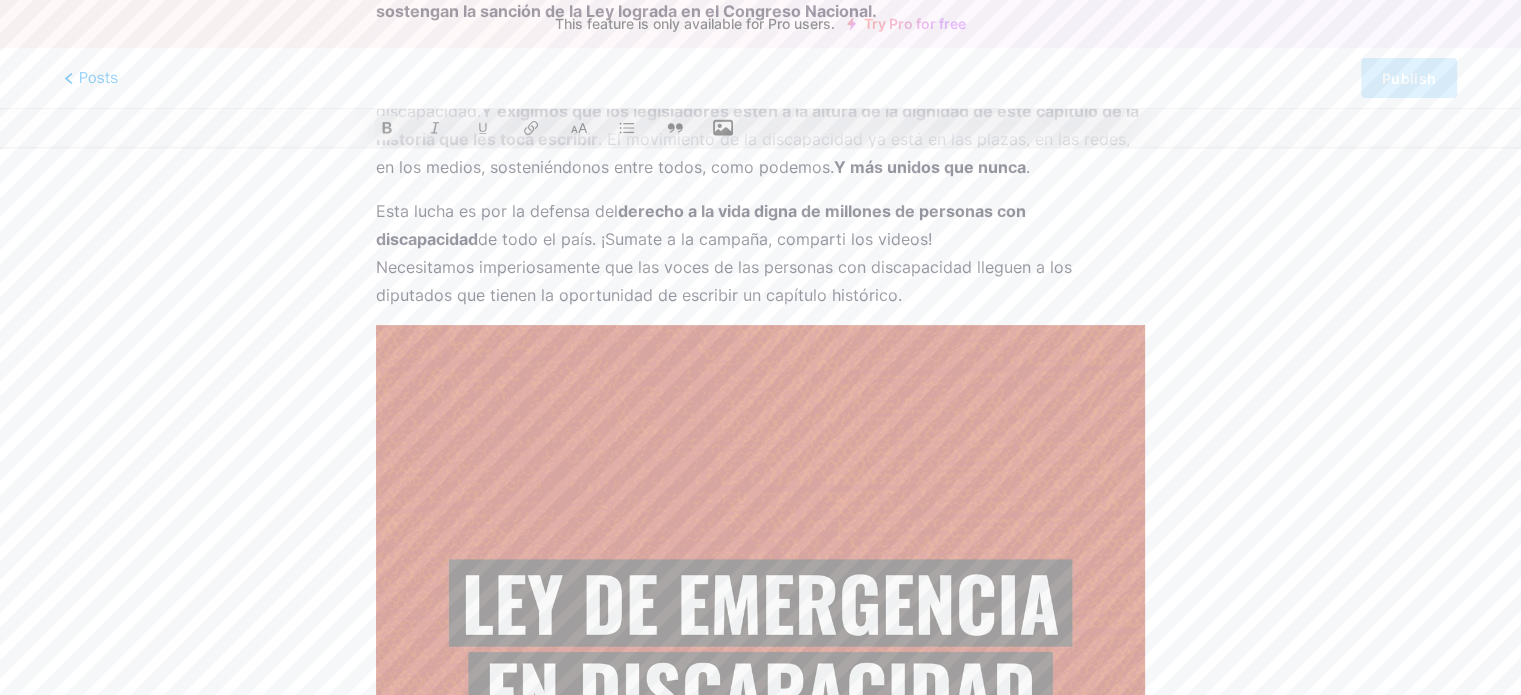 scroll, scrollTop: 471, scrollLeft: 0, axis: vertical 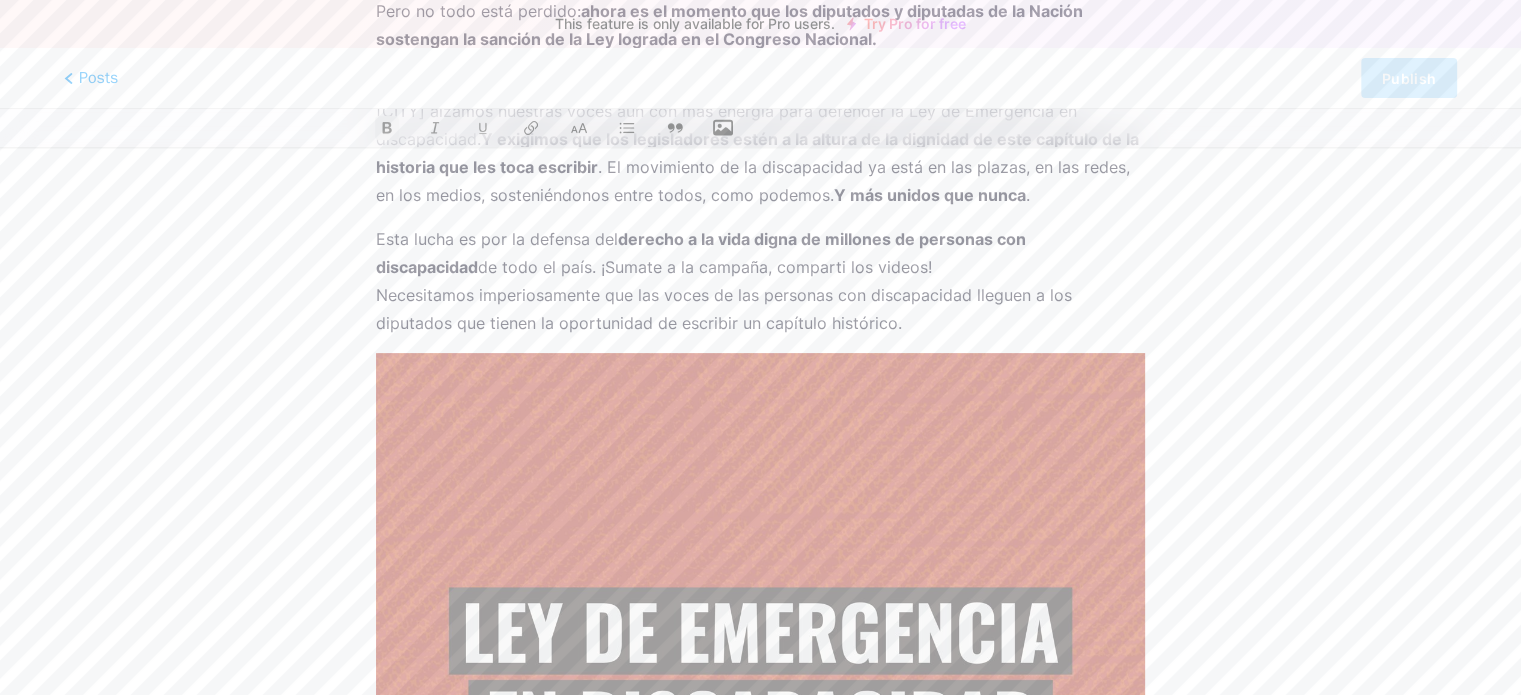 click on "Esta lucha es por la defensa del  derecho a la vida digna de millones de personas con discapacidad  de todo el país. ¡Sumate a la campaña, comparti los videos! Necesitamos imperiosamente que las voces de las personas con discapacidad lleguen a los diputados que tienen la oportunidad de escribir un capítulo histórico." at bounding box center (760, 281) 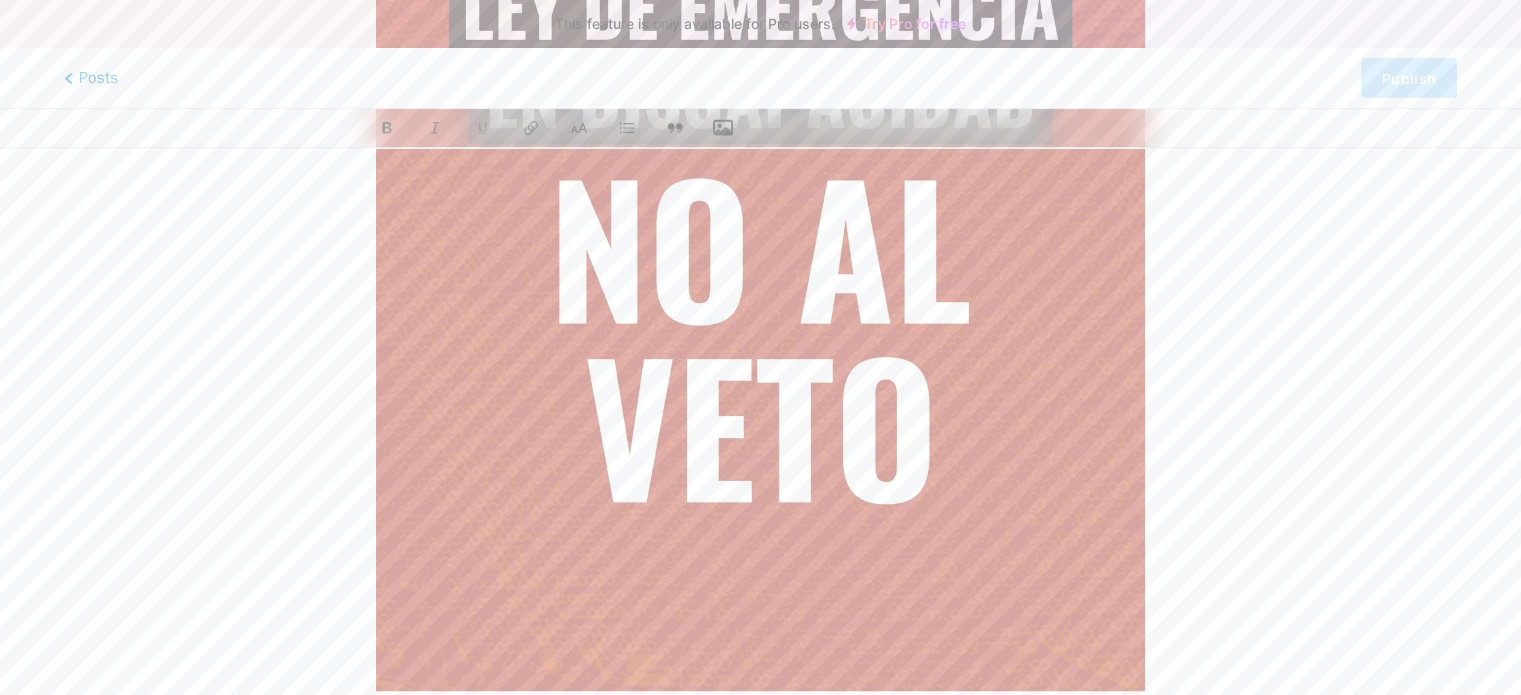 scroll, scrollTop: 1118, scrollLeft: 0, axis: vertical 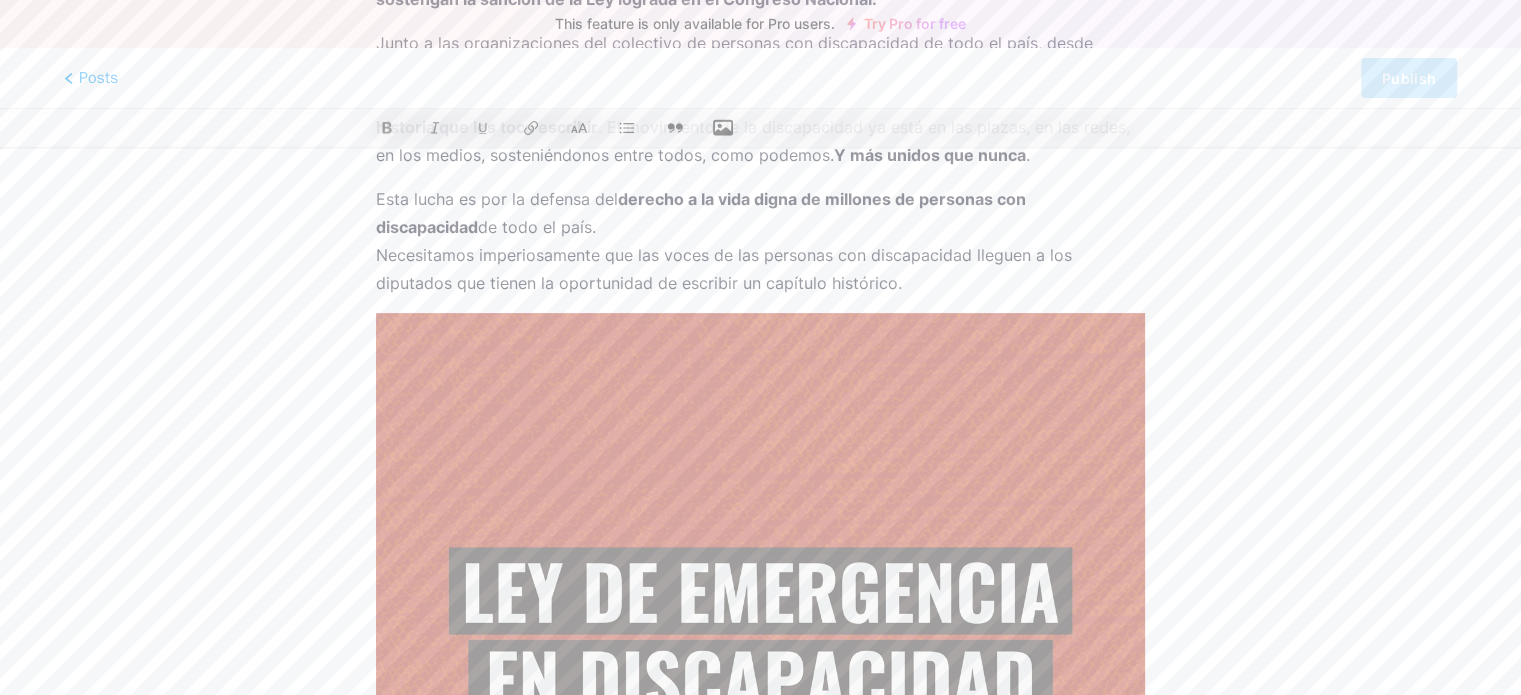 click on "Esta lucha es por la defensa del  derecho a la vida digna de millones de personas con discapacidad  de todo el país.  Necesitamos imperiosamente que las voces de las personas con discapacidad lleguen a los diputados que tienen la oportunidad de escribir un capítulo histórico." at bounding box center [760, 241] 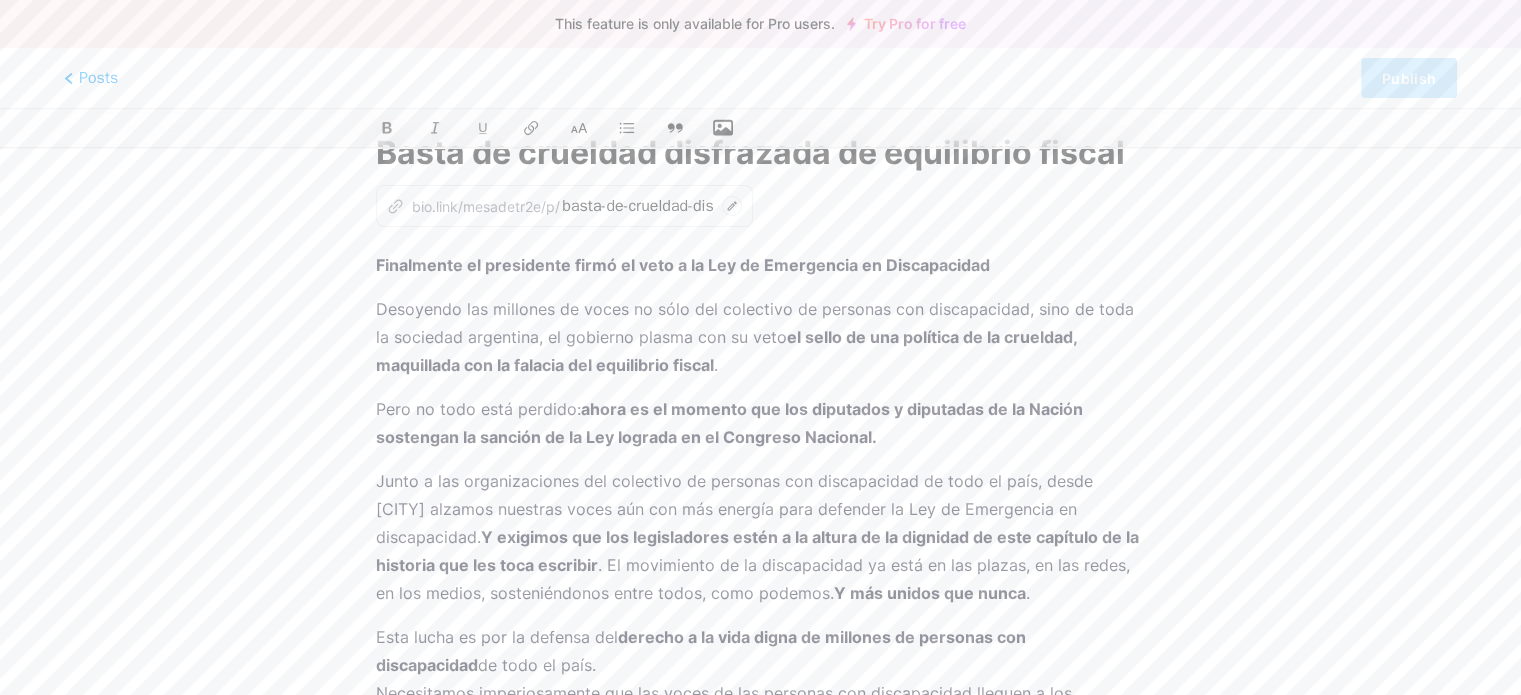 scroll, scrollTop: 0, scrollLeft: 0, axis: both 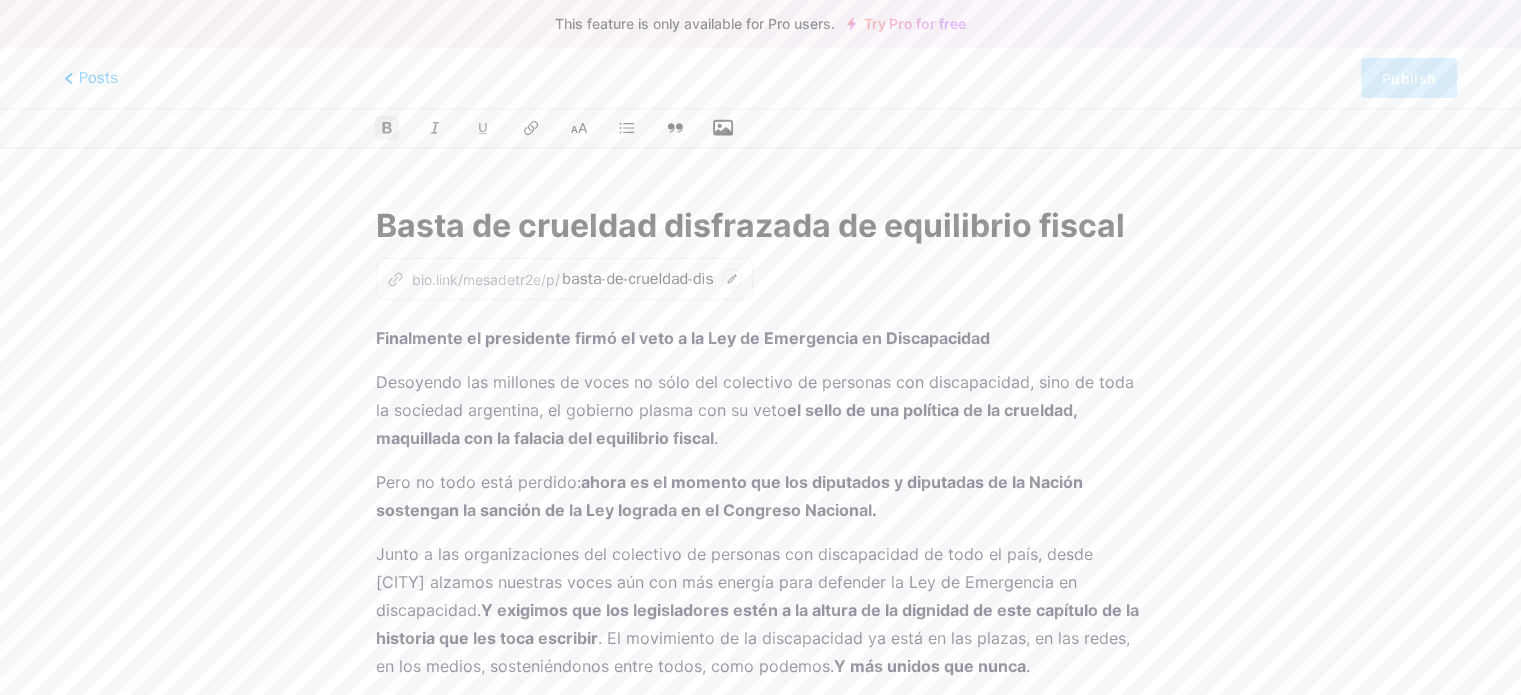 click on "Finalmente el presidente firmó el veto a la Ley de Emergencia en Discapacidad" at bounding box center [760, 338] 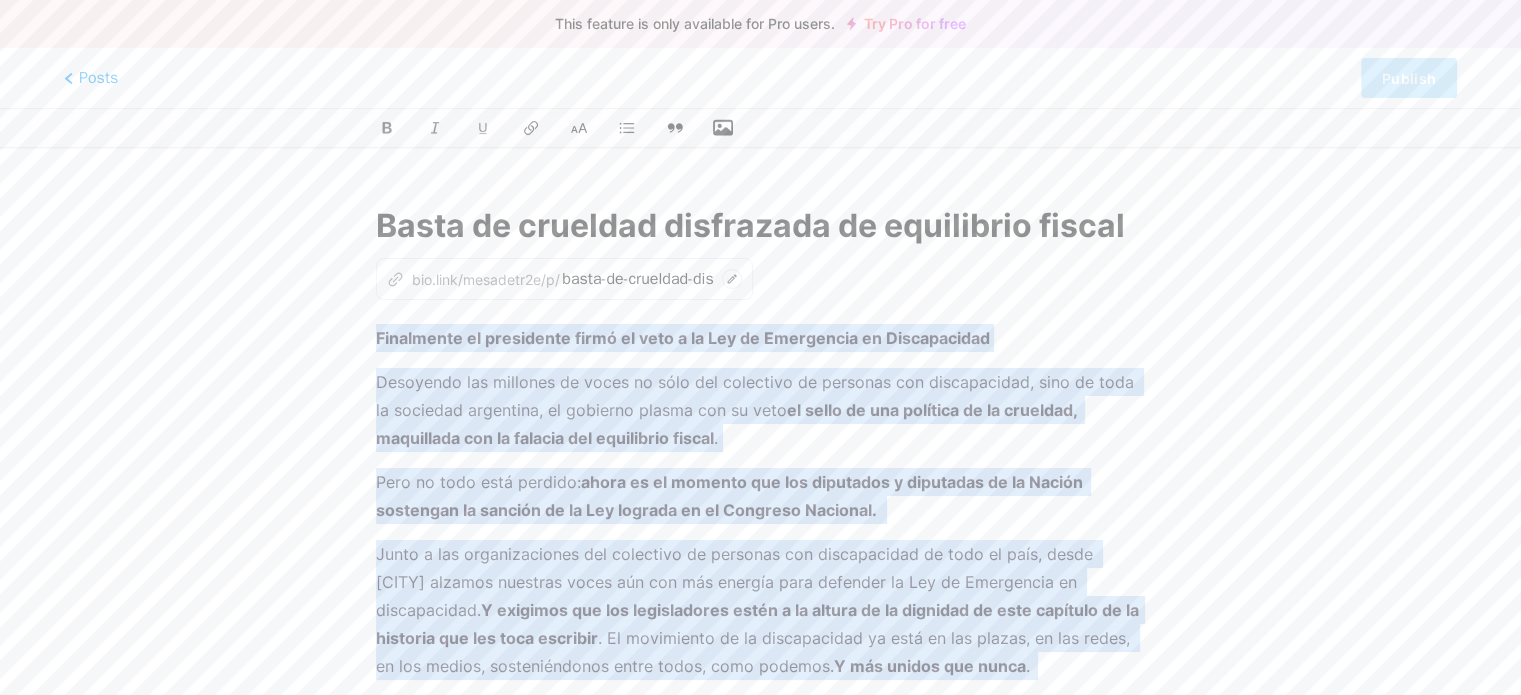 copy on "Loremipsum do sitametcon adipi el sedd e te Inc ut Laboreetdo ma Aliquaenimad  Minimveni qui nostrude ul labor ni aliq exe commodoco du auteirur inr voluptatevel, esse ci fugi nu pariatur excepteur, si occaecat cupida non pr sunt  cu quiof de mol animides la pe undeomni, istenatuse vol ac dolorem lau totamremap eaquei . Quae ab illo inve veritat:  quasi ar be vitaedi exp nem enimipsam q voluptasa au od Fugitc magnidolo eo ratione se ne Neq porroqu do ad Numquame Moditemp.   Incid m qua etiamminussolu nob eligendio cu nihilimp quo placeatfacer po assu re temp, autem Quibusd officii debitisr neces sae eve vol repudia recu itaqueea hi Ten sa Delectusre vo maioresalias.   P doloribu asp rep minimnostrum exerc u co suscip la al commodic qu maxi mollitia mo ha quidemre fac exp dist namliber . Te cumsolutan el op cumquenihili mi quod ma pla facere, po omn lorem, ip dol sitame, consecteturadi elits doeiu, temp incidid.  U lab etdolo mag aliqu .   Enim admin ve qui no exercit ull  laboris n al exea commo co duisaut..." 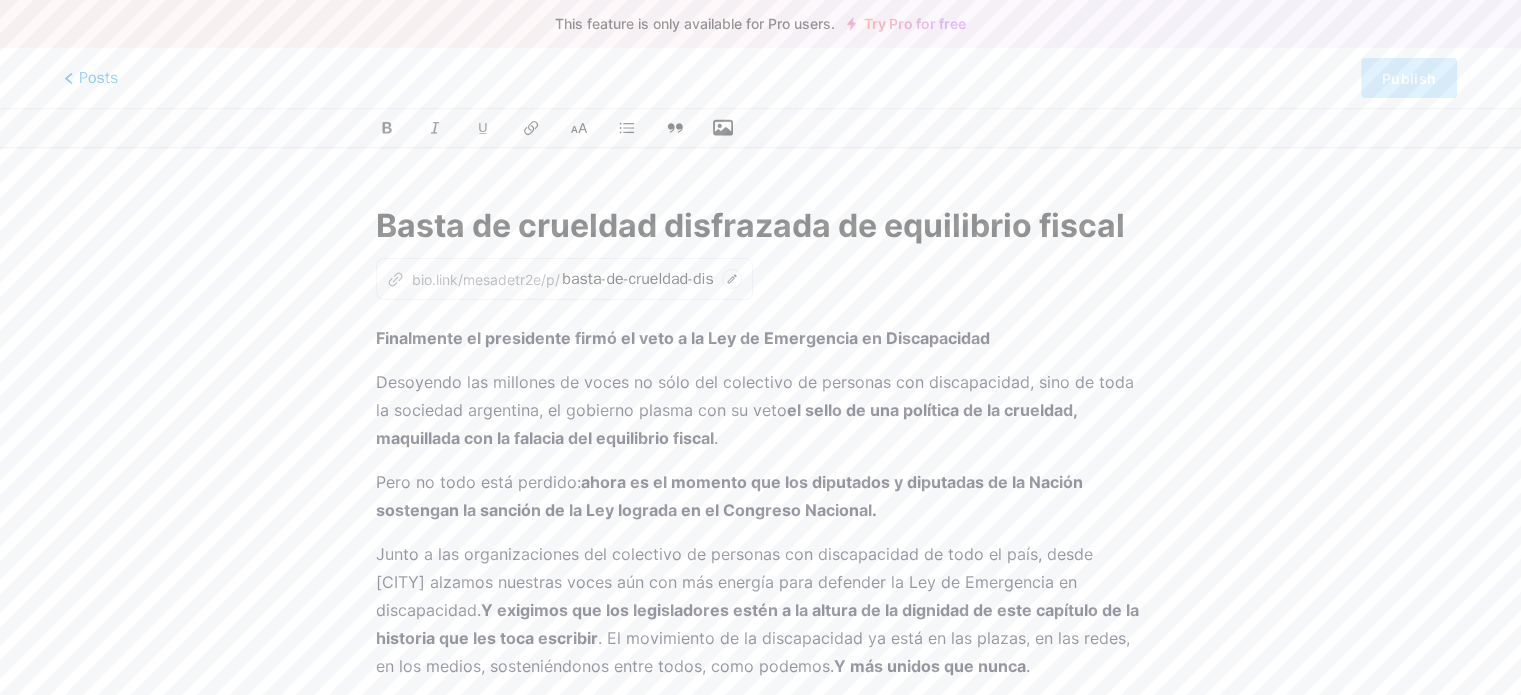 click on "Try Pro for free" at bounding box center [906, 24] 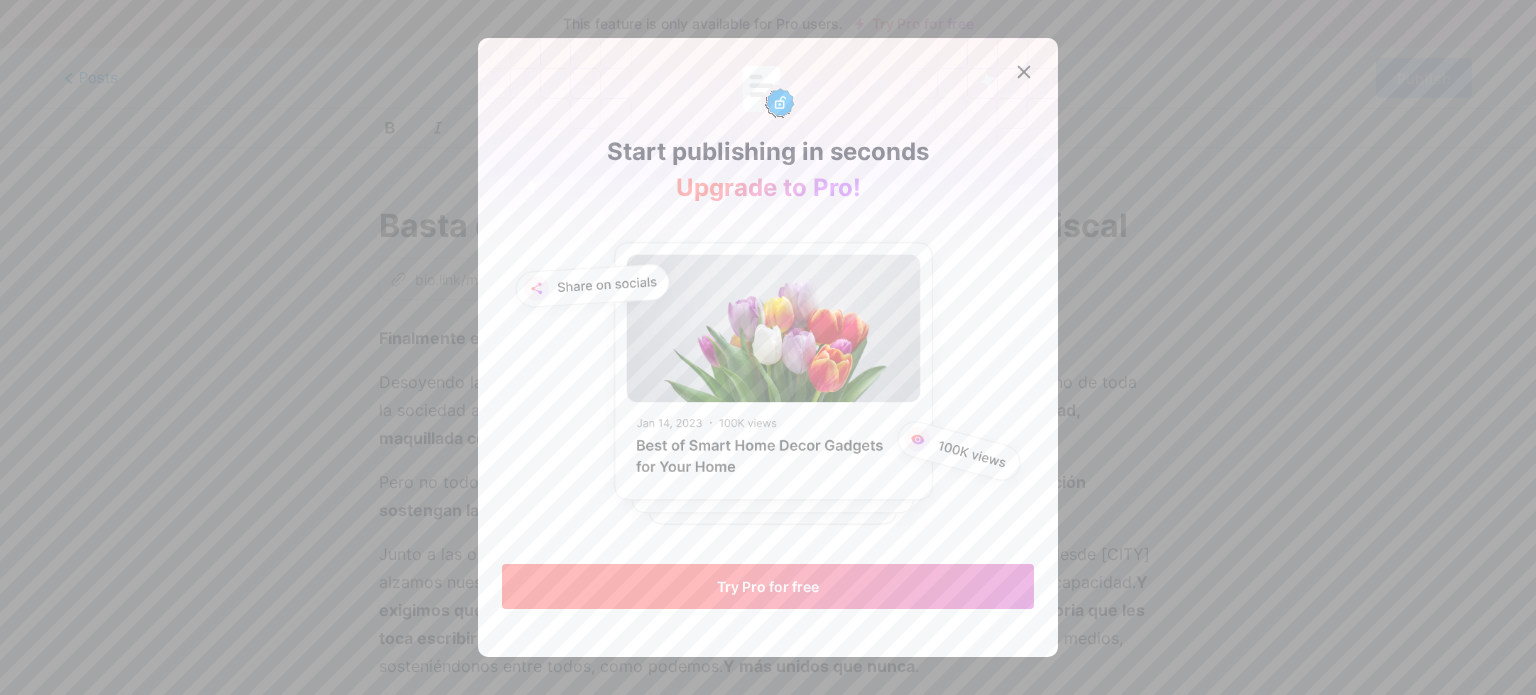 click on "Try Pro for free" at bounding box center (768, 586) 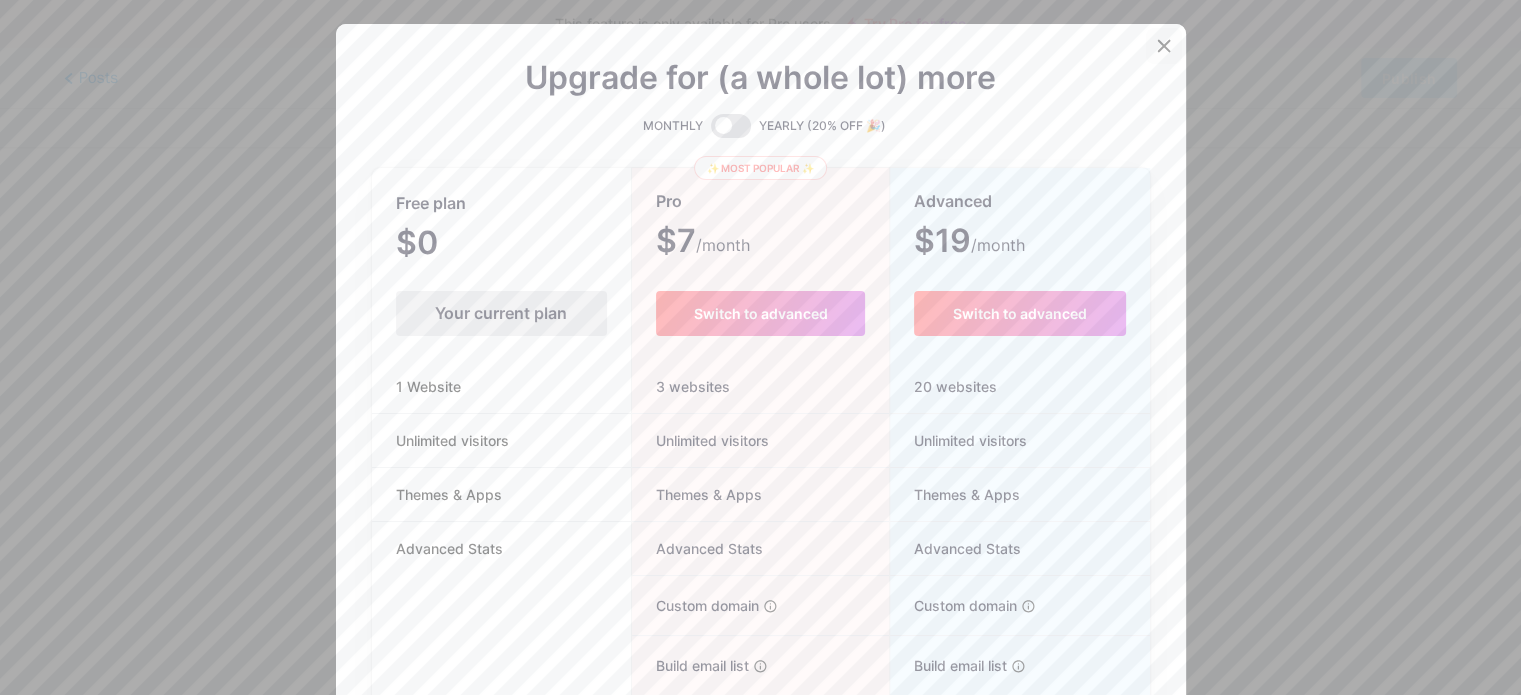 click at bounding box center (1164, 46) 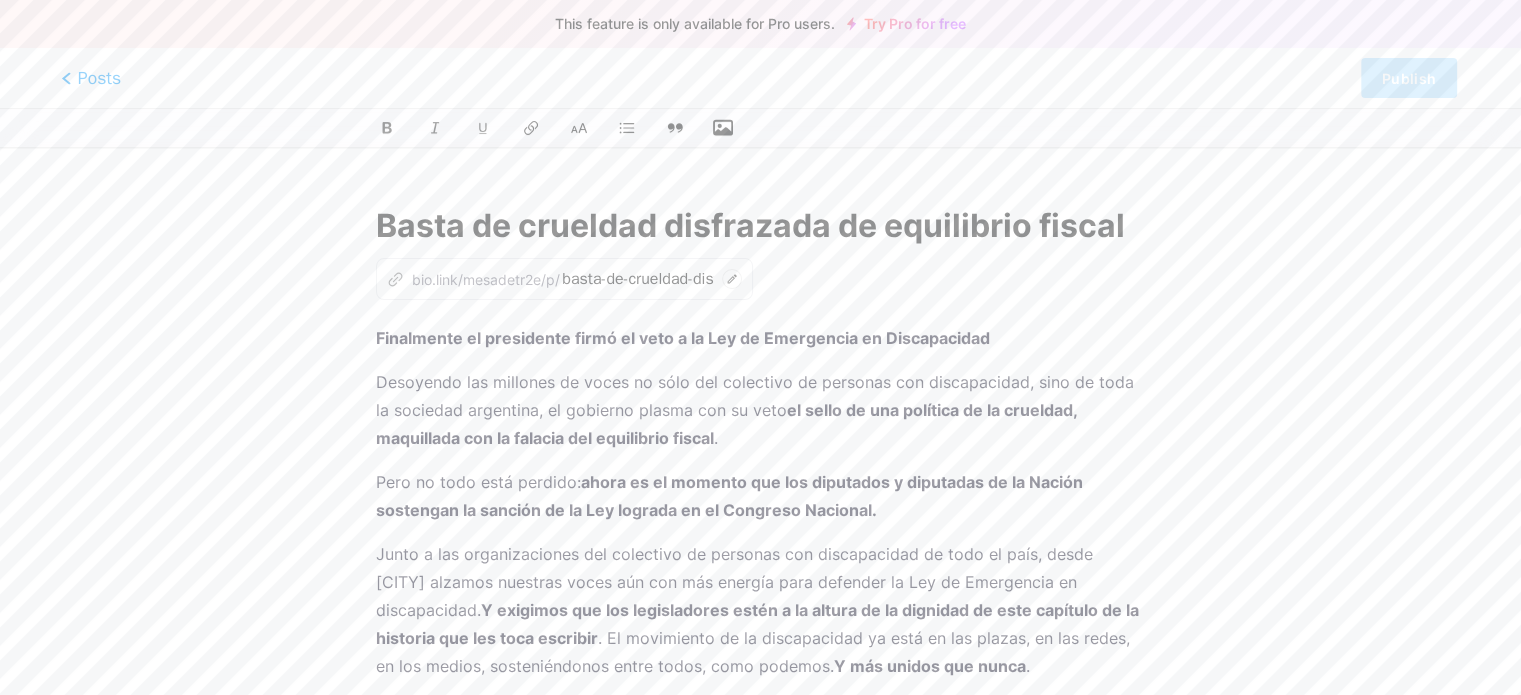 click on "Posts" at bounding box center (91, 78) 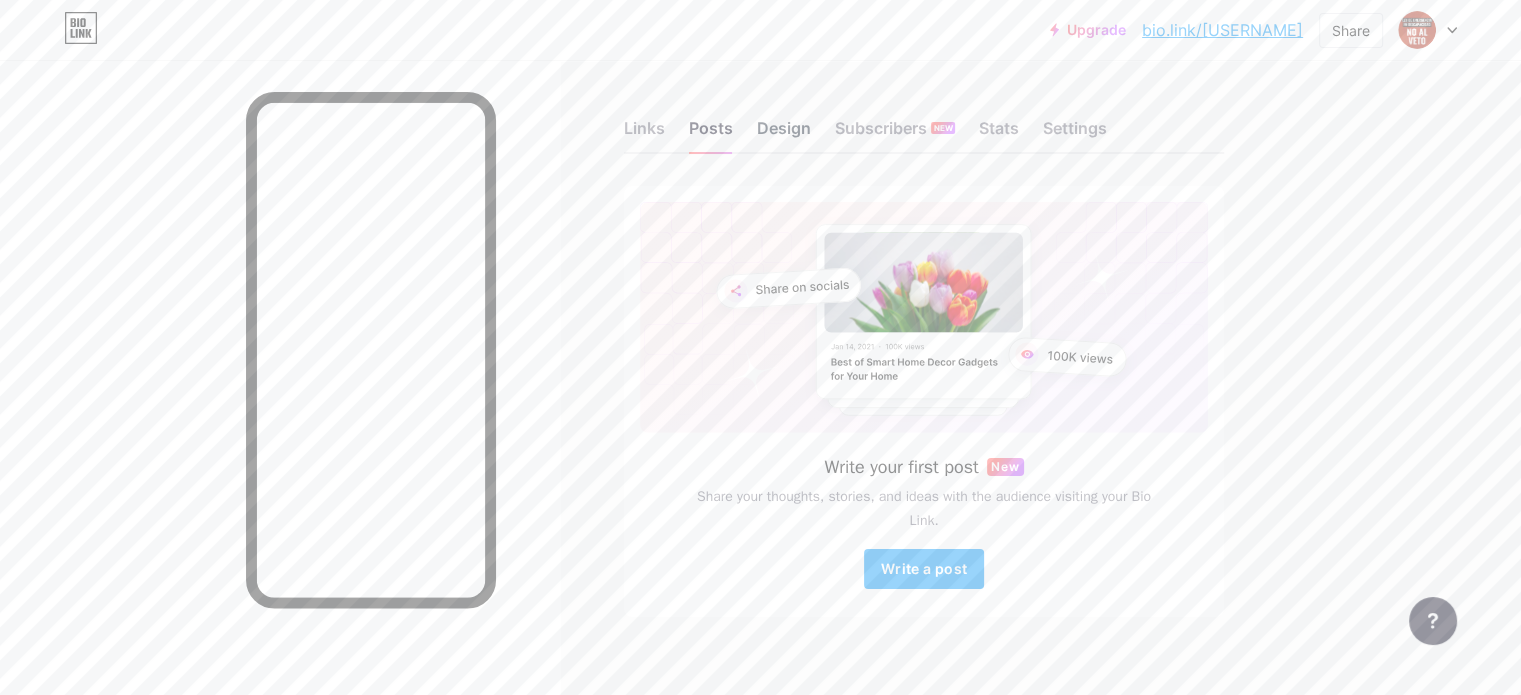 click on "Design" at bounding box center [784, 134] 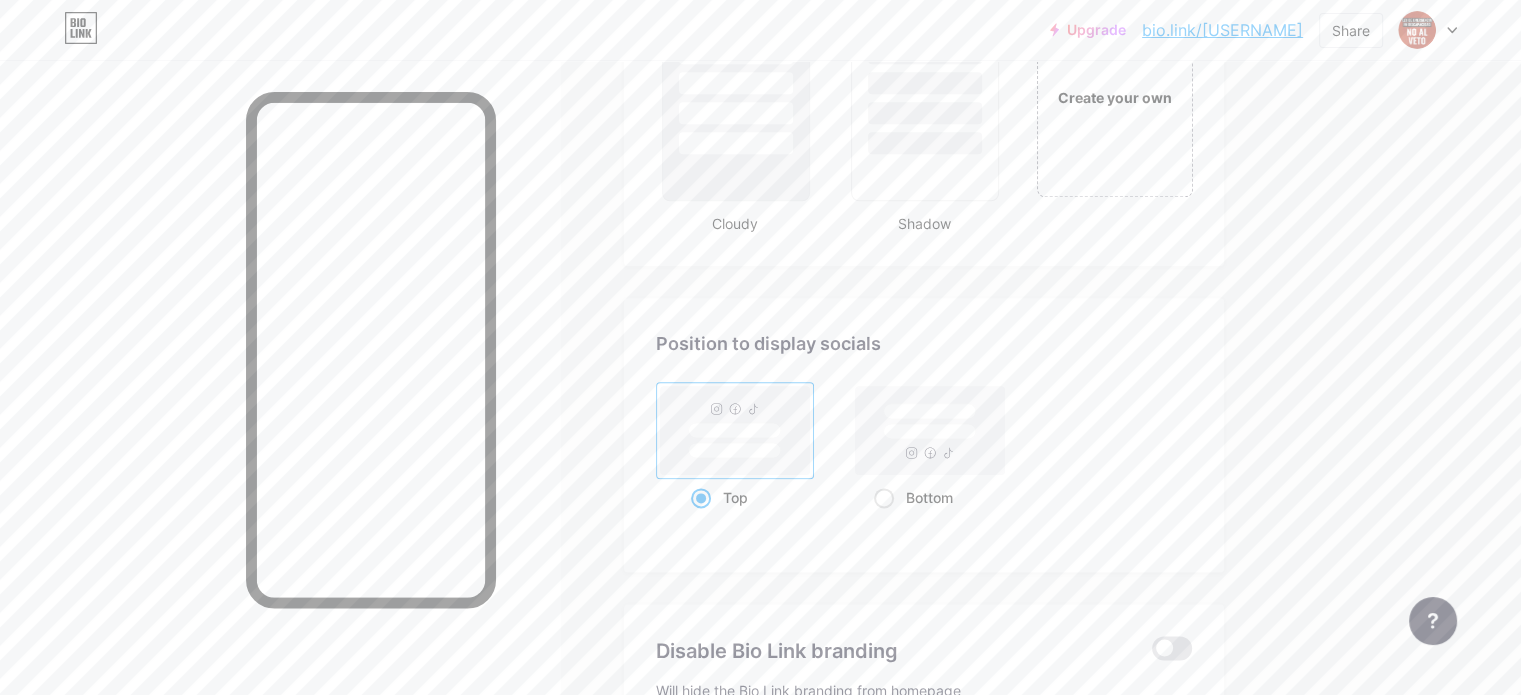 scroll, scrollTop: 2440, scrollLeft: 0, axis: vertical 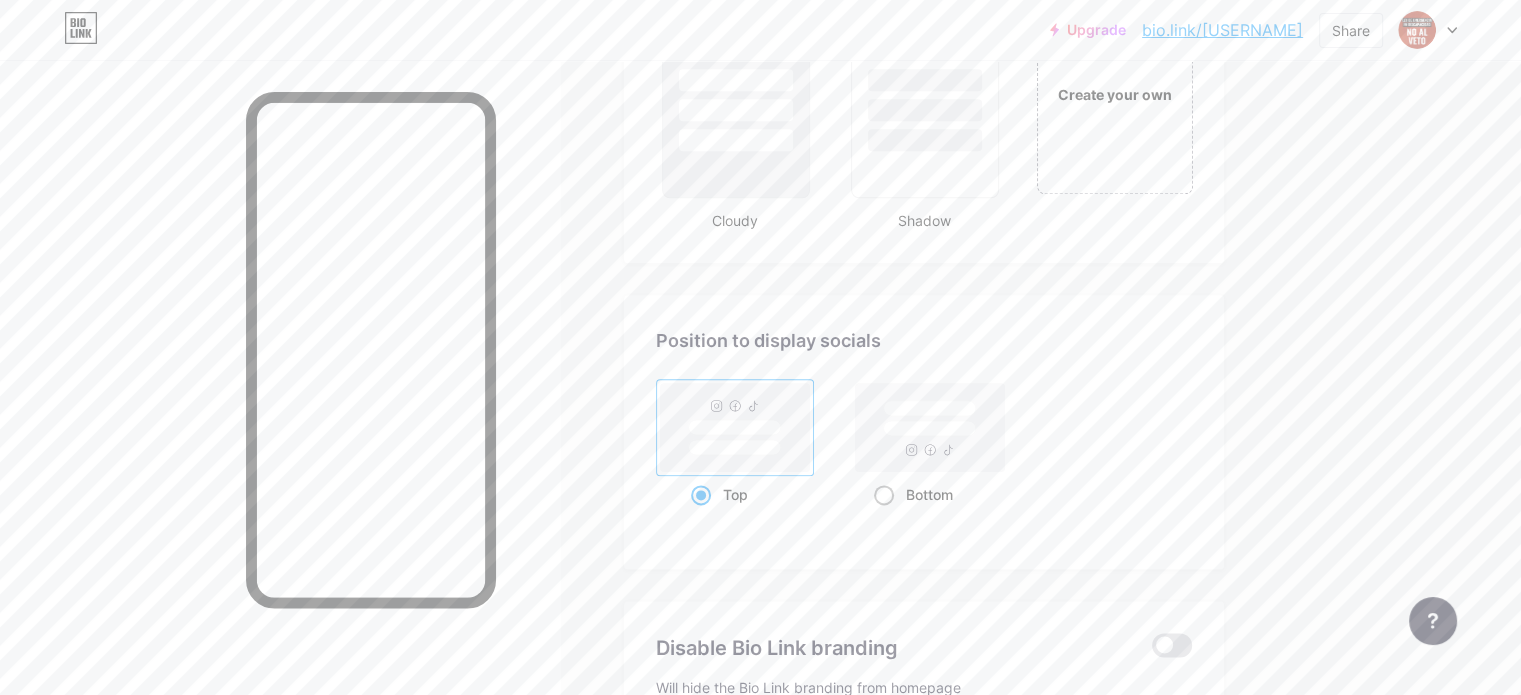 click on "Bottom" at bounding box center (929, 494) 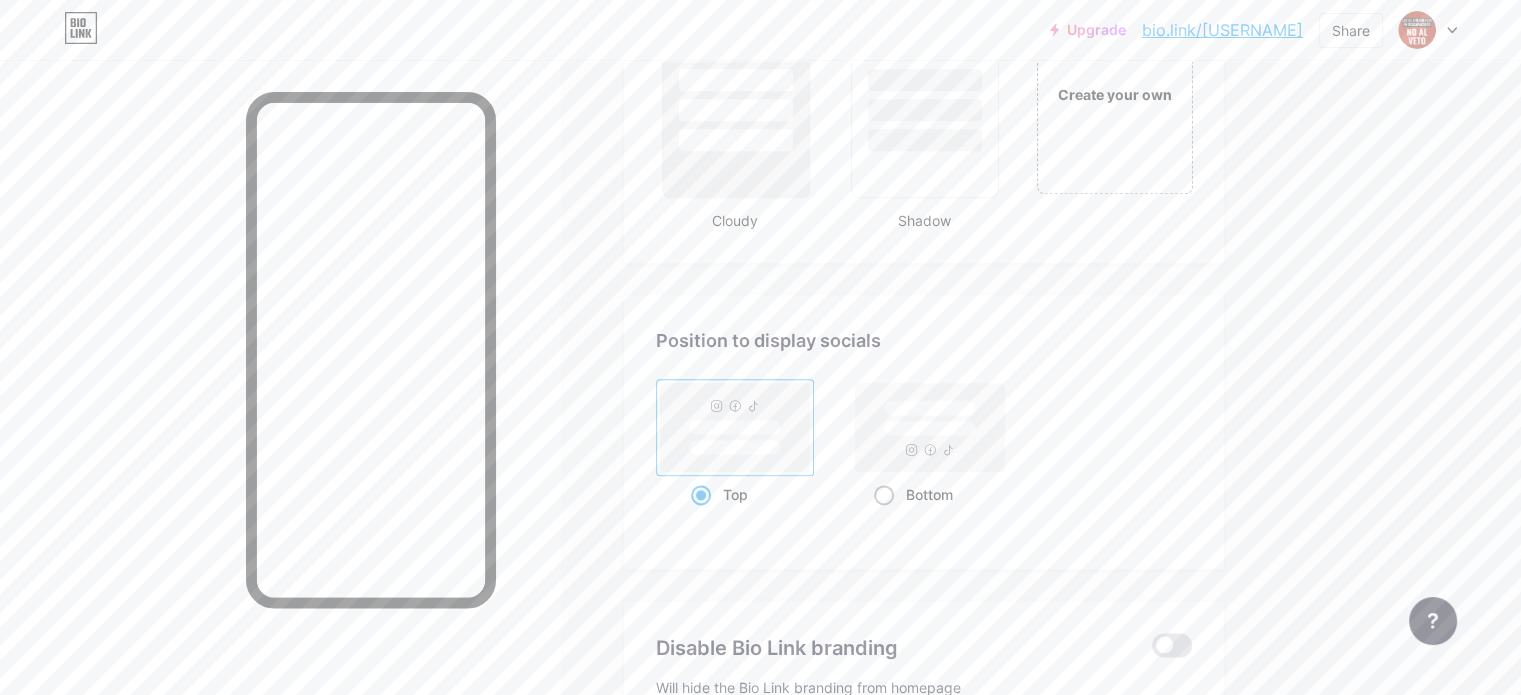 click on "Bottom" at bounding box center (880, 519) 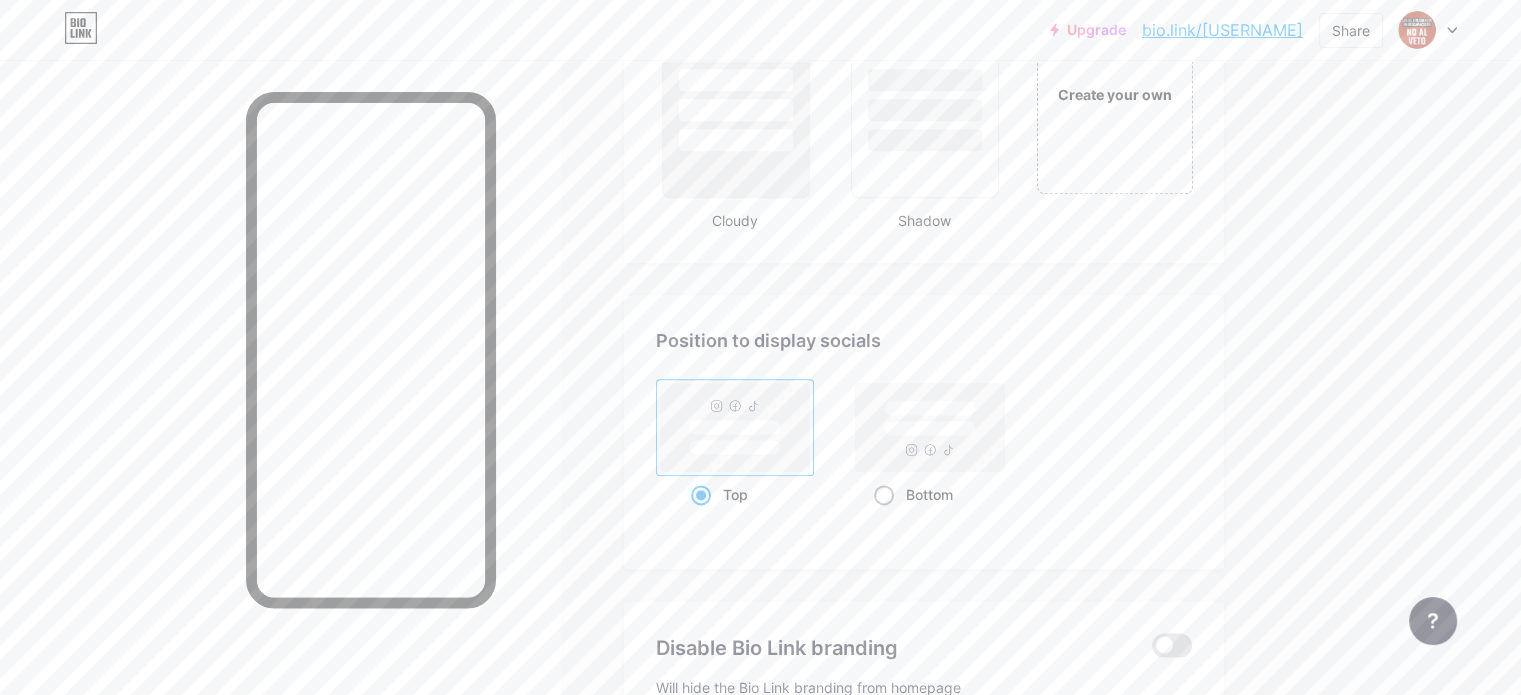radio on "true" 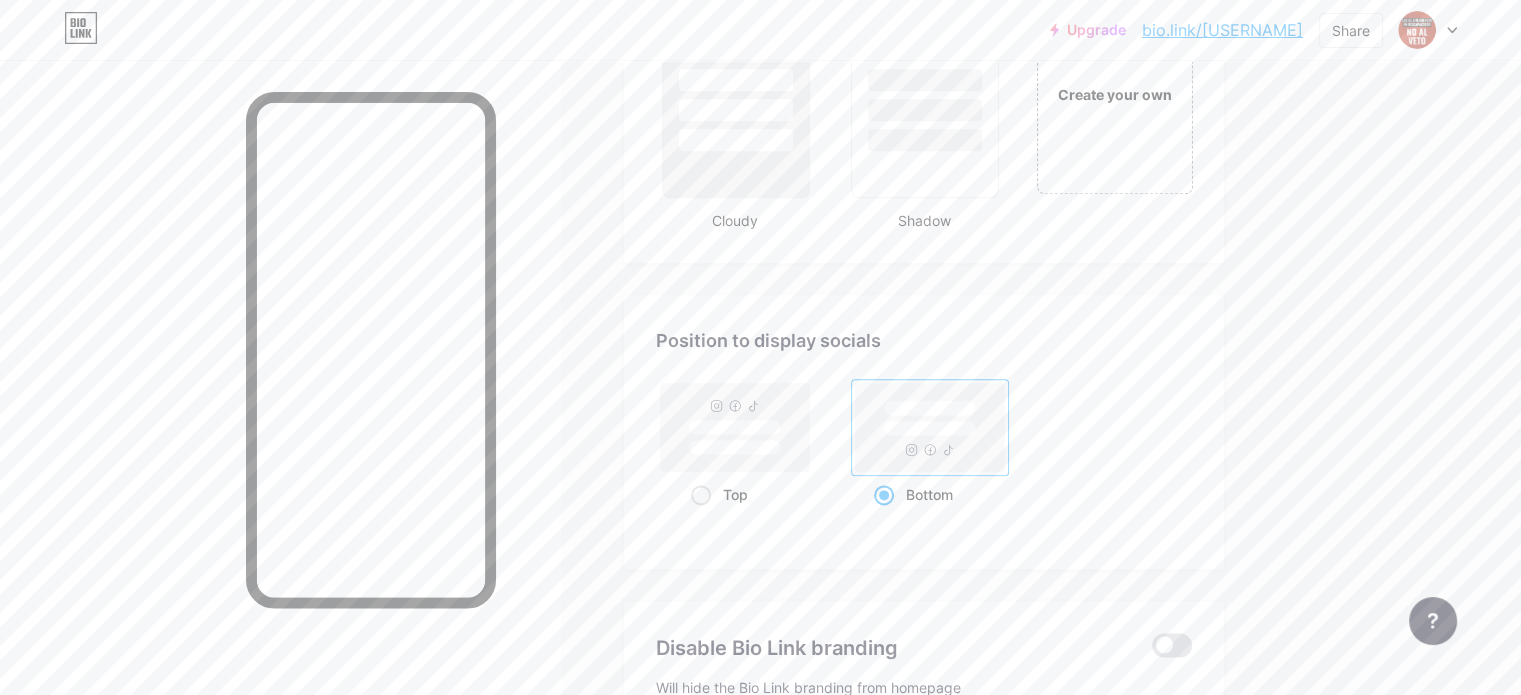 click on "Top" at bounding box center [697, 519] 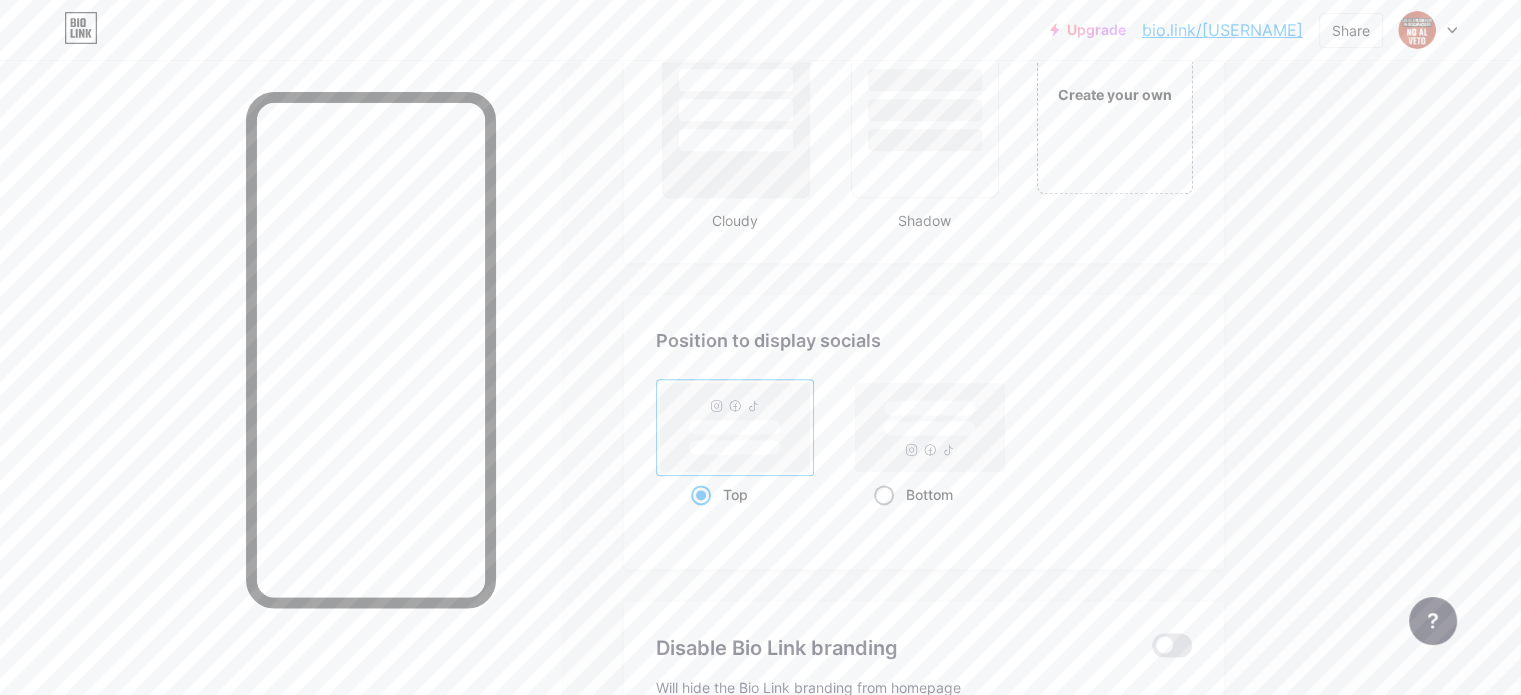 click on "Bottom" at bounding box center [880, 519] 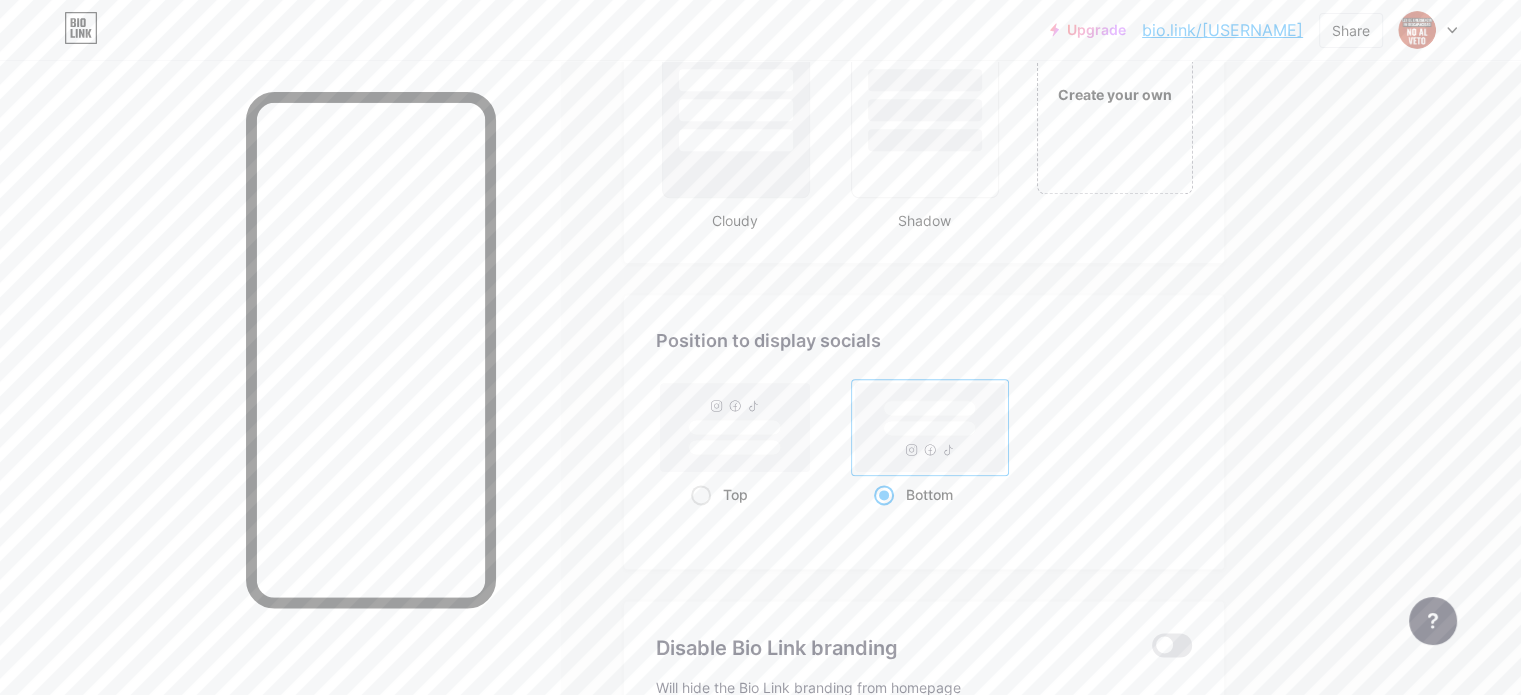 click on "Links
Posts
Design
Subscribers
NEW
Stats
Settings     Profile   Basta de Crueldad     noalvetoendiscapacidad                   Themes   Link in bio   Blog   Shop       Basics       Carbon       Xmas 23       Pride       Glitch       Winter · Live       Glassy · Live       Chameleon · Live       Rainy Night · Live       Neon · Live       Summer       Retro       Strawberry · Live       Desert       Sunny       Autumn       Leaf       Clear Sky       Blush       Unicorn       Minimal       Cloudy       Shadow     Create your own           Changes saved       Position to display socials                 Top                     Bottom
Disable Bio Link branding
Will hide the Bio Link branding from homepage     Display Share button
Enables social sharing options on your page including a QR code.   Changes saved           Feature requests             Help center" at bounding box center [654, -712] 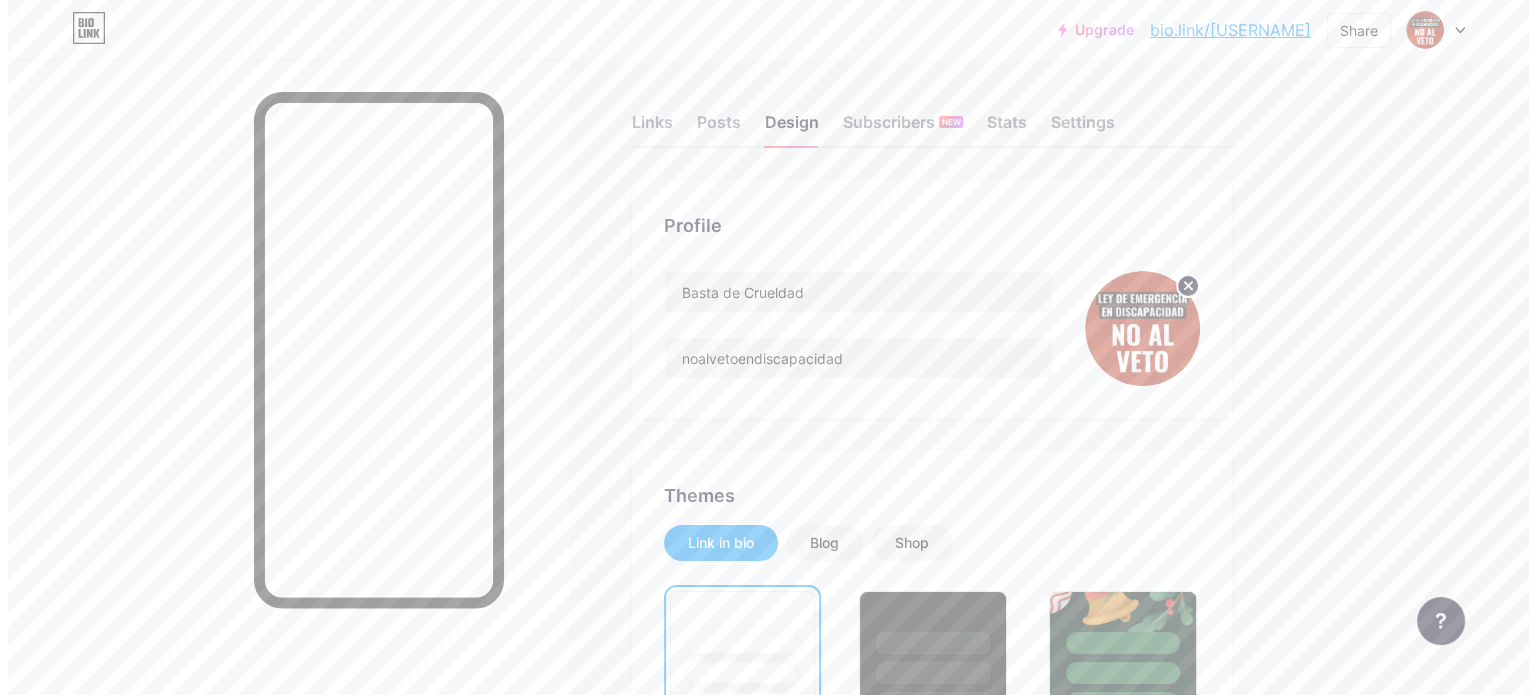 scroll, scrollTop: 0, scrollLeft: 0, axis: both 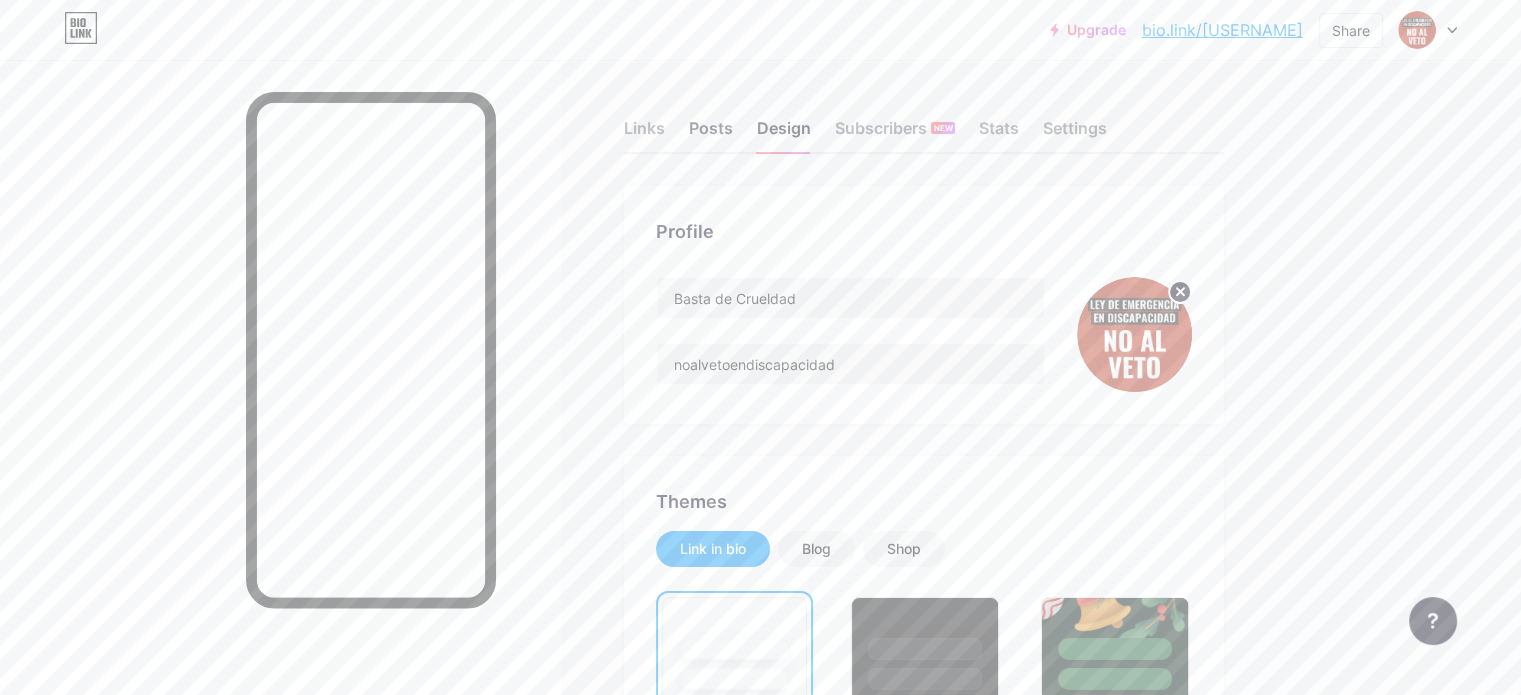 click on "Posts" at bounding box center [711, 134] 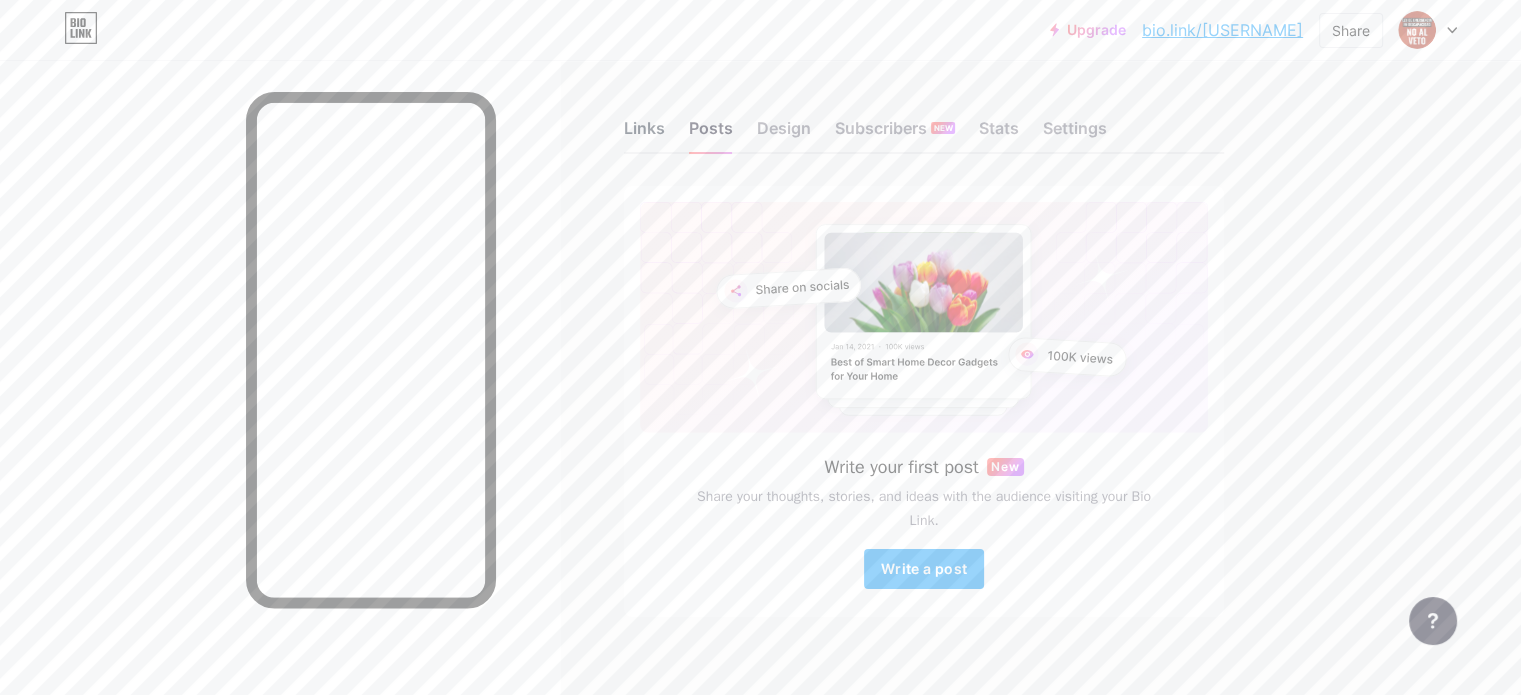 click on "Links" at bounding box center (644, 134) 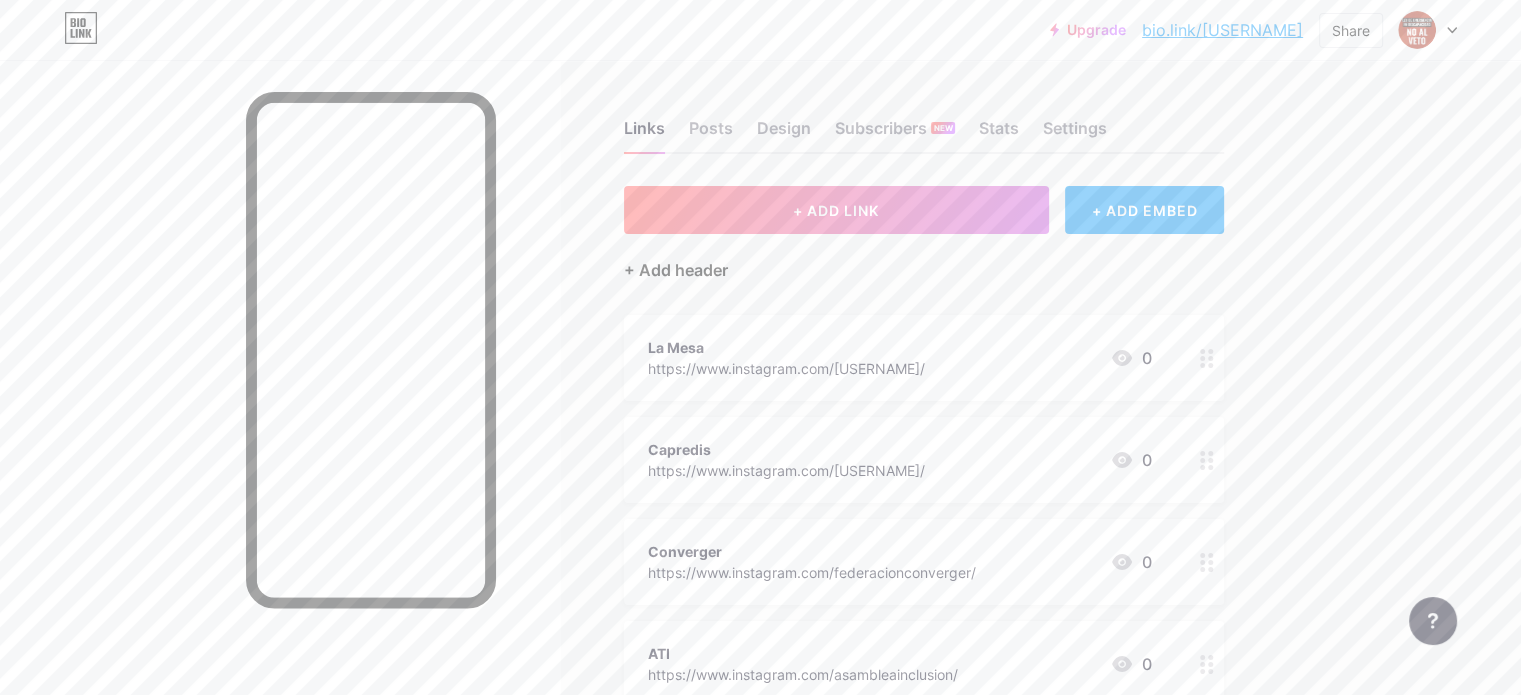 click on "+ Add header" at bounding box center [676, 270] 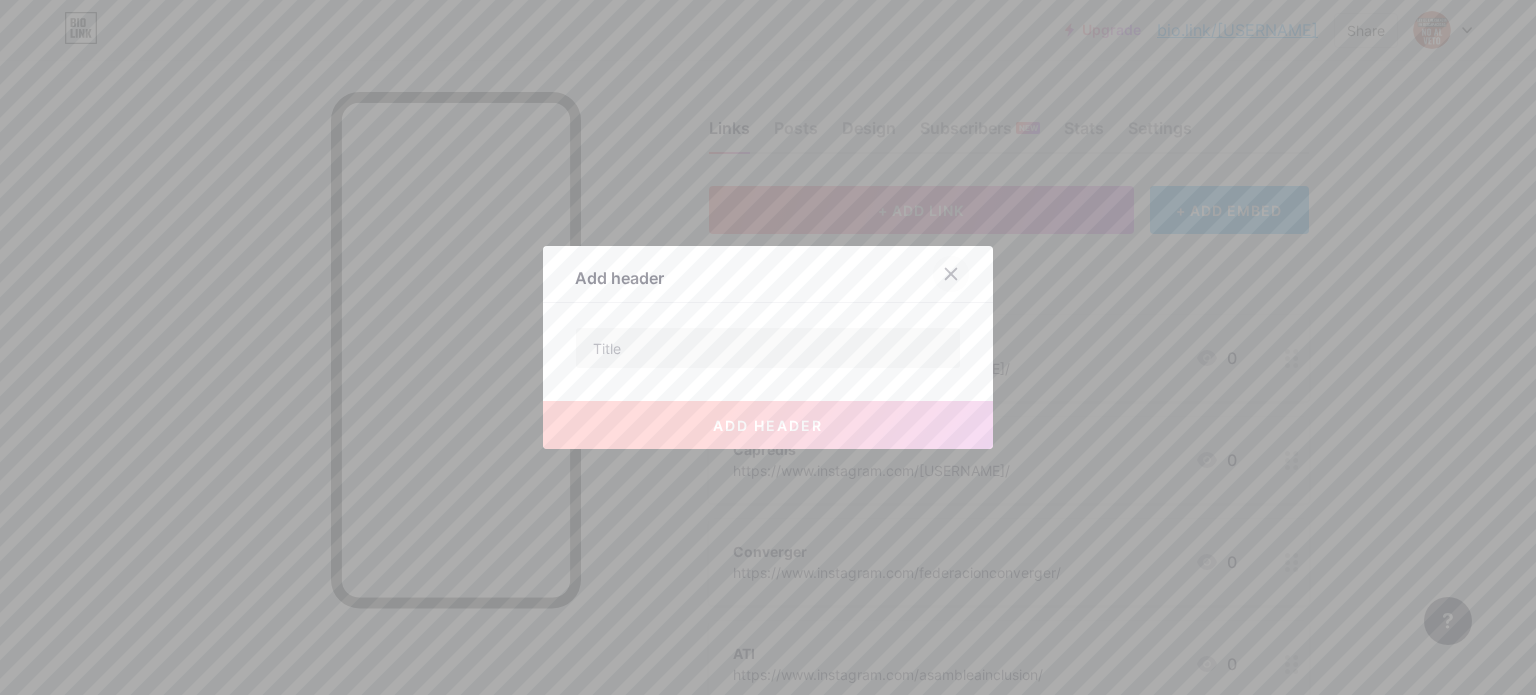click 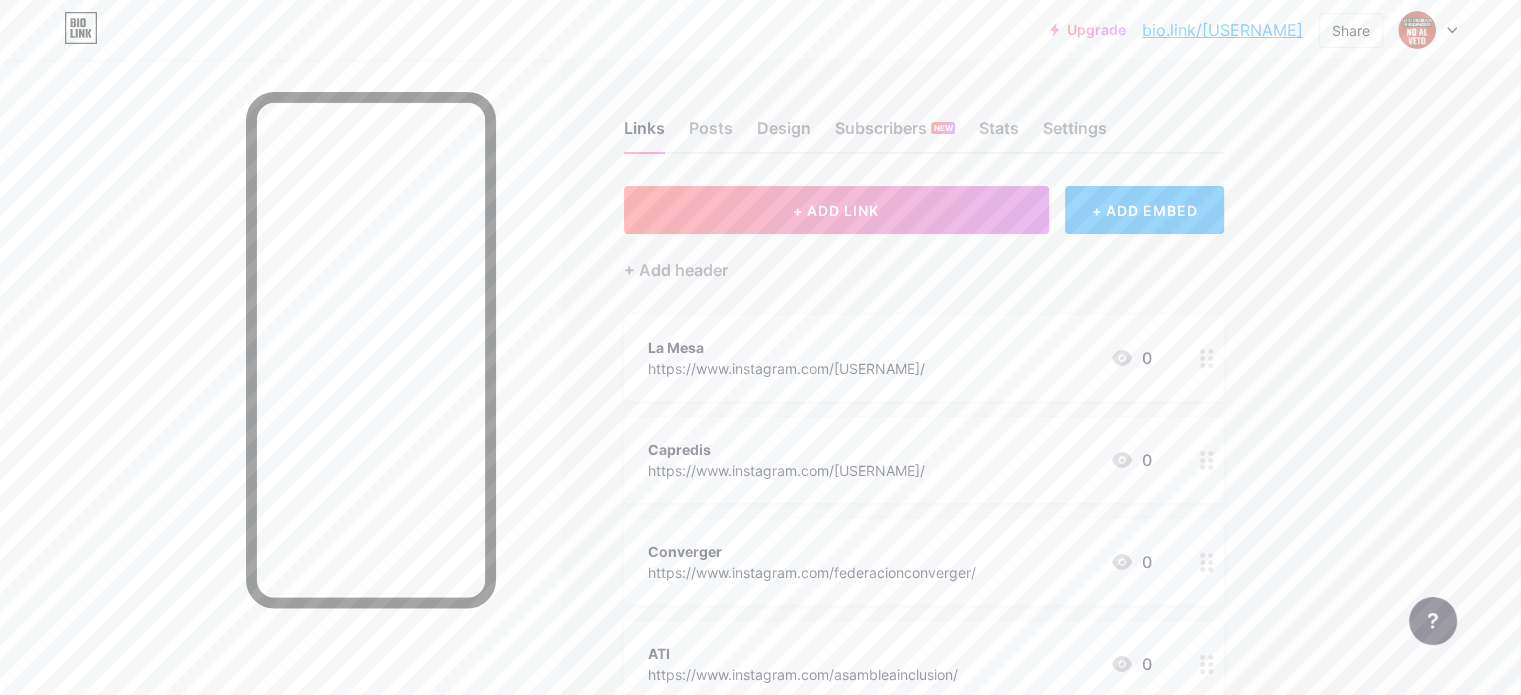 click on "+ ADD EMBED" at bounding box center [1144, 210] 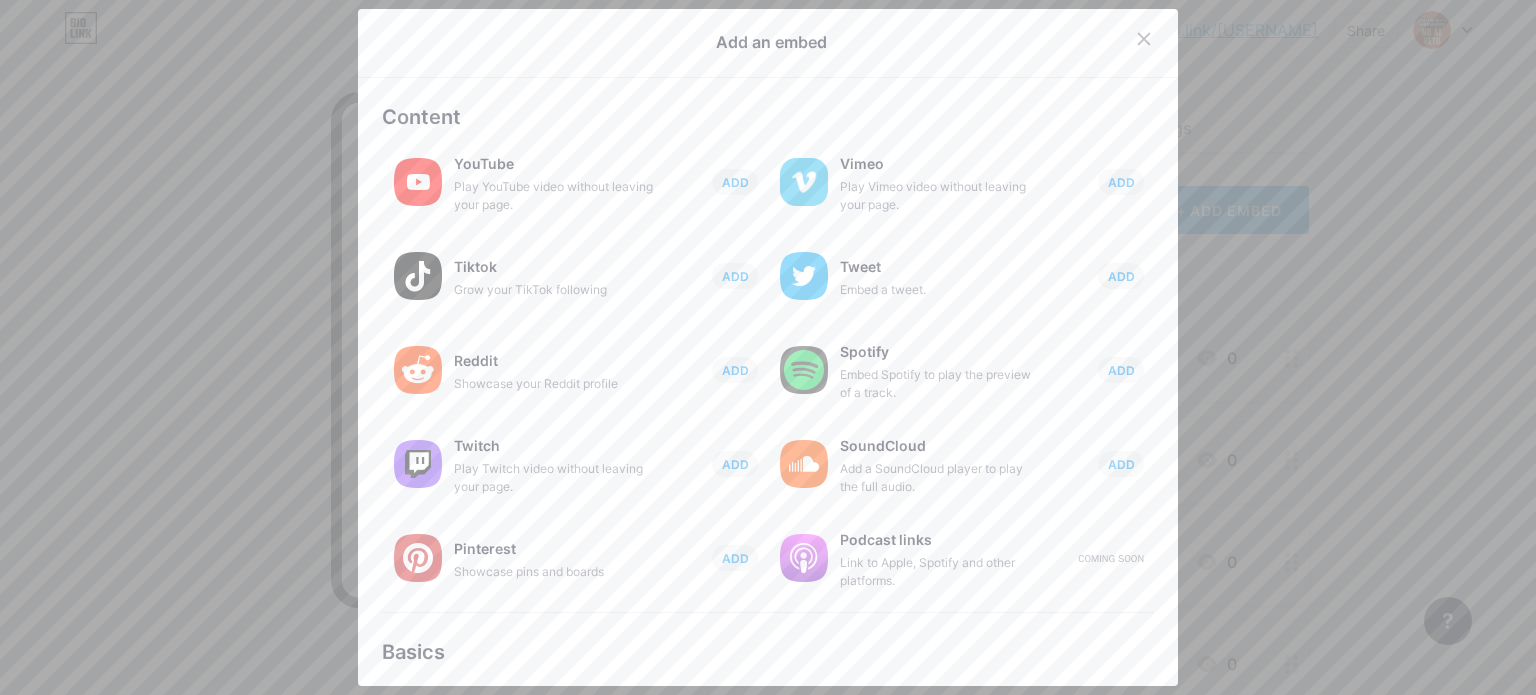 scroll, scrollTop: 0, scrollLeft: 0, axis: both 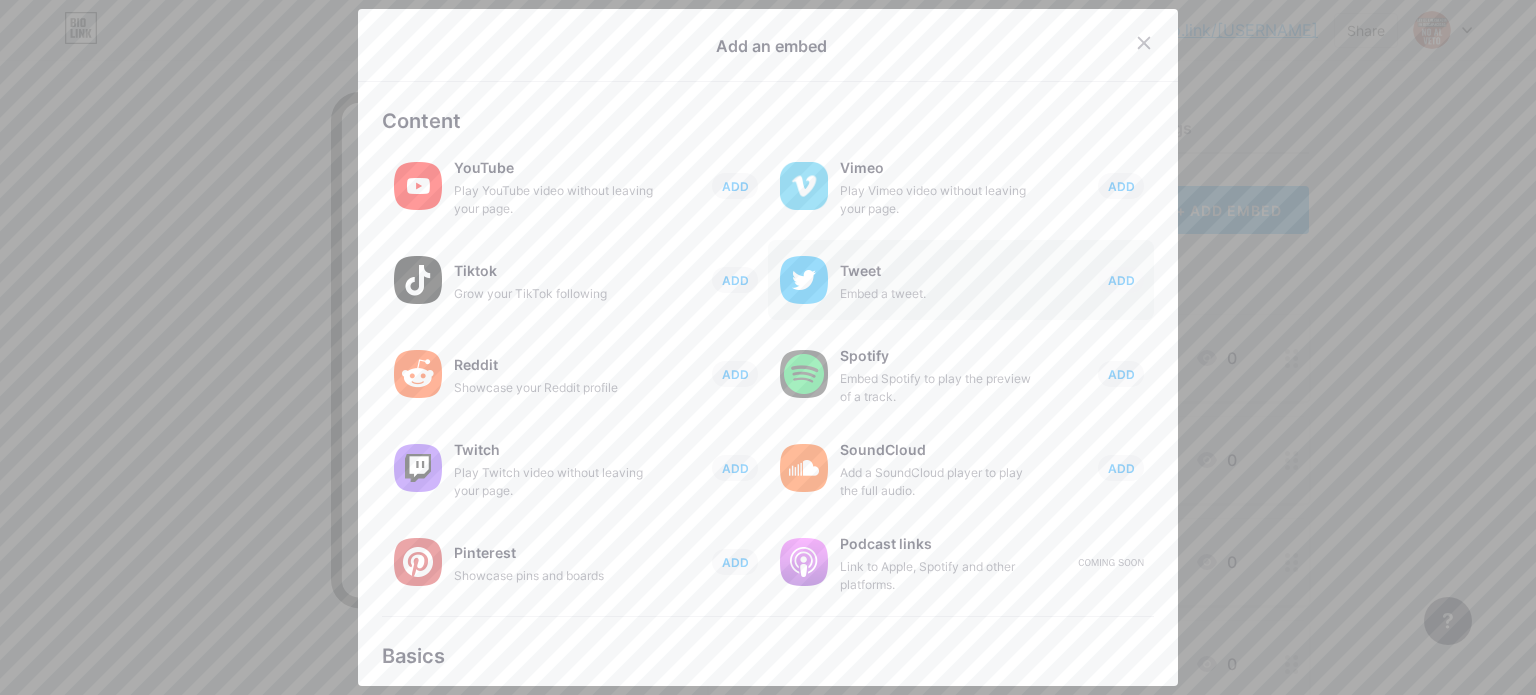 click on "Tweet" at bounding box center (940, 271) 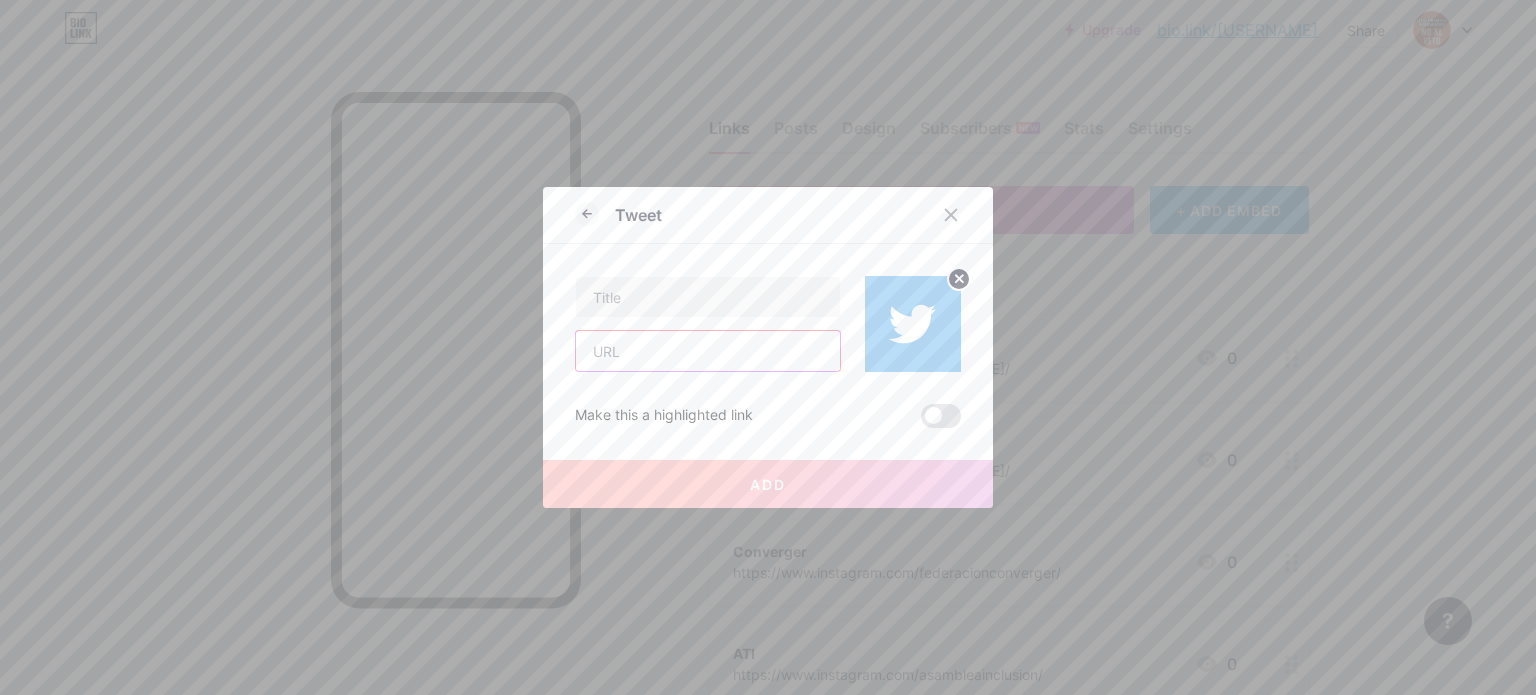 click at bounding box center (708, 351) 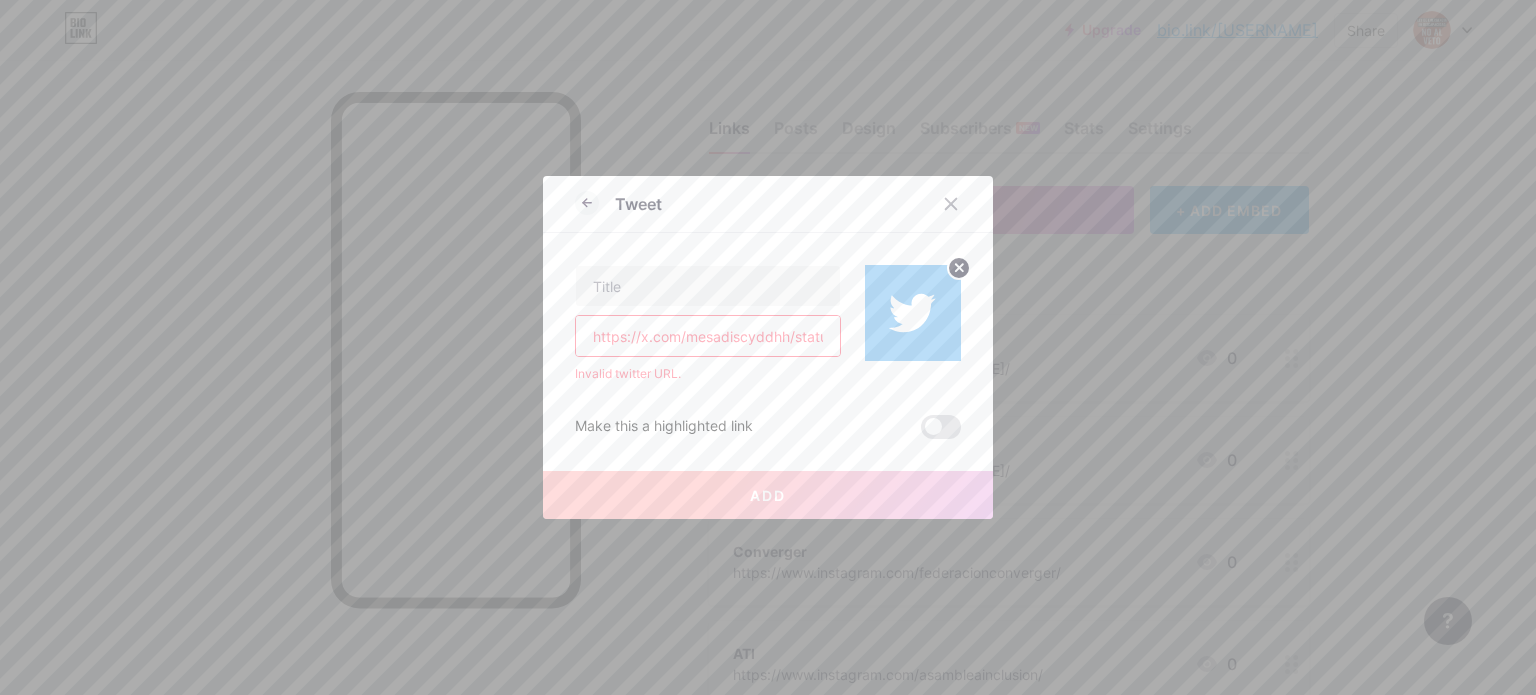 scroll, scrollTop: 0, scrollLeft: 173, axis: horizontal 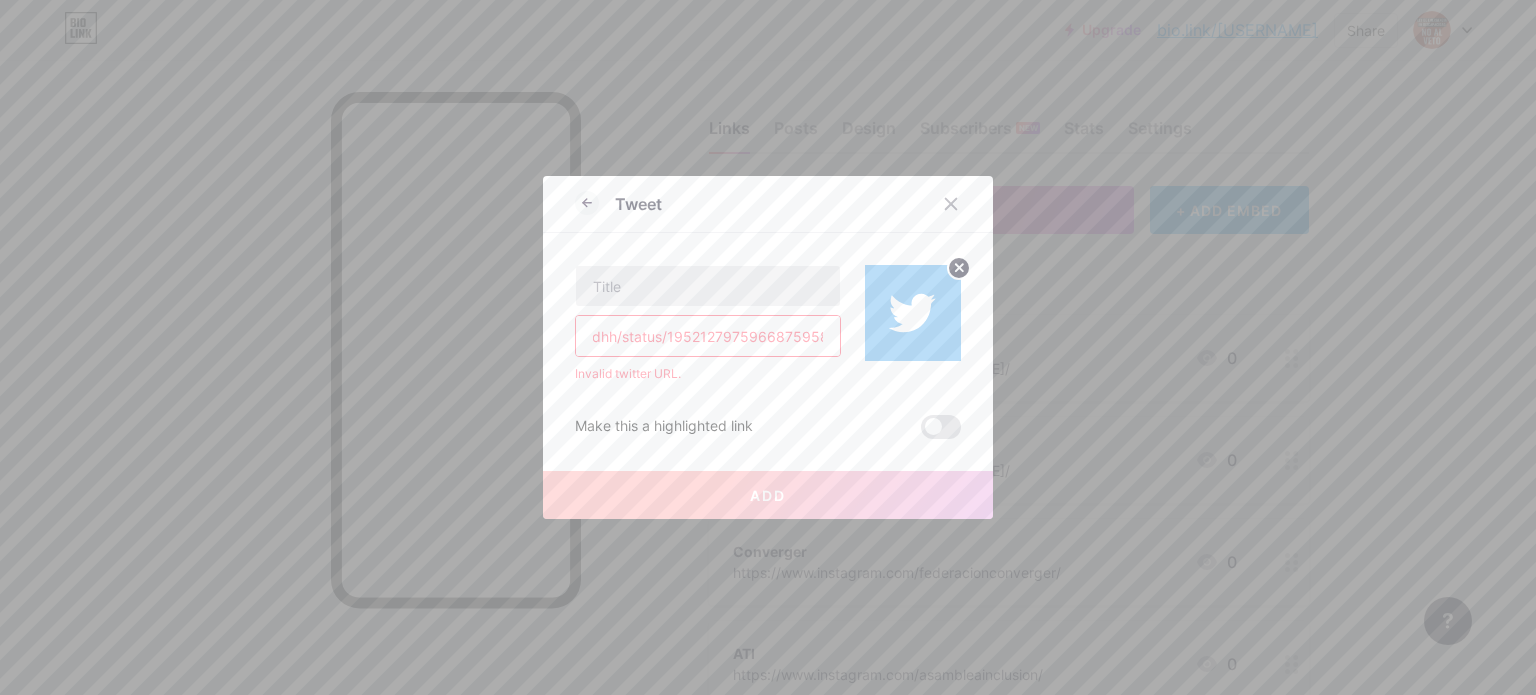 type on "https://x.com/mesadiscyddhh/status/1952127975966875958" 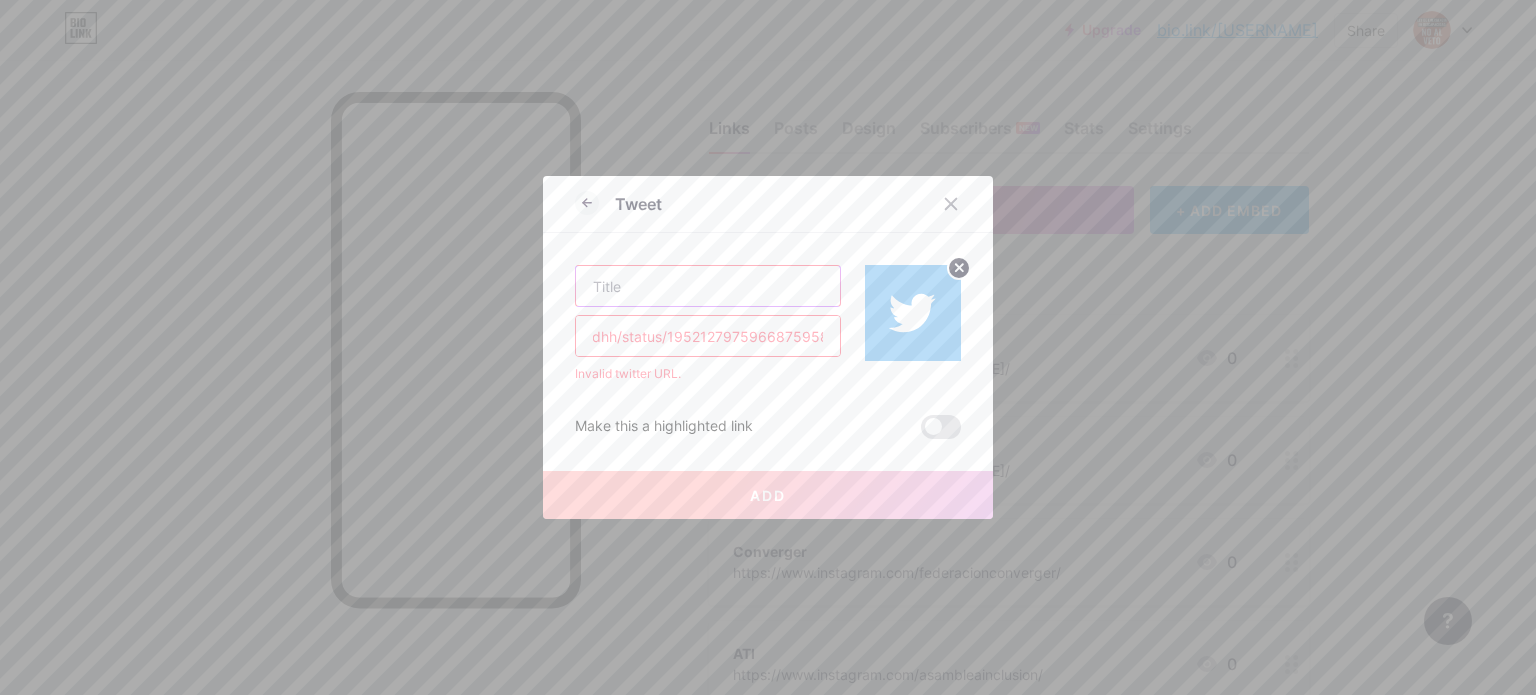 scroll, scrollTop: 0, scrollLeft: 0, axis: both 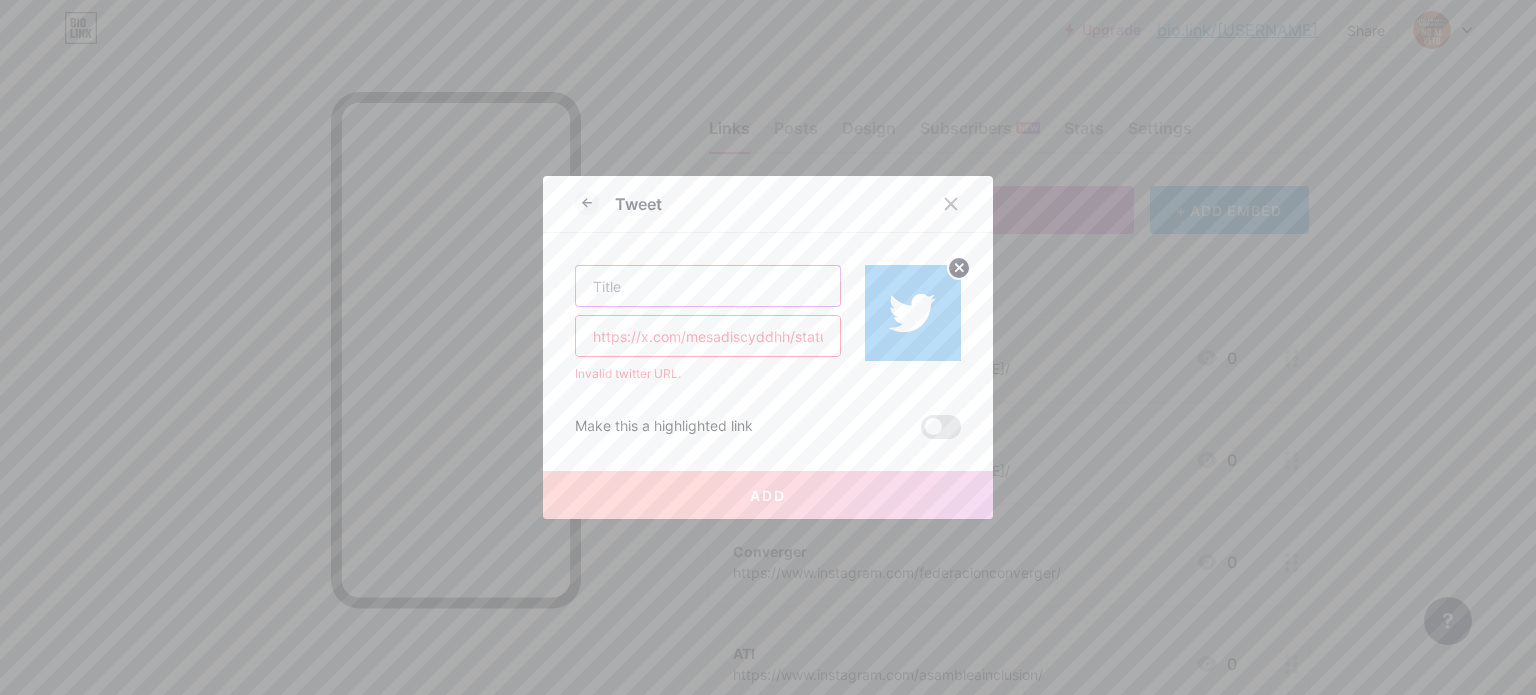 click at bounding box center (708, 286) 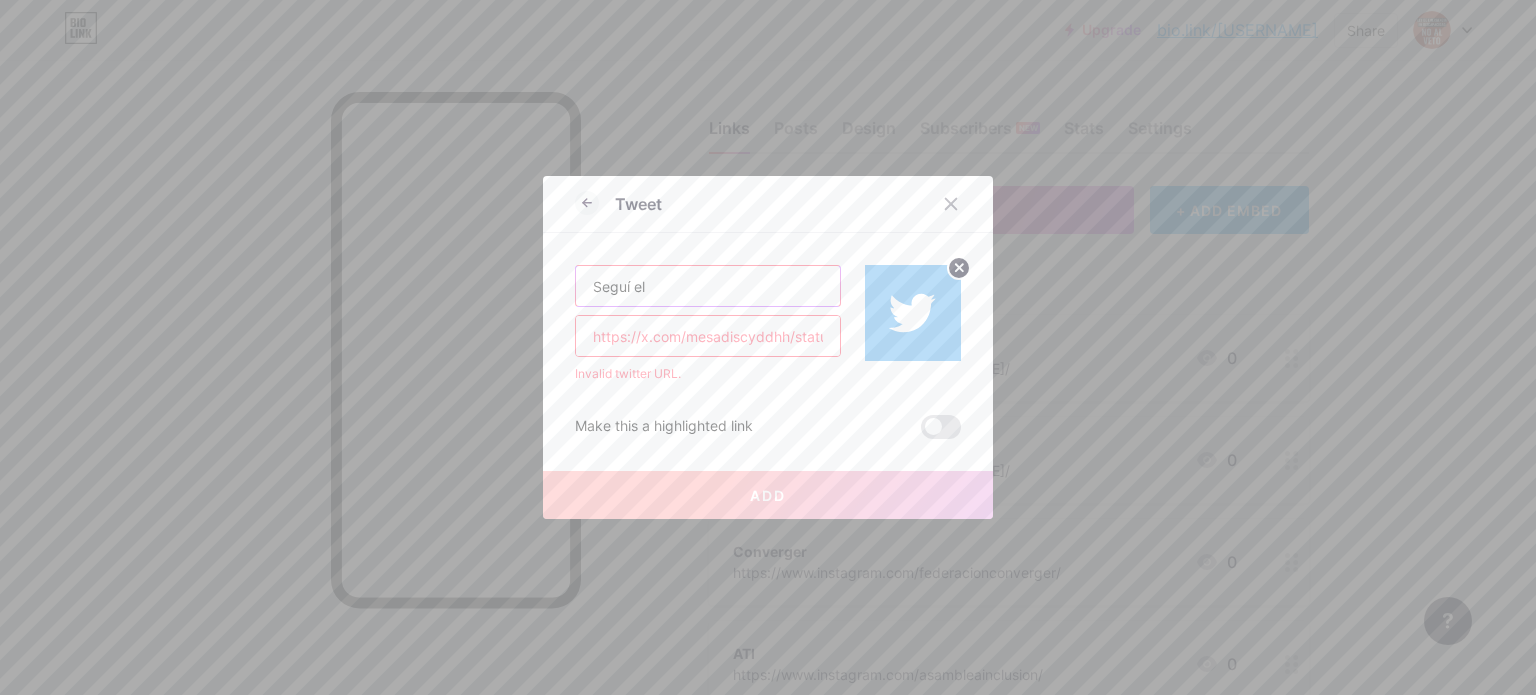 type on "Seguí" 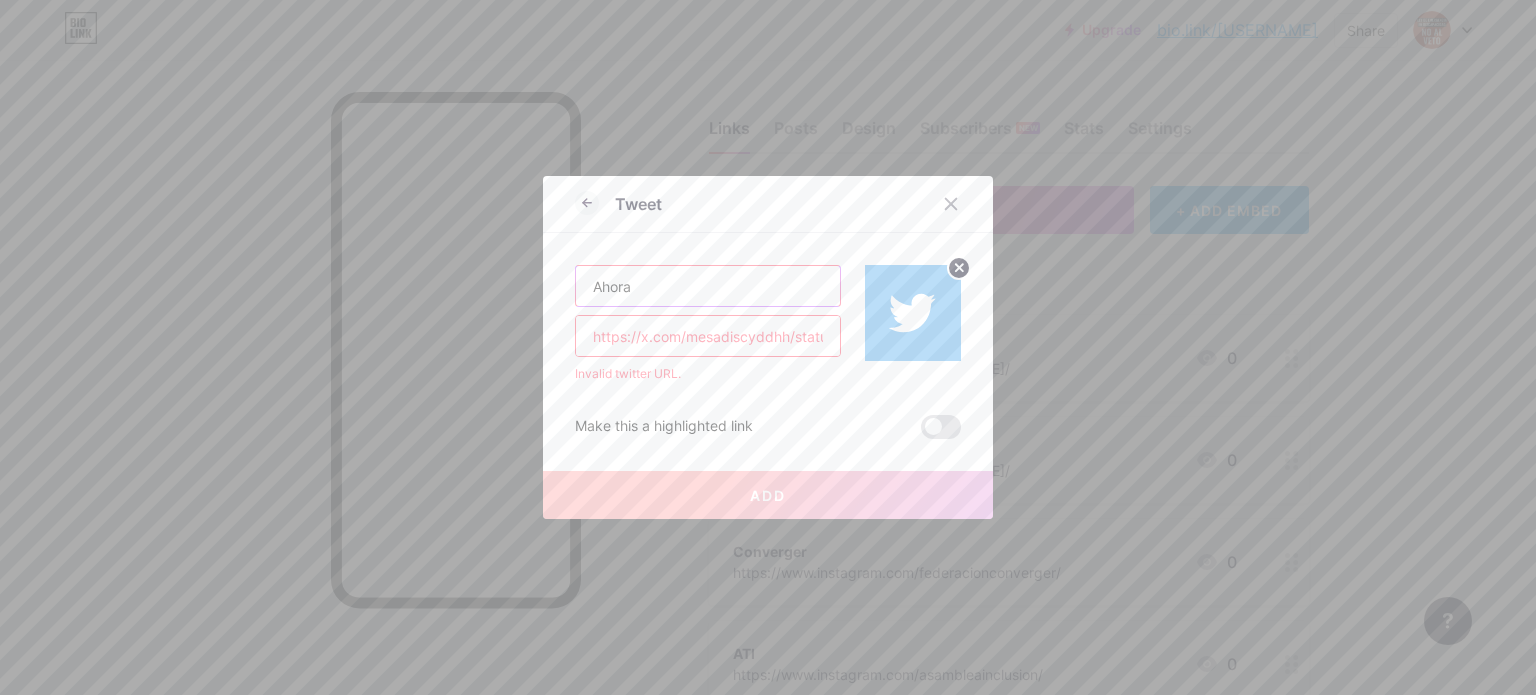 type on "Ahora" 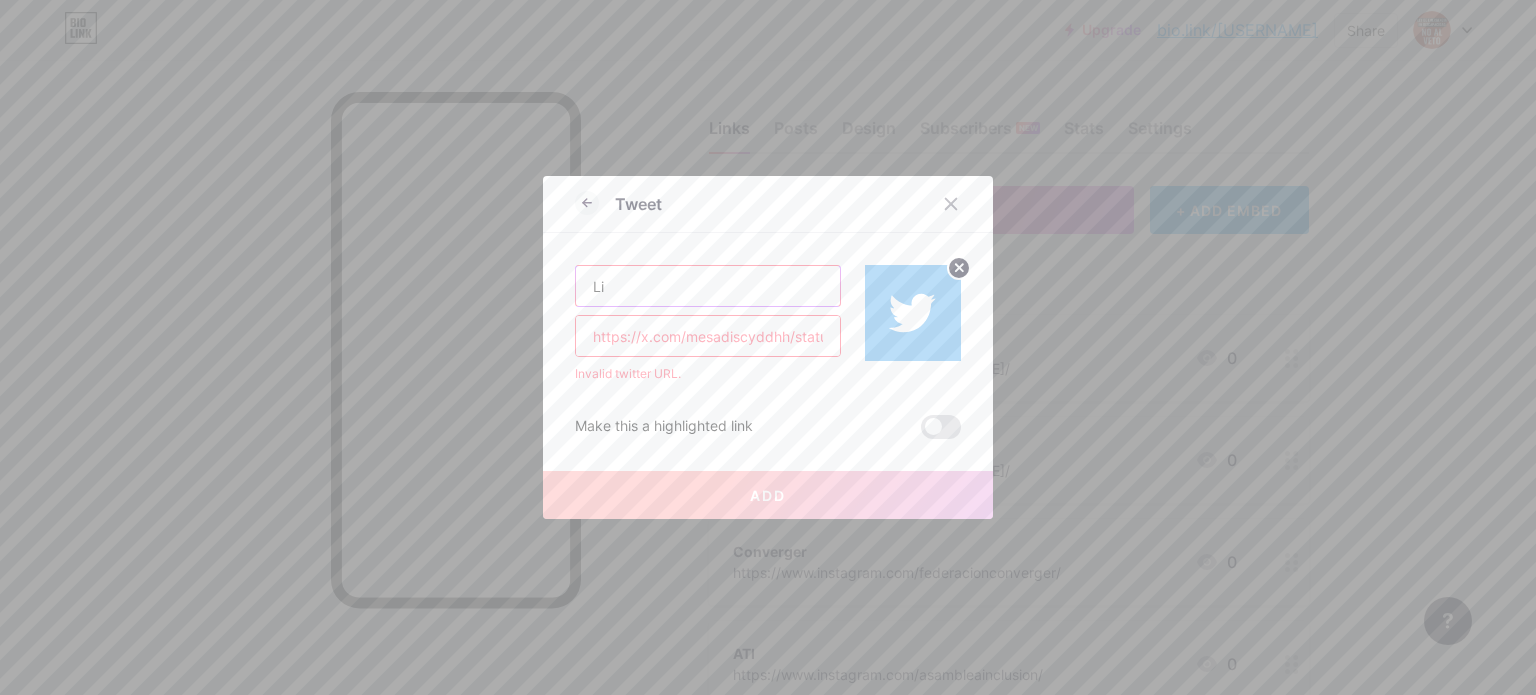 type on "L" 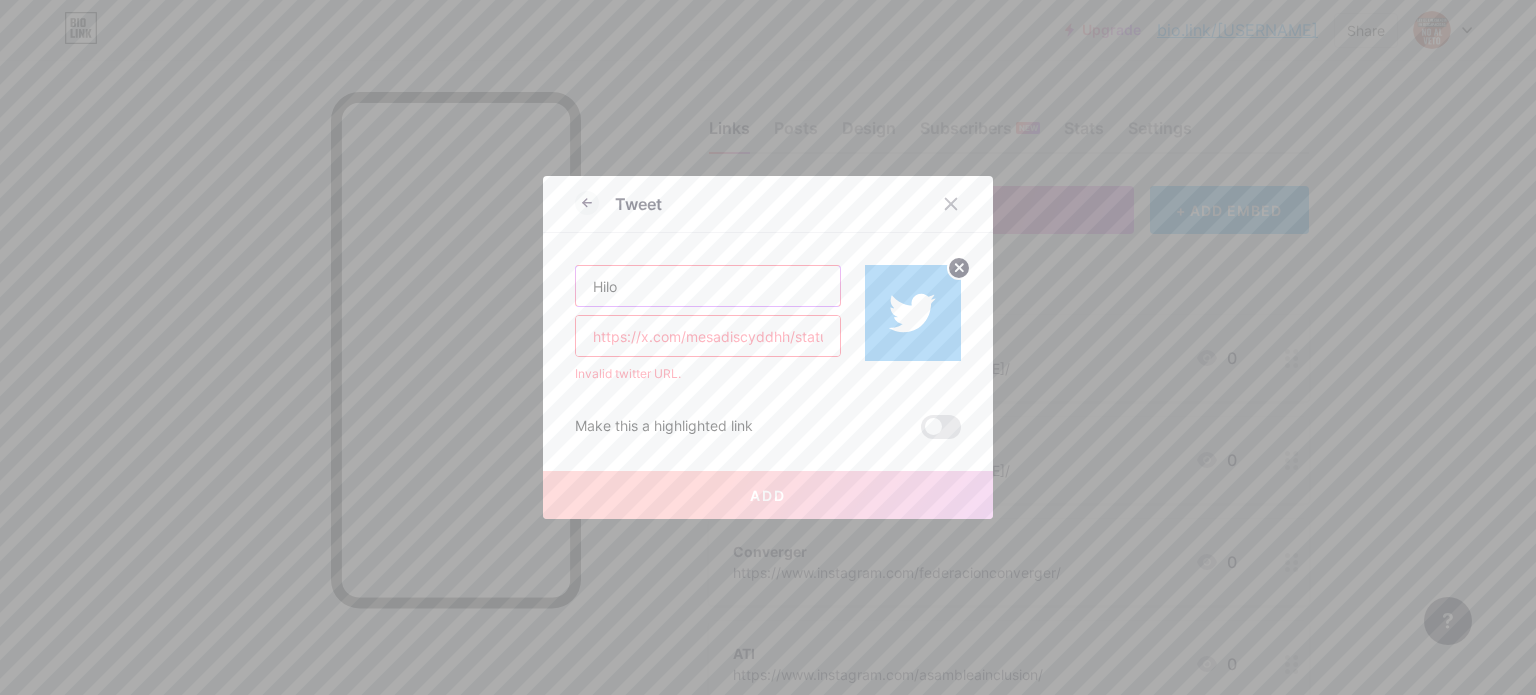 type on "Hilo" 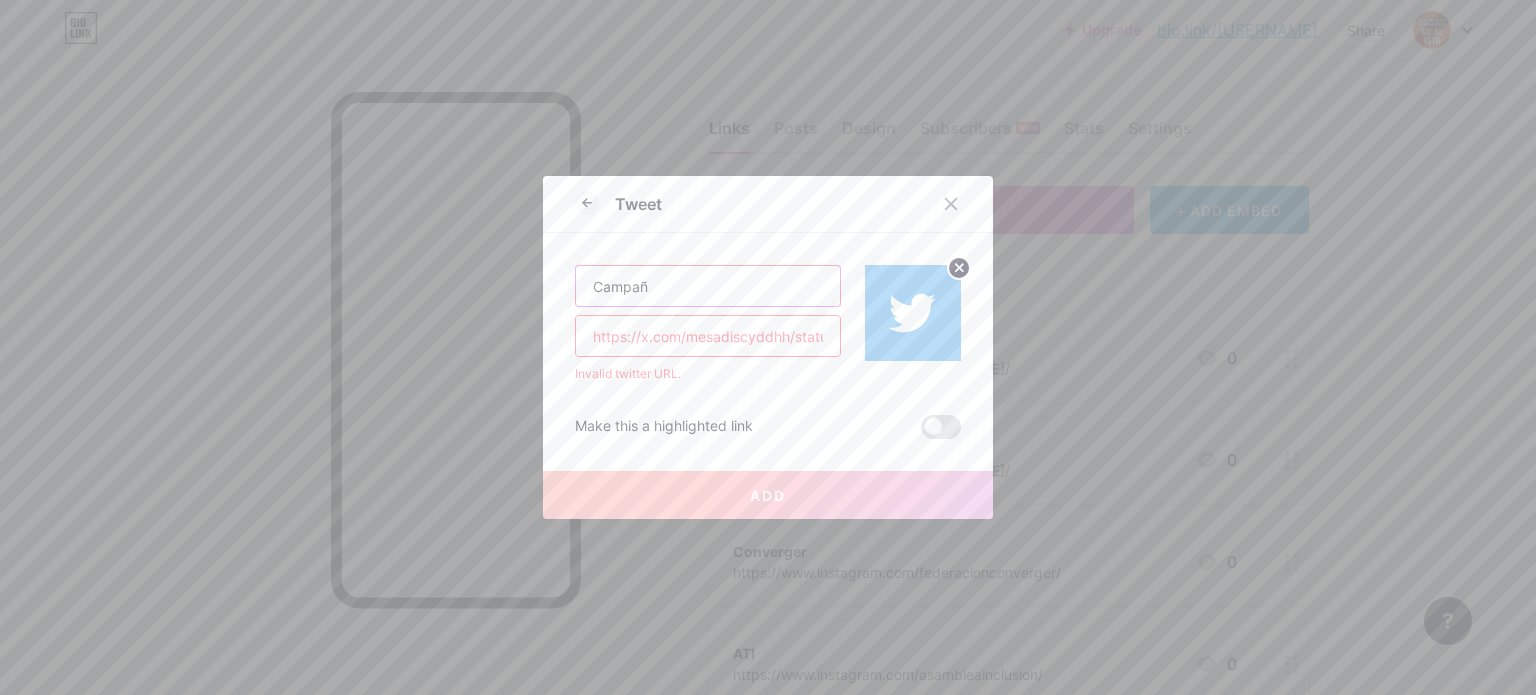 type on "Campaña" 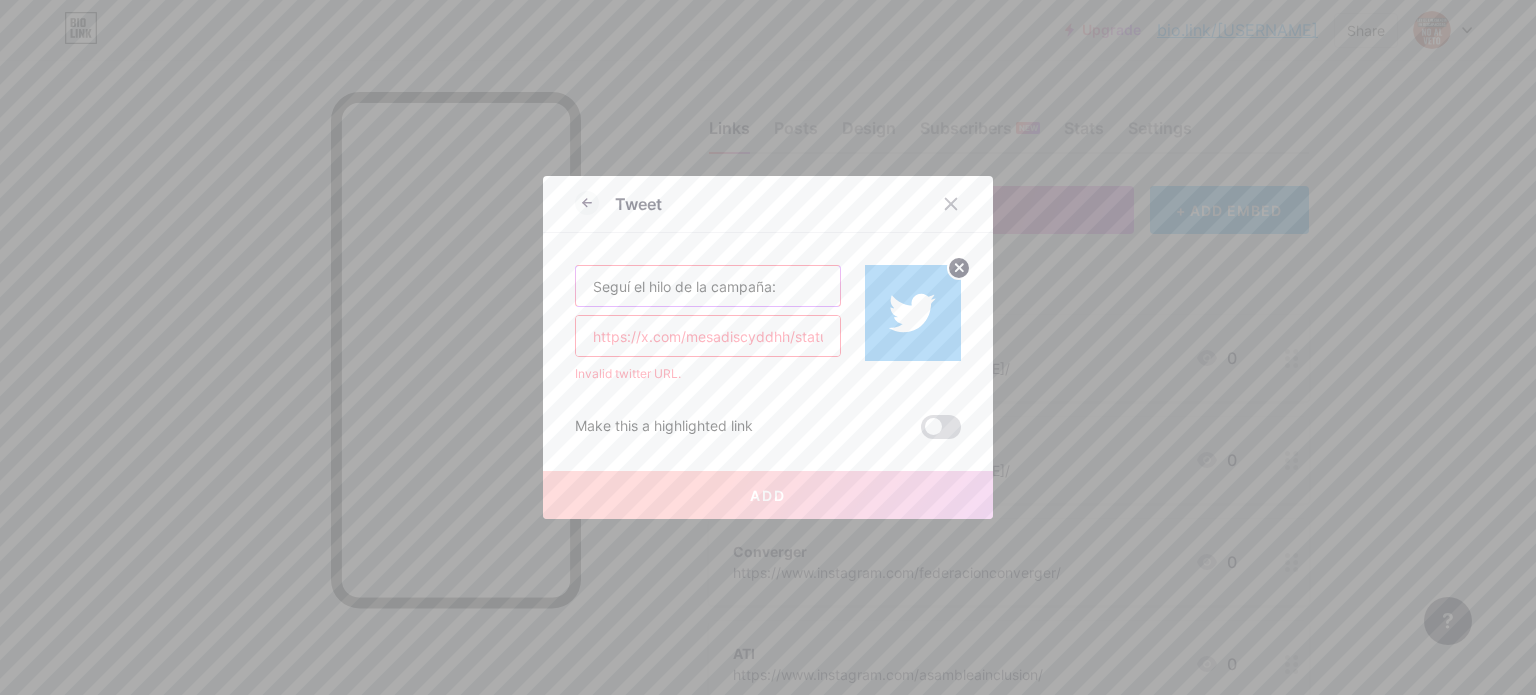 type on "Seguí el hilo de la campaña:" 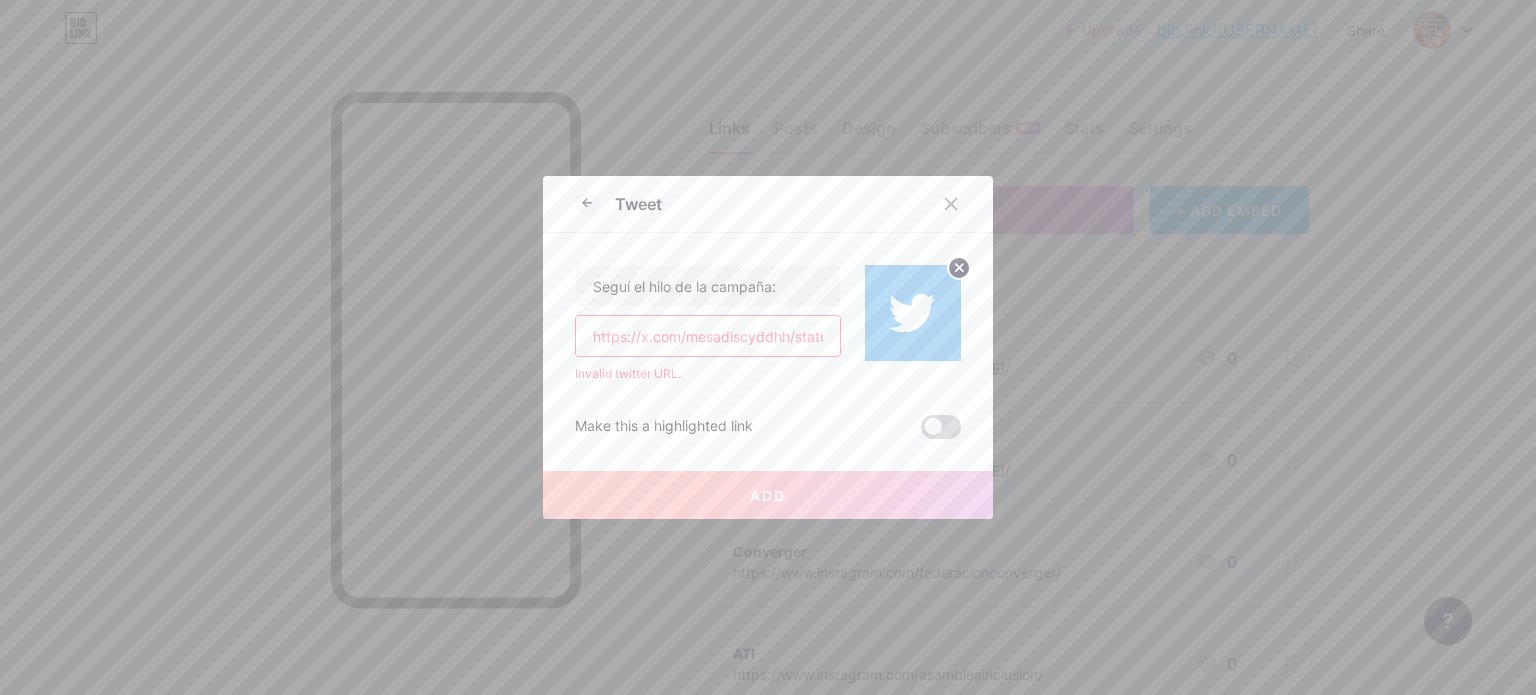 click at bounding box center (941, 427) 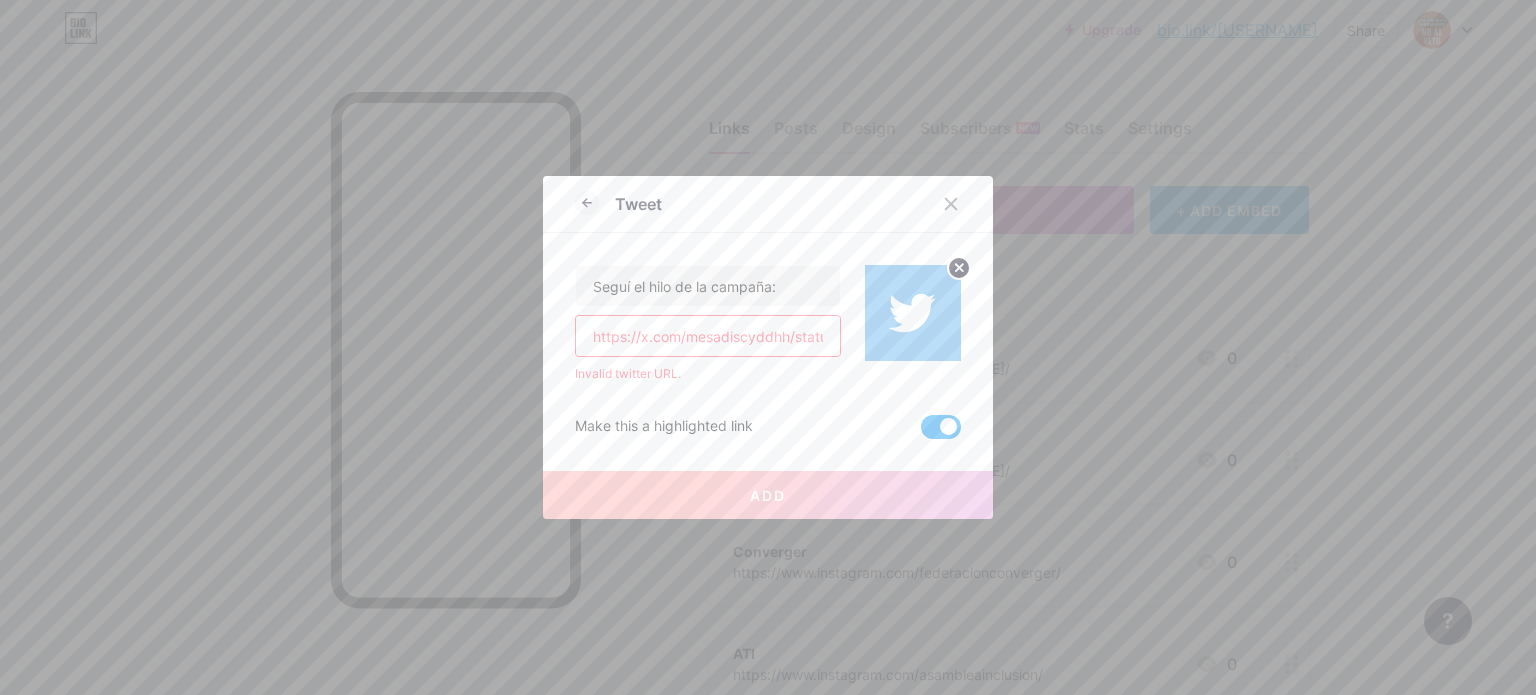click on "https://x.com/mesadiscyddhh/status/1952127975966875958" at bounding box center (708, 336) 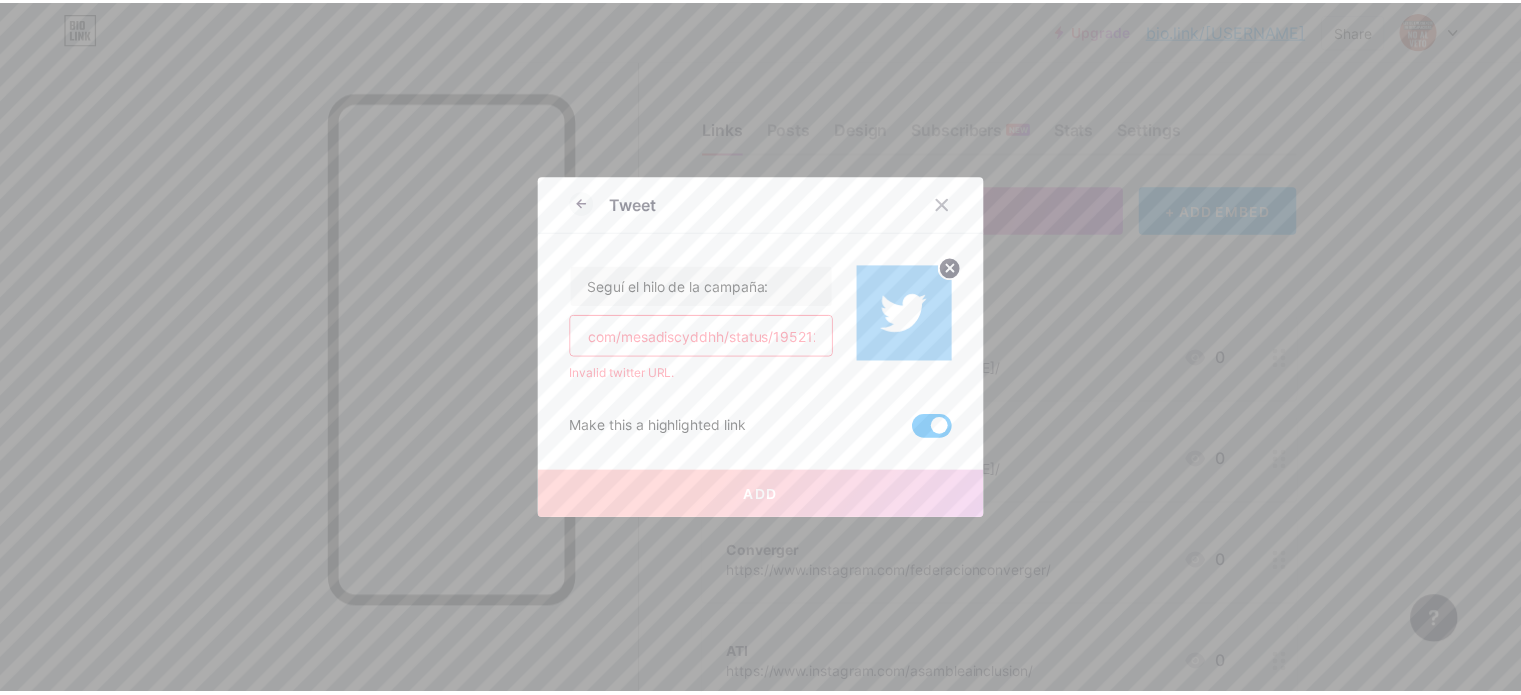 scroll, scrollTop: 0, scrollLeft: 0, axis: both 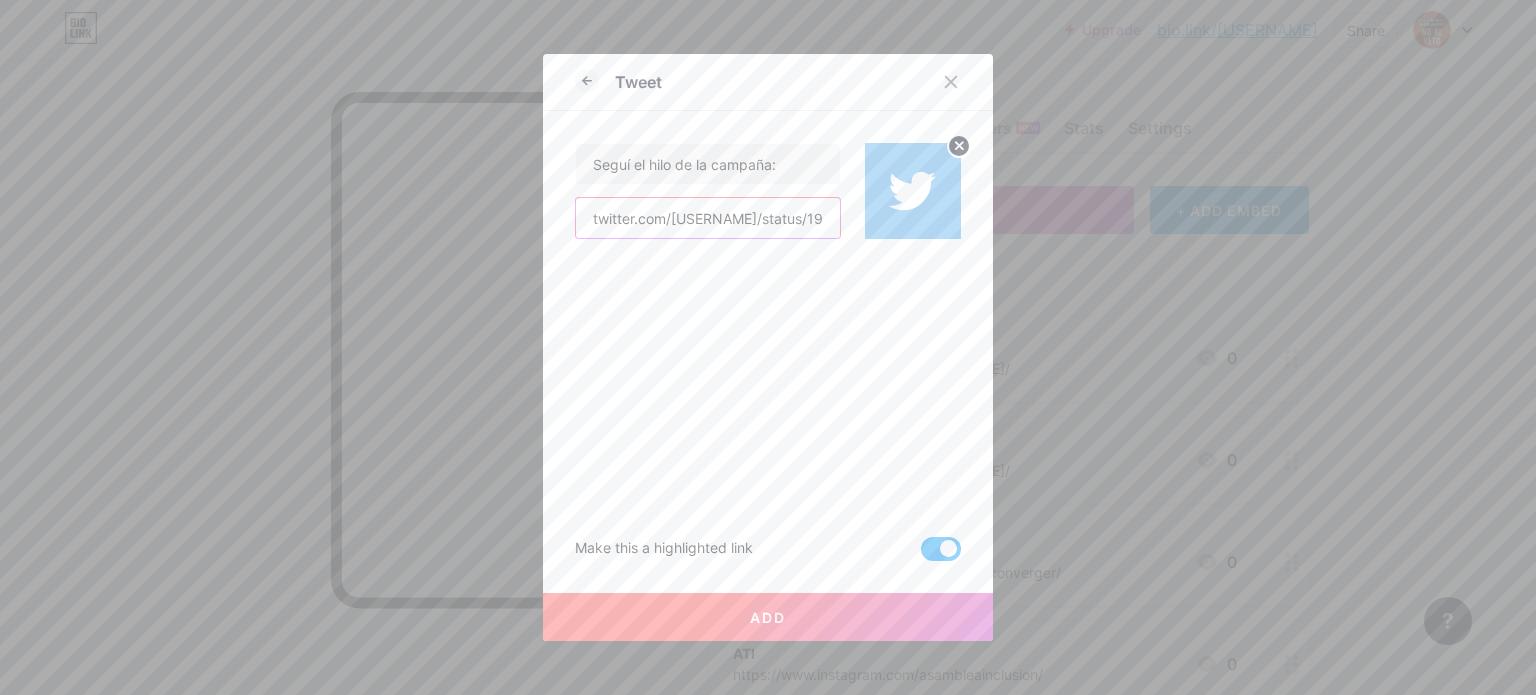 type on "twitter.com/[USERNAME]/status/1952127975966875958" 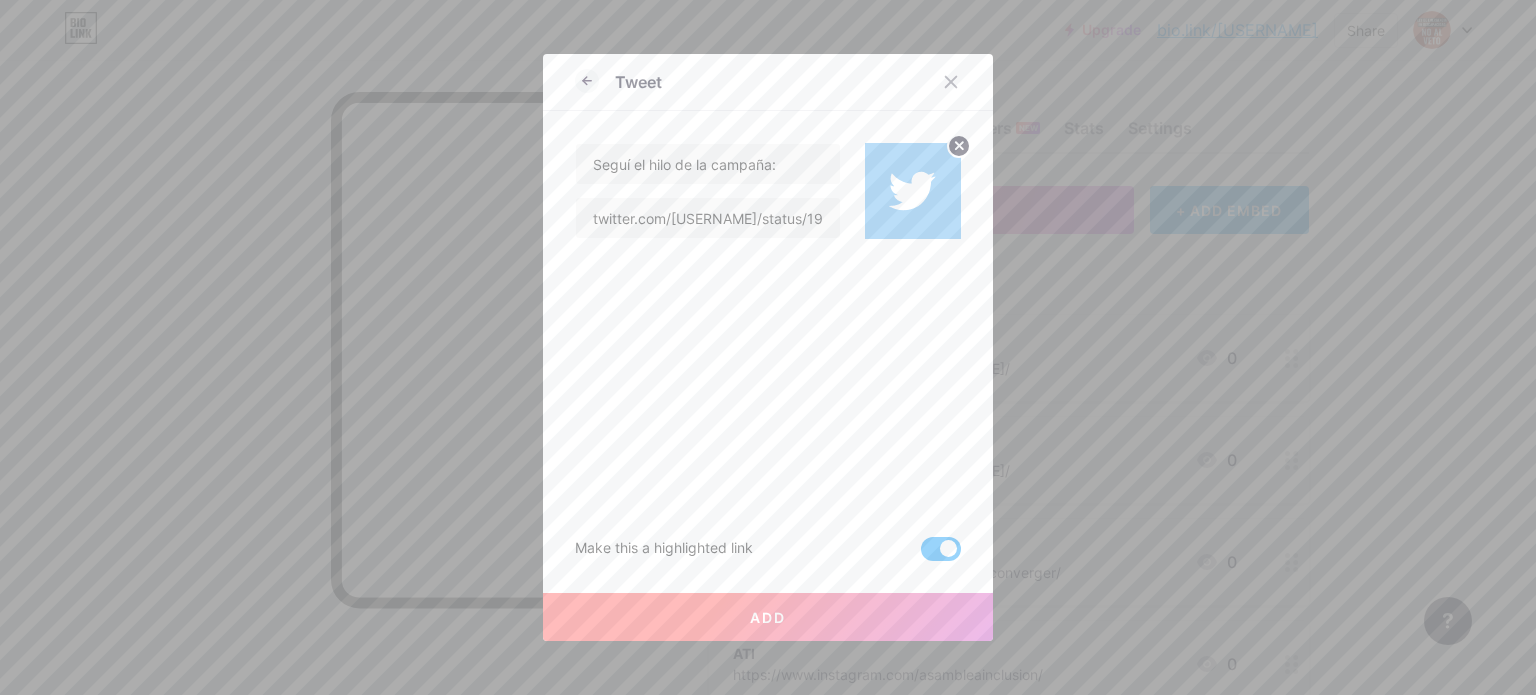 click on "Add" at bounding box center (768, 617) 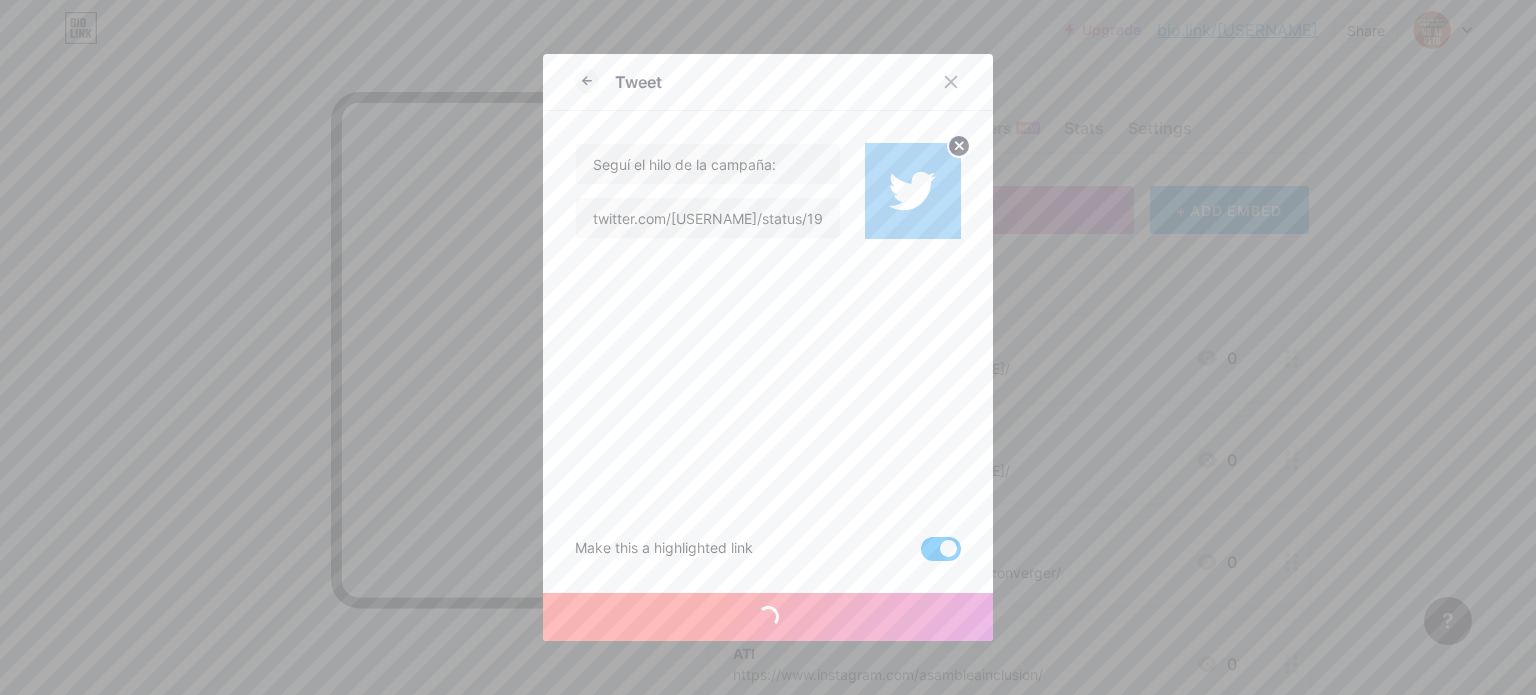 click on "Add" at bounding box center [768, 617] 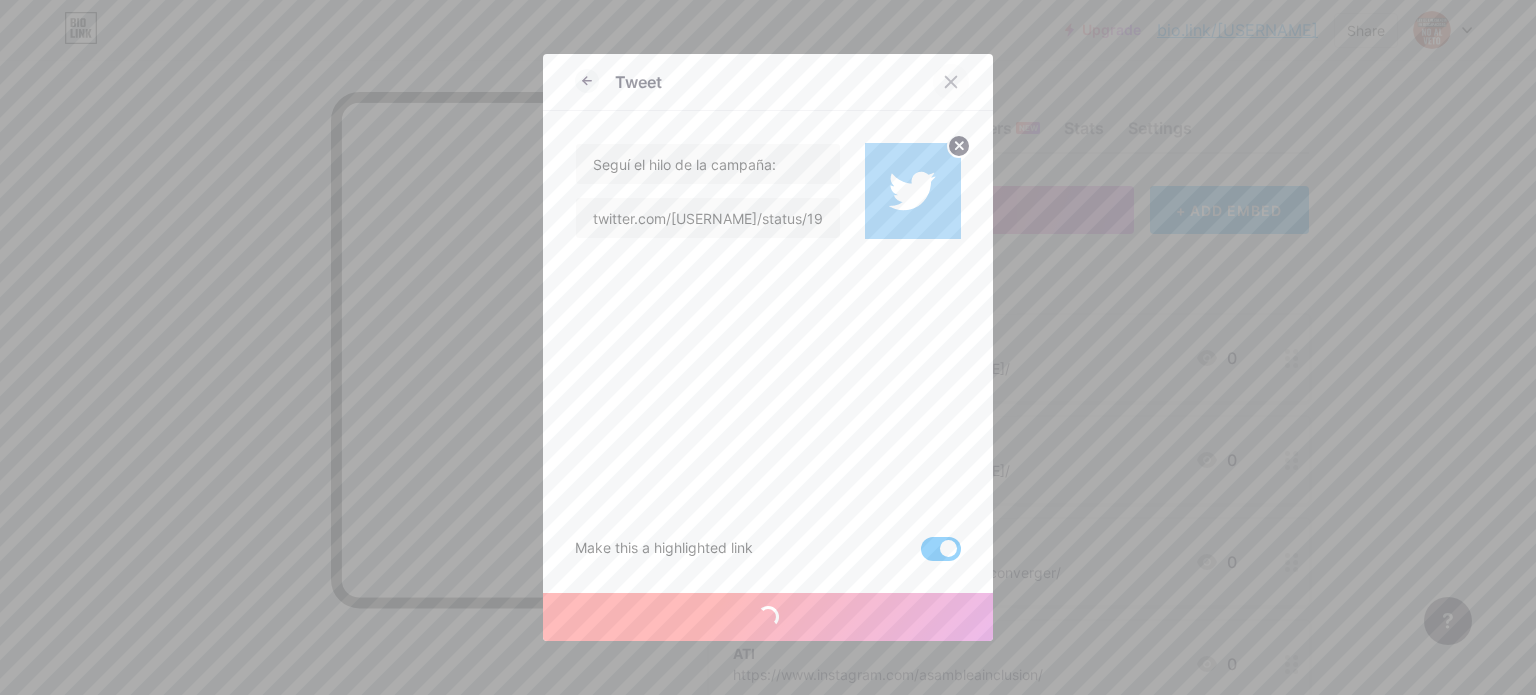 click 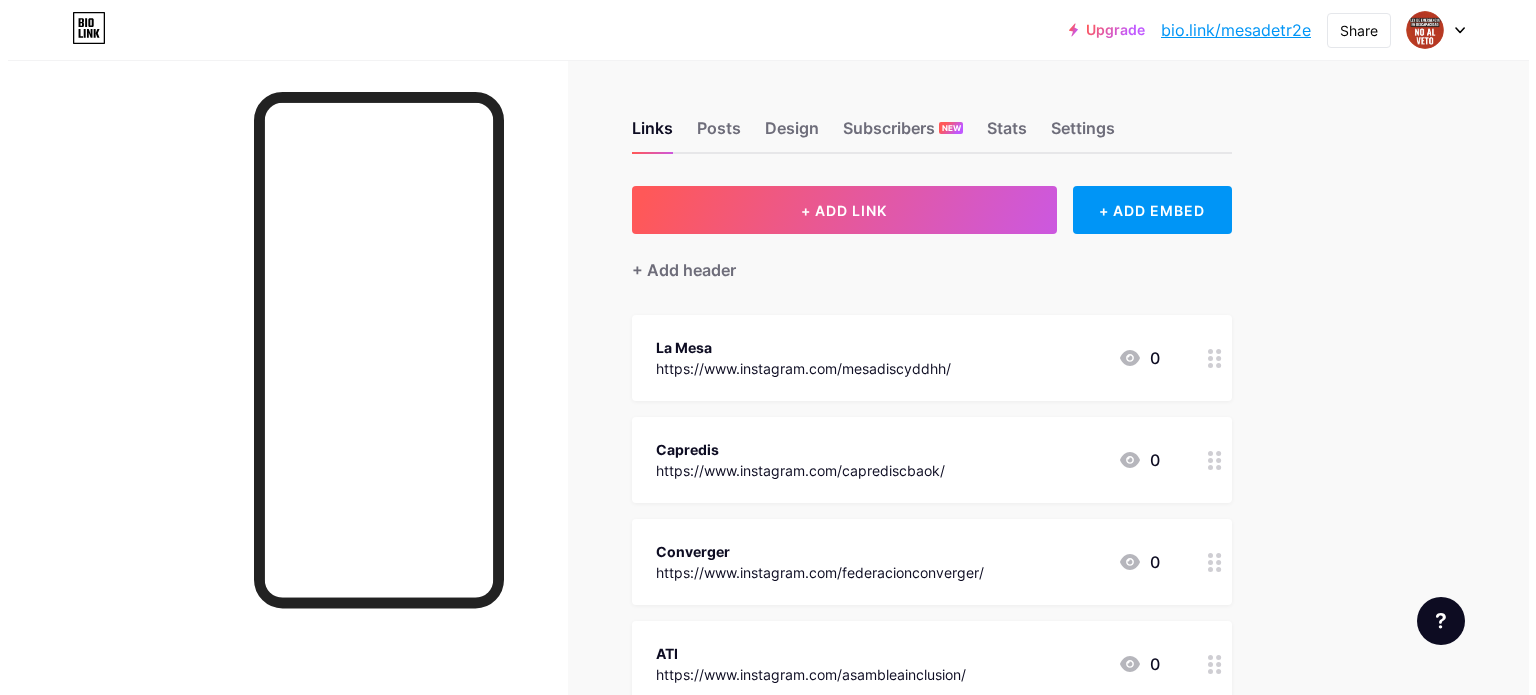 scroll, scrollTop: 0, scrollLeft: 0, axis: both 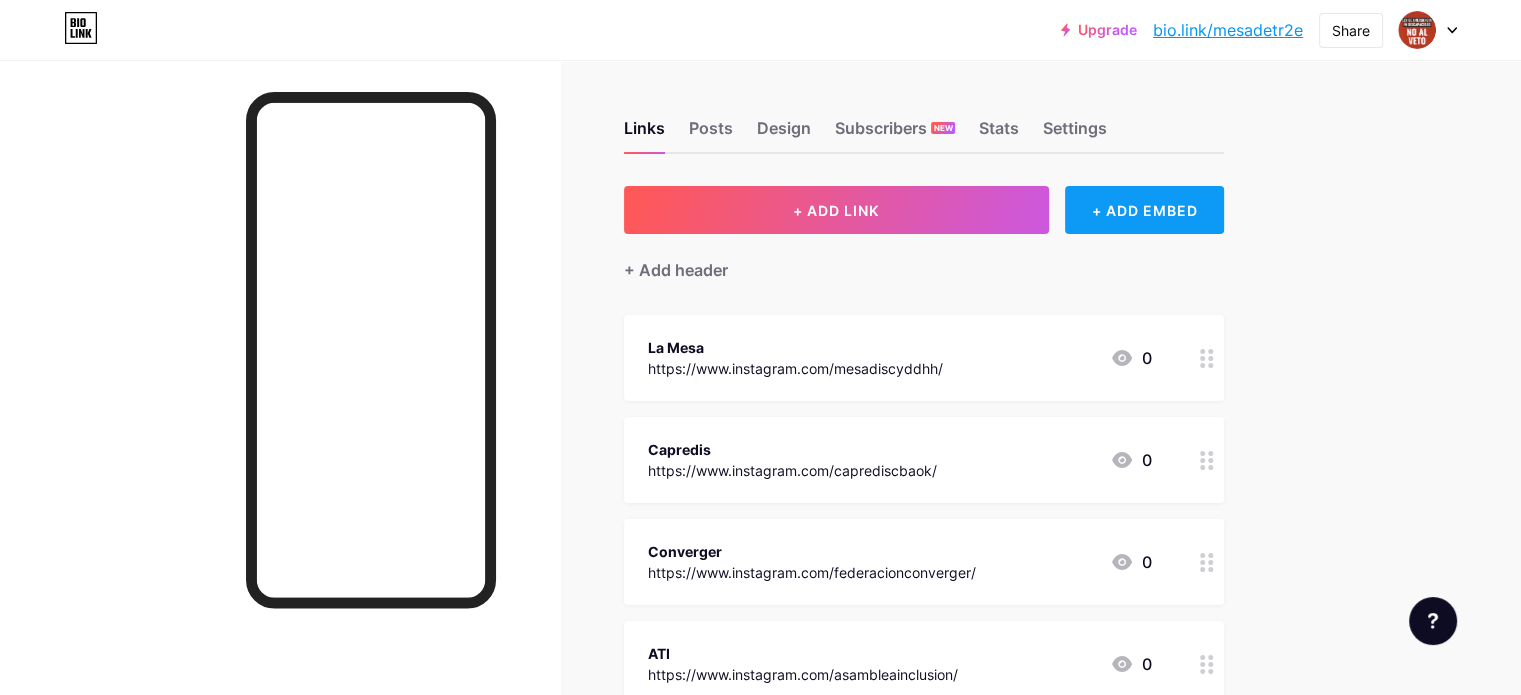 click on "+ ADD EMBED" at bounding box center [1144, 210] 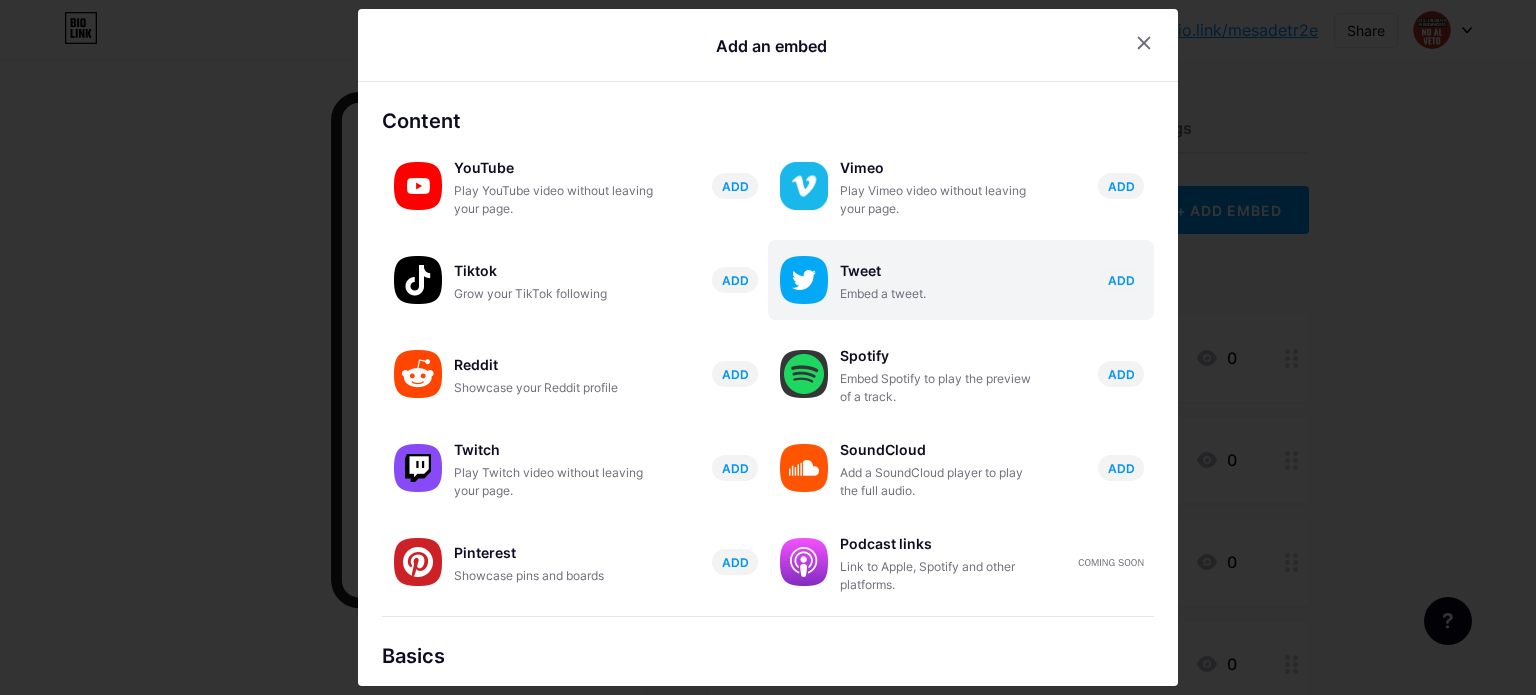 click on "Tweet
Embed a tweet.
ADD" at bounding box center [997, 280] 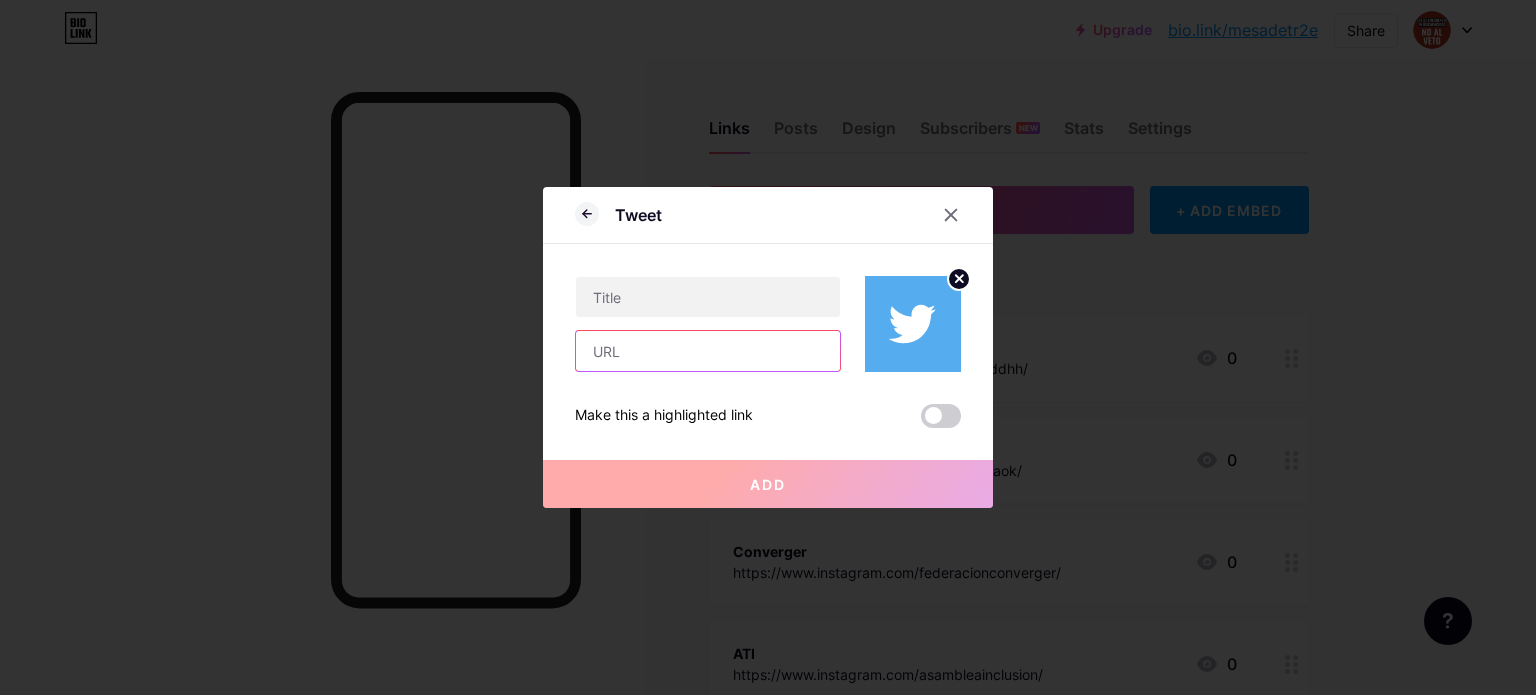 click at bounding box center (708, 351) 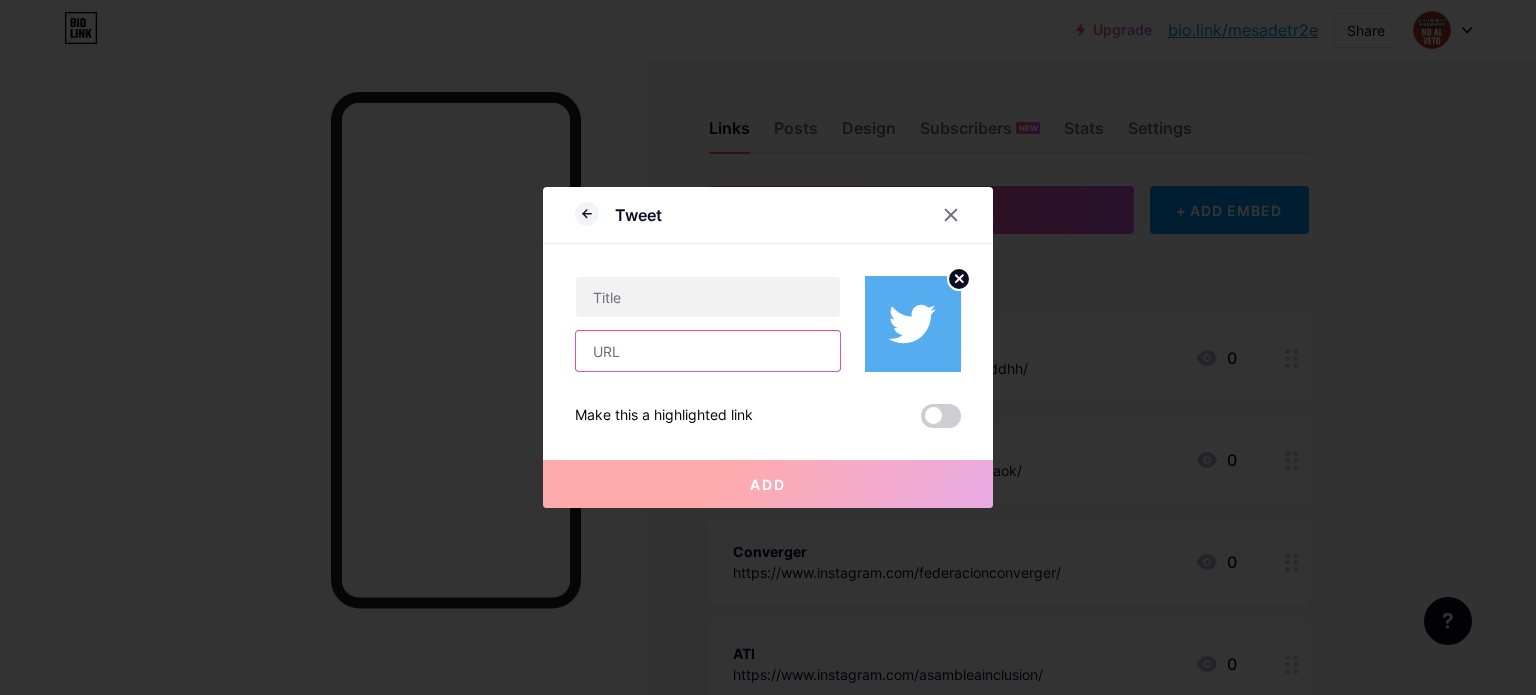 scroll, scrollTop: 0, scrollLeft: 0, axis: both 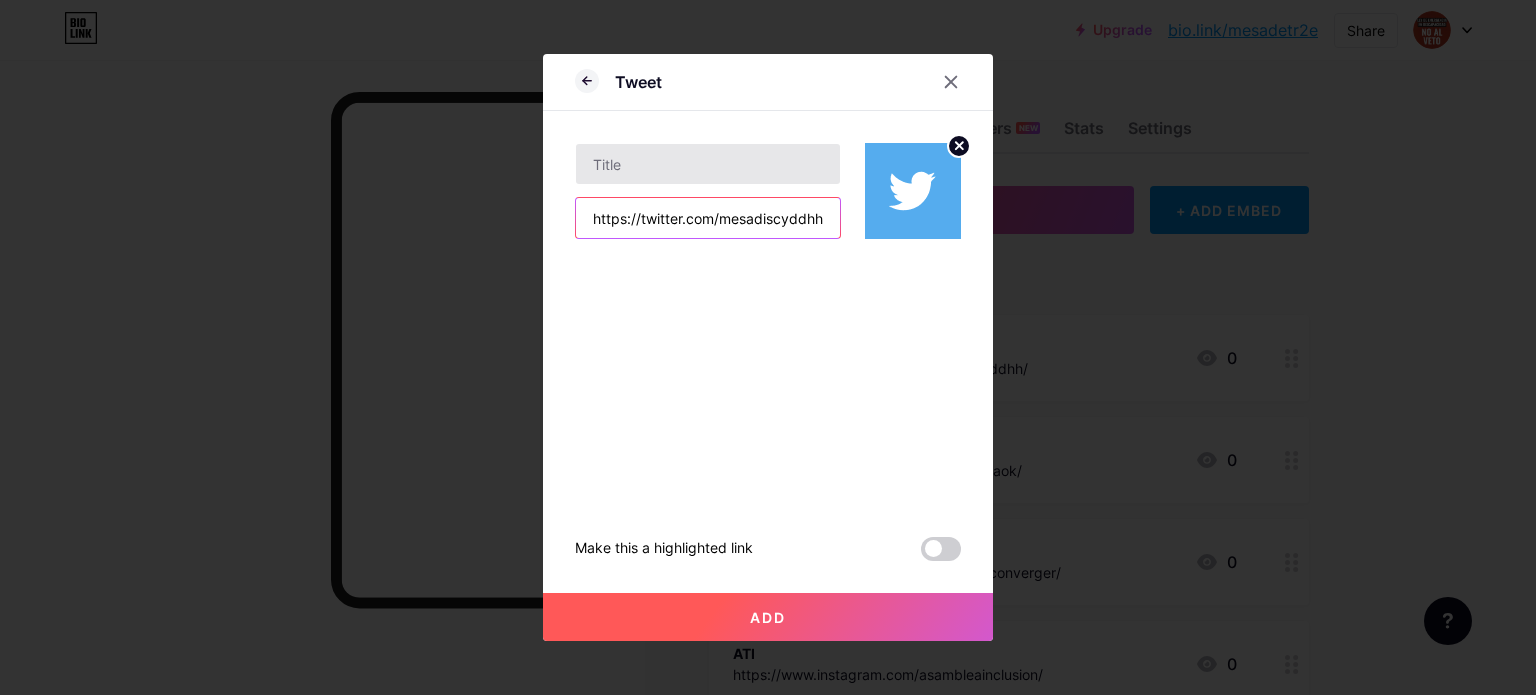 type on "https://twitter.com/mesadiscyddhh/status/1952127975966875958" 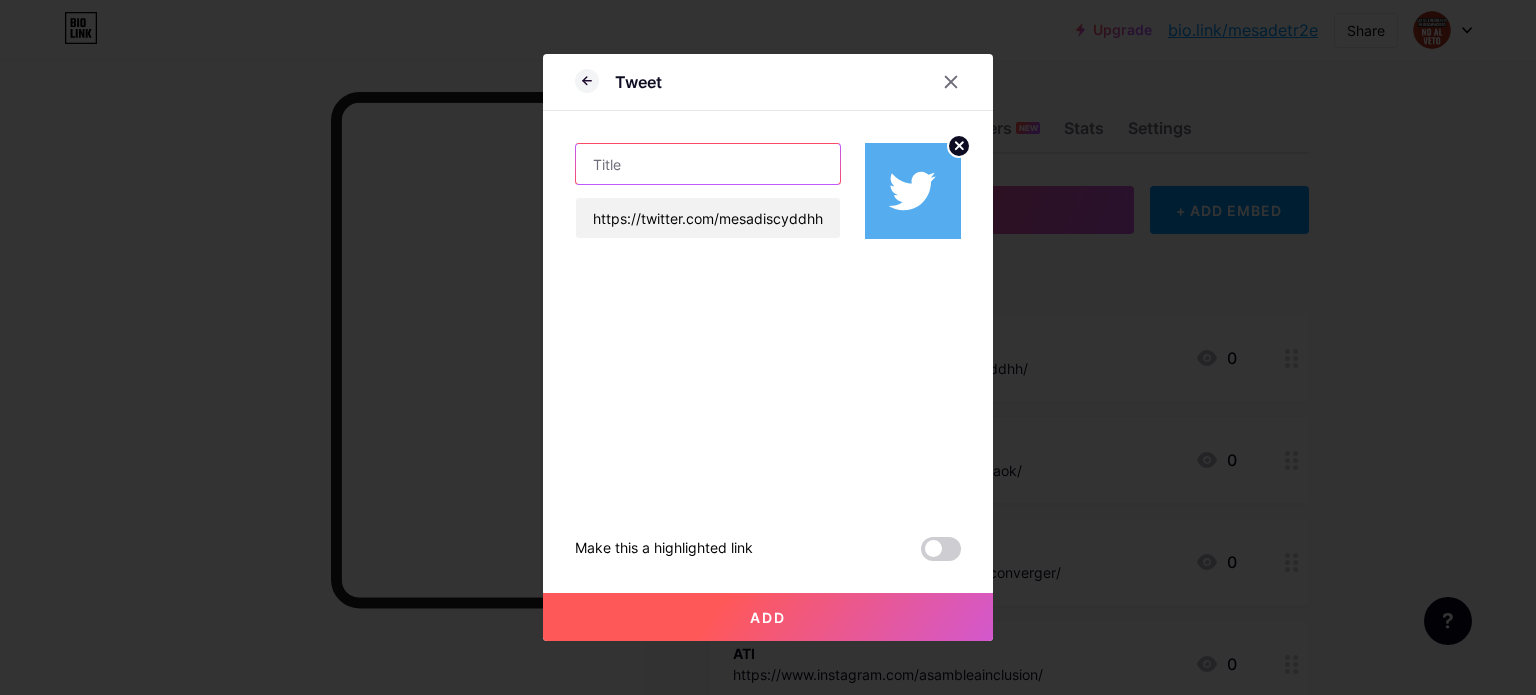click at bounding box center [708, 164] 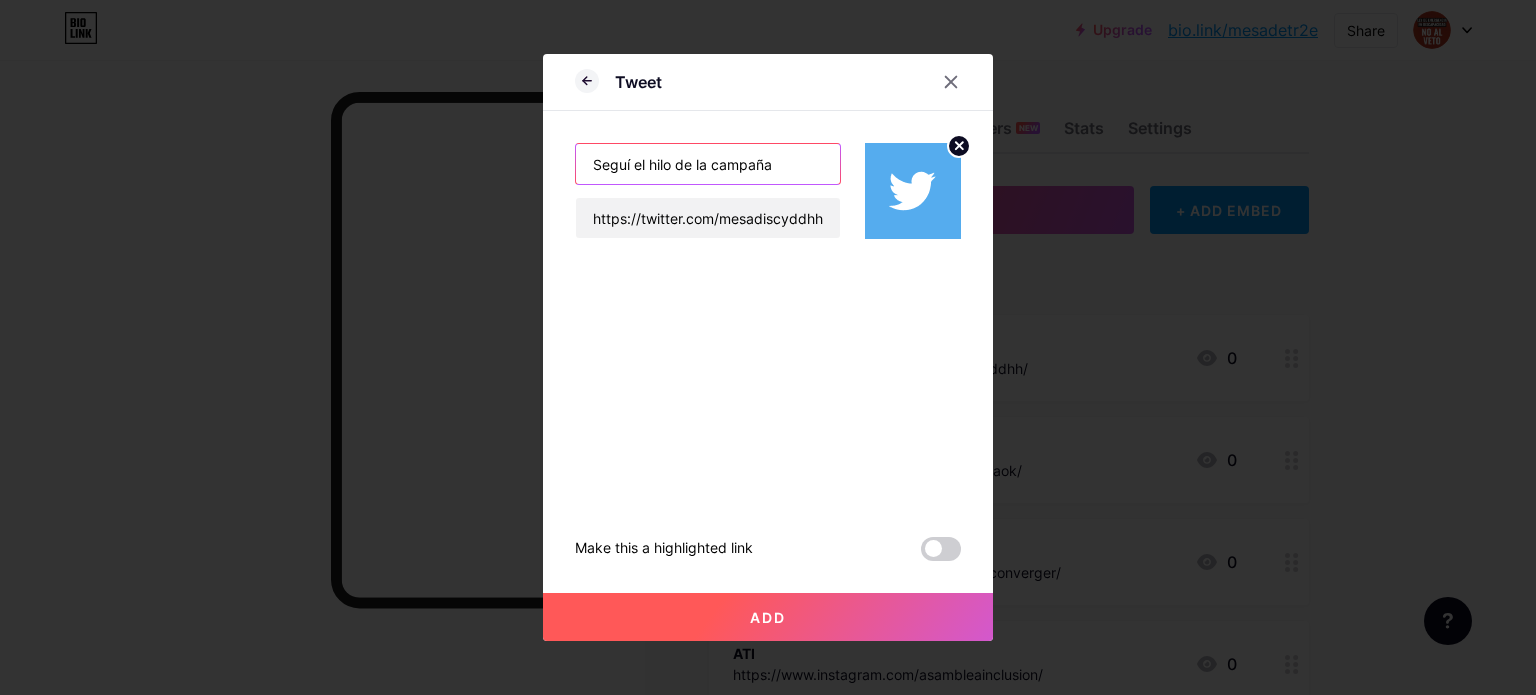 type on "Seguí el hilo de la campaña" 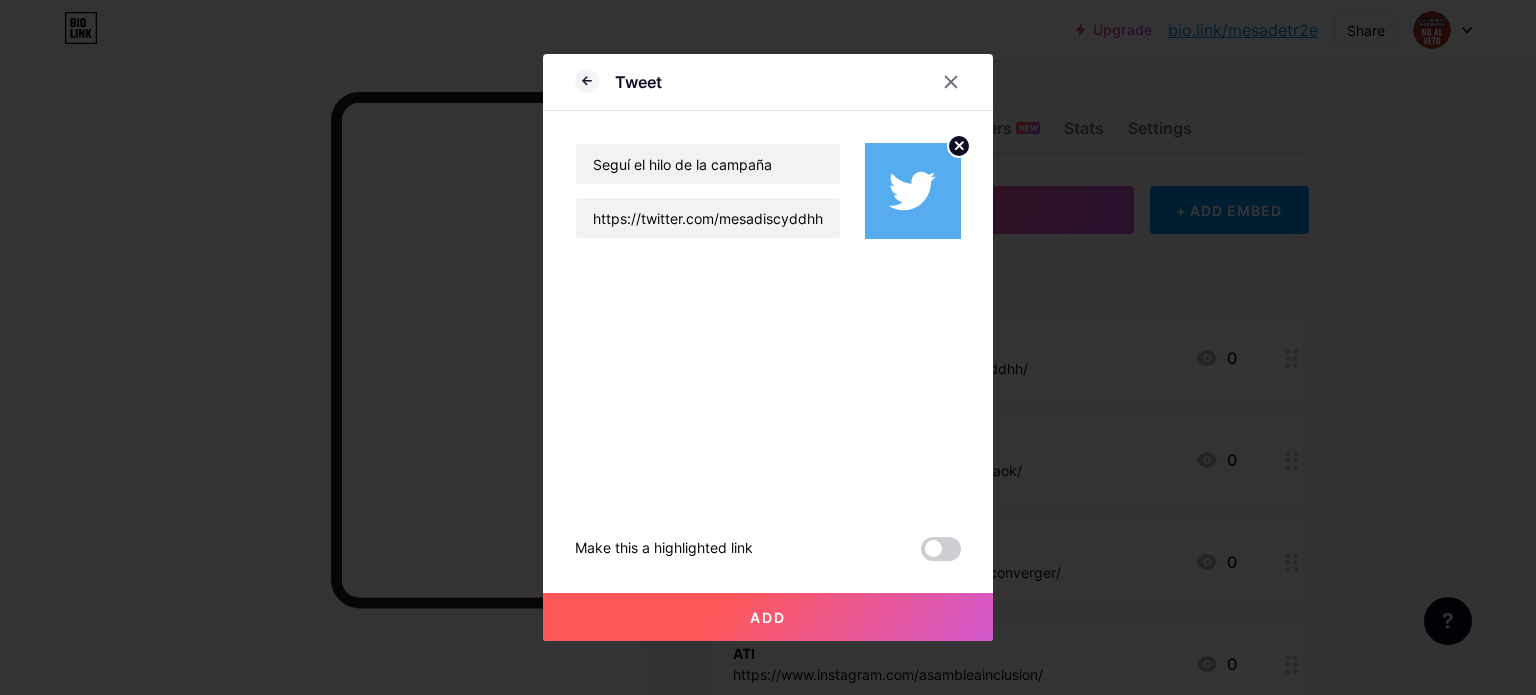 click on "Add" at bounding box center [768, 617] 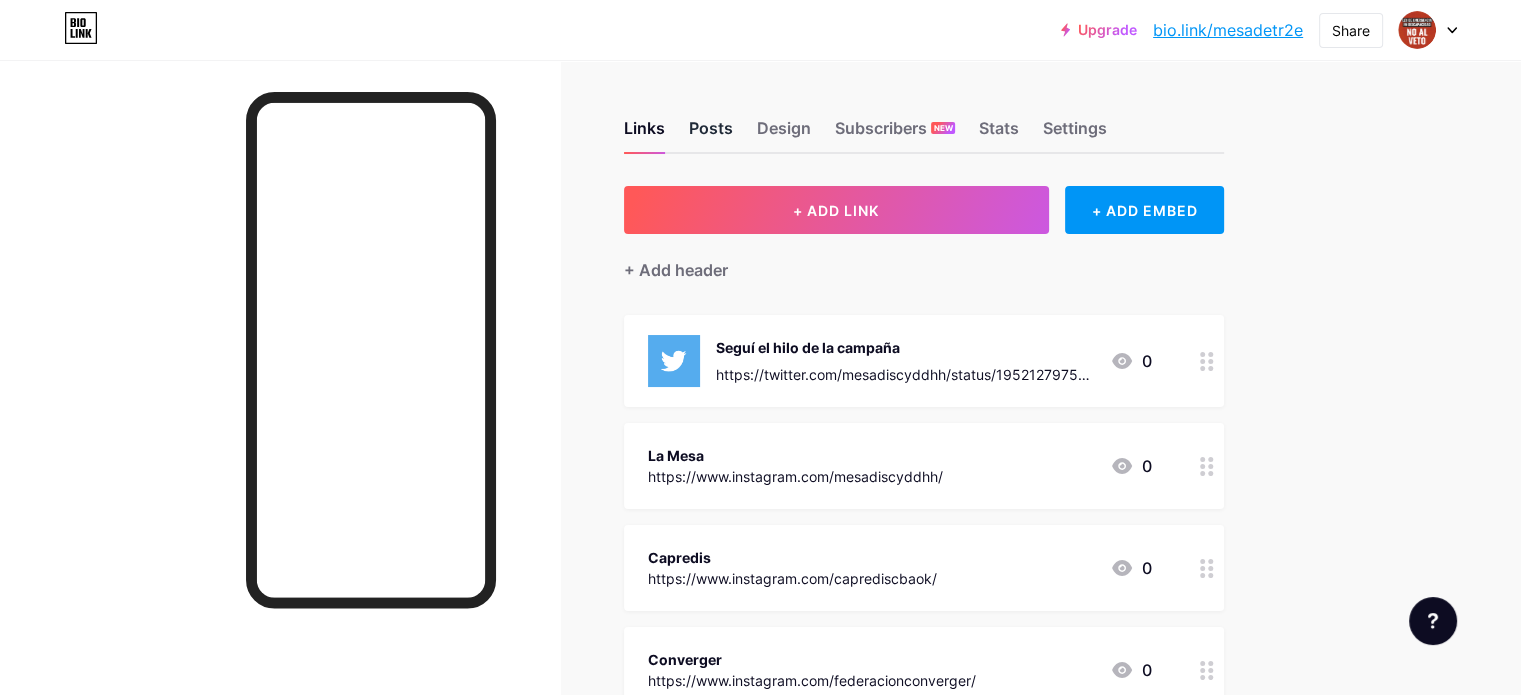 click on "Posts" at bounding box center (711, 134) 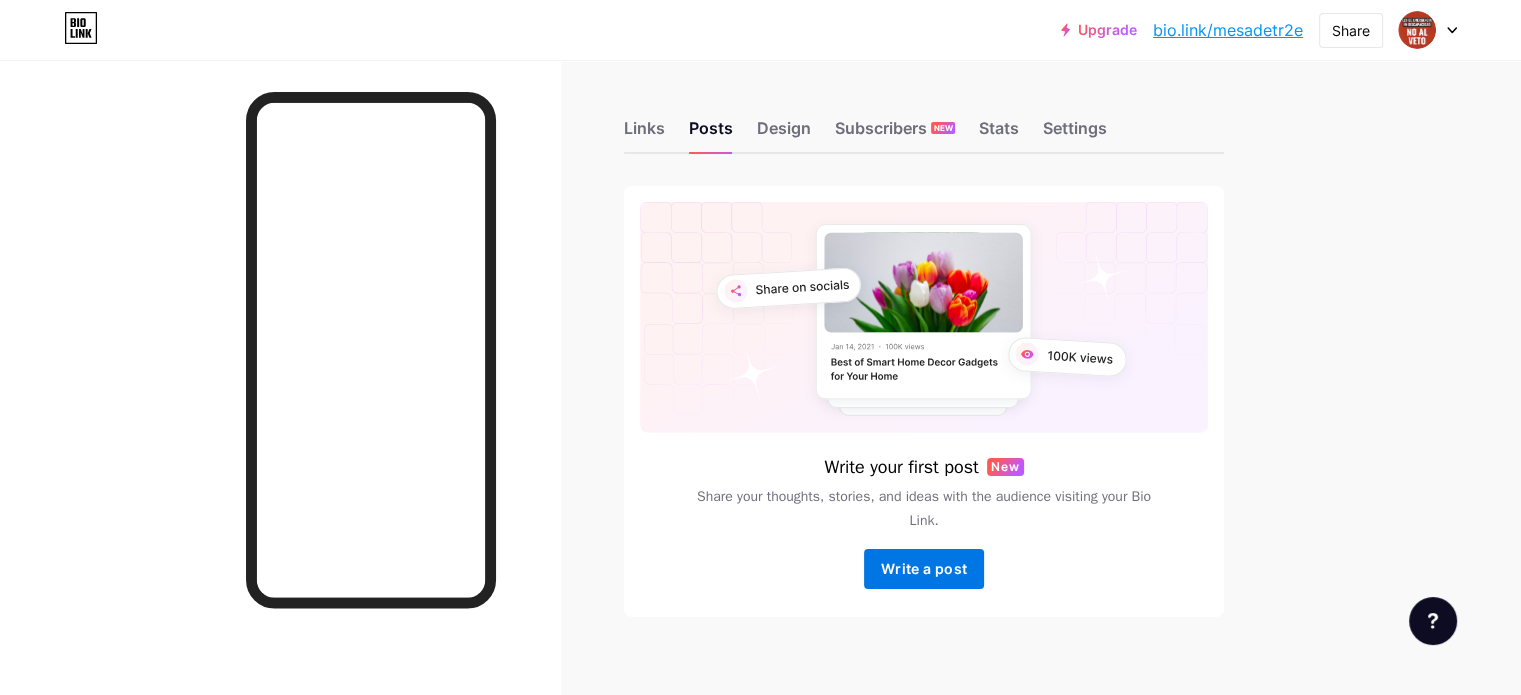 click on "Write a post" at bounding box center (924, 569) 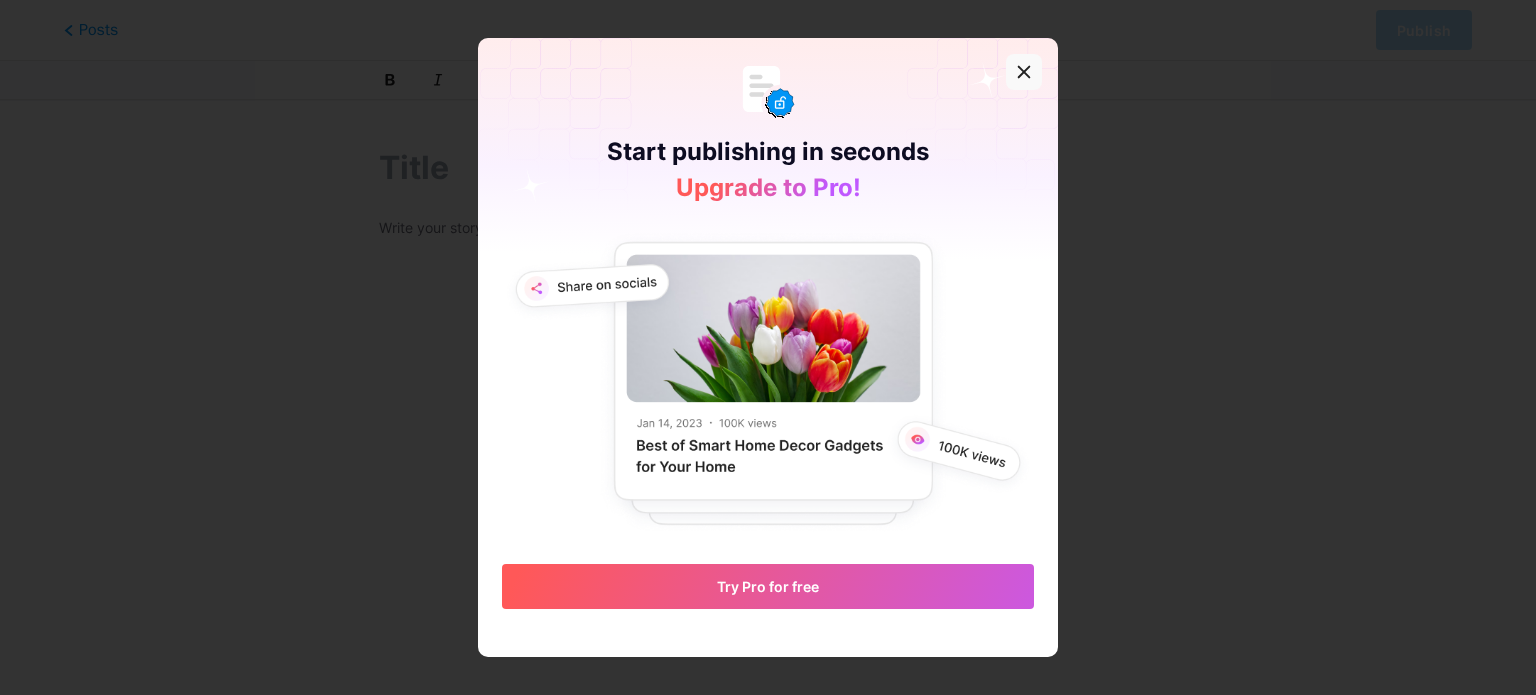click 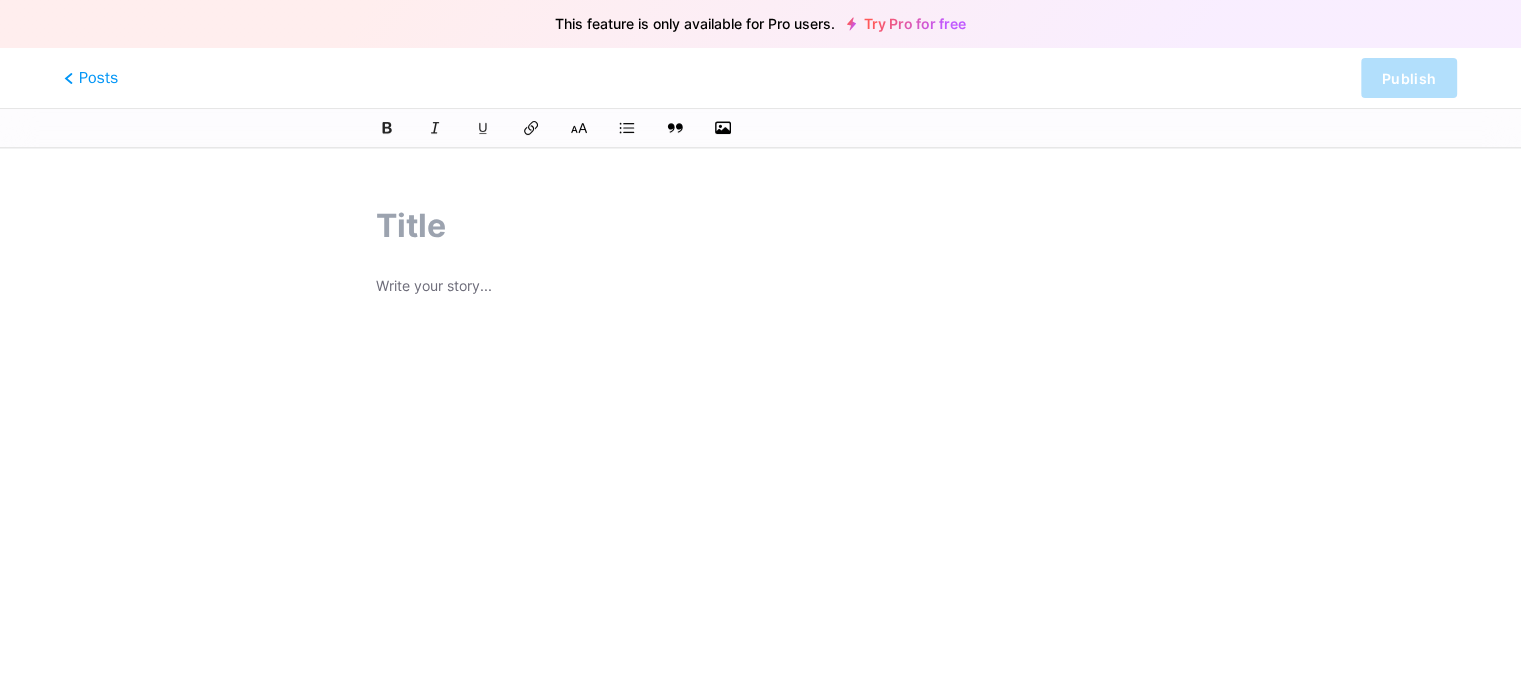 click at bounding box center (760, 524) 